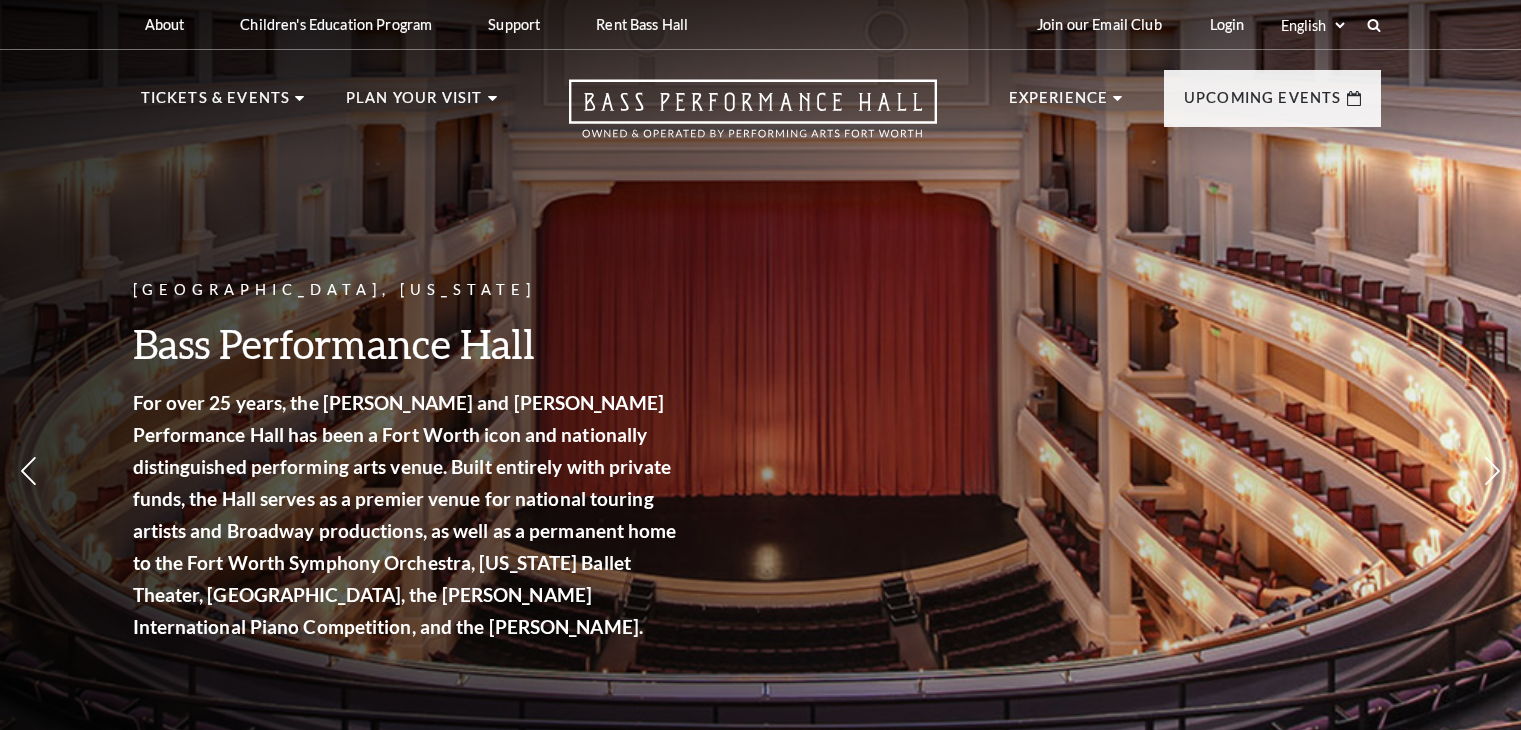 scroll, scrollTop: 0, scrollLeft: 0, axis: both 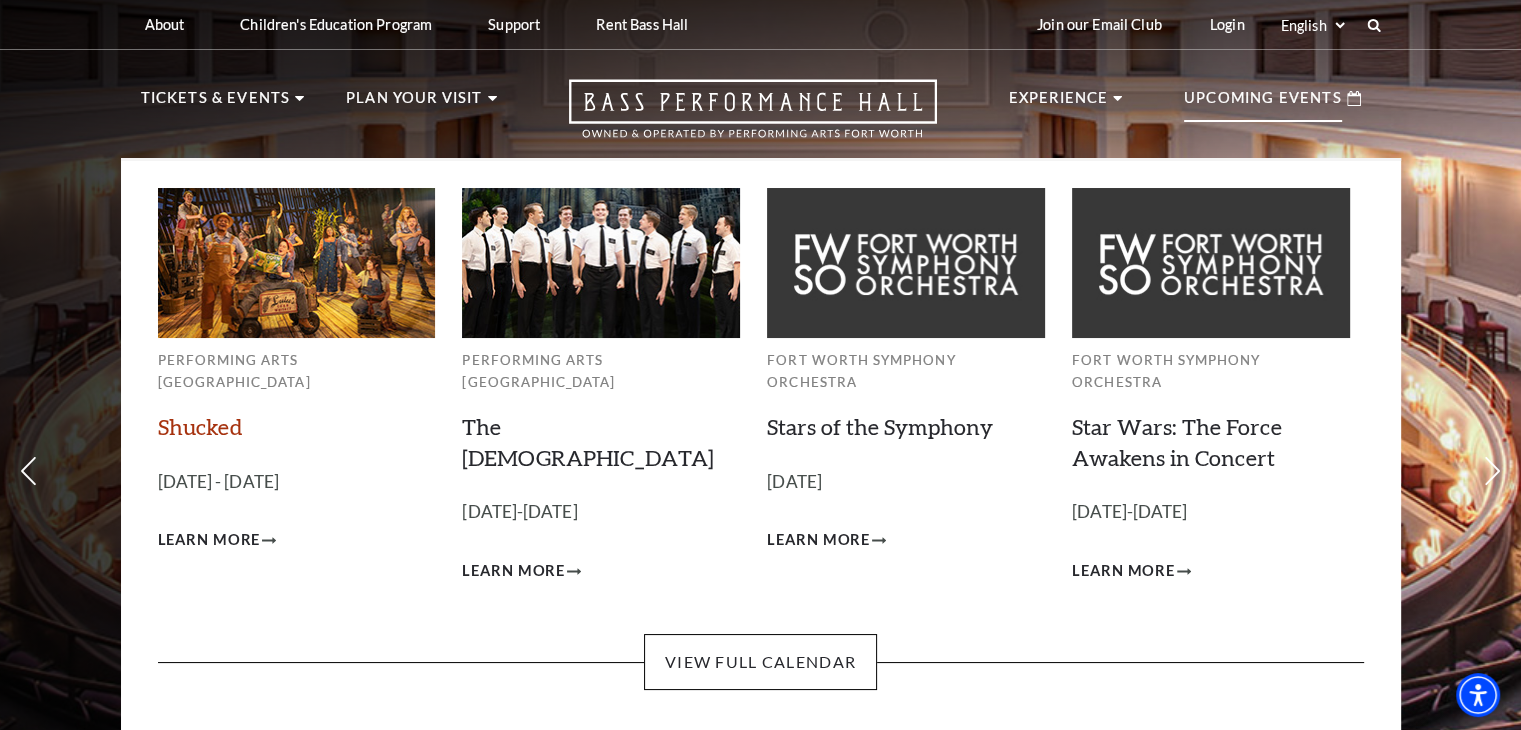 click on "Shucked" at bounding box center [200, 426] 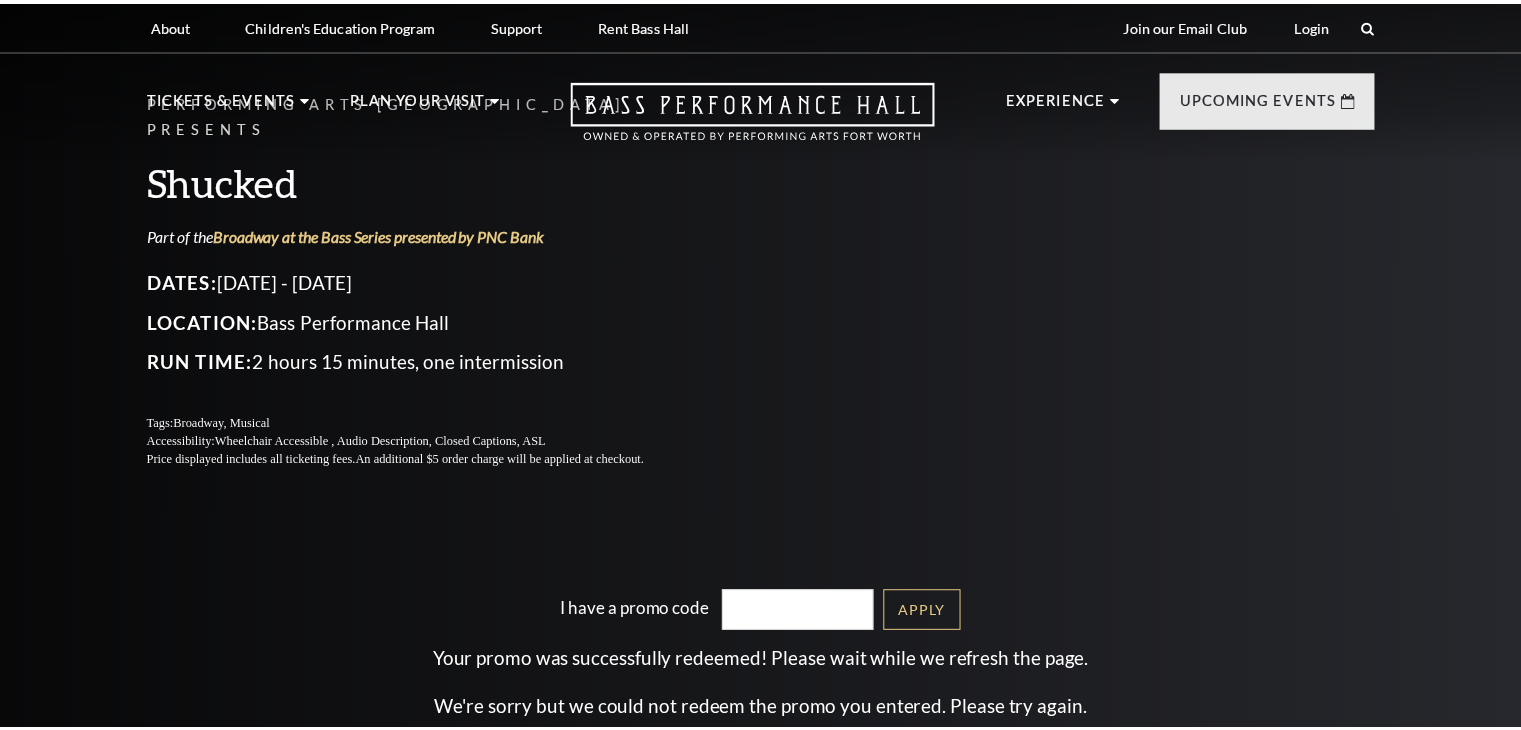 scroll, scrollTop: 0, scrollLeft: 0, axis: both 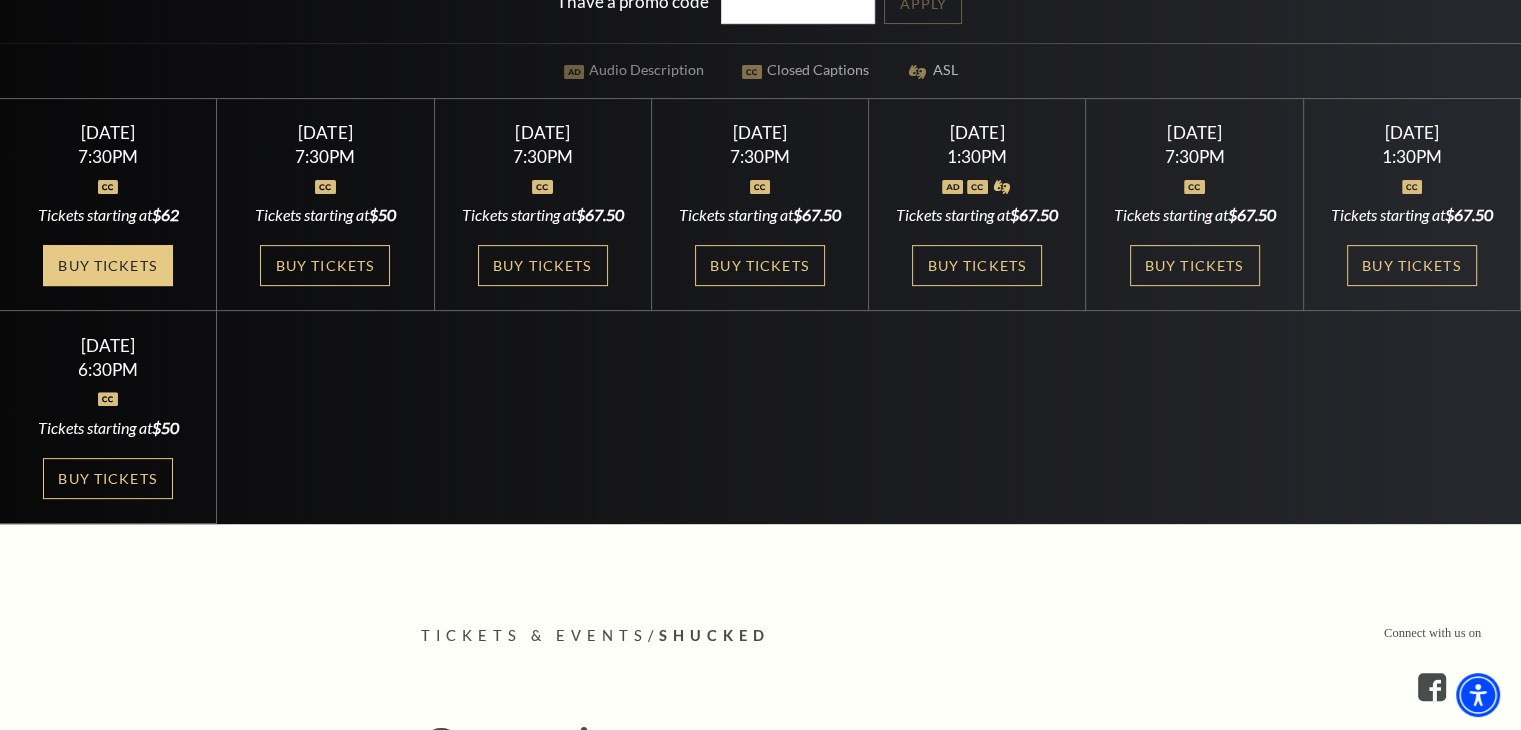 click on "Buy Tickets" at bounding box center (108, 265) 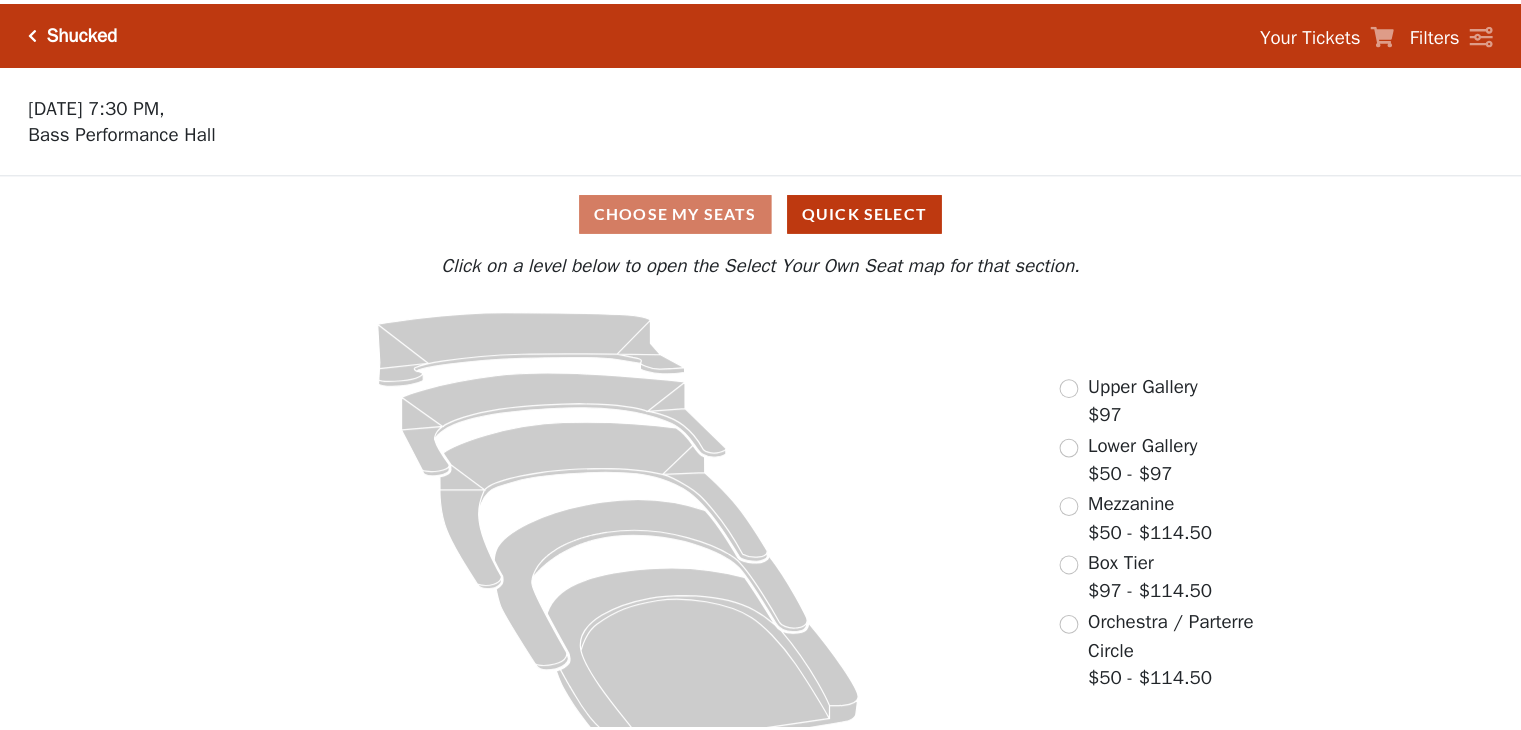 scroll, scrollTop: 0, scrollLeft: 0, axis: both 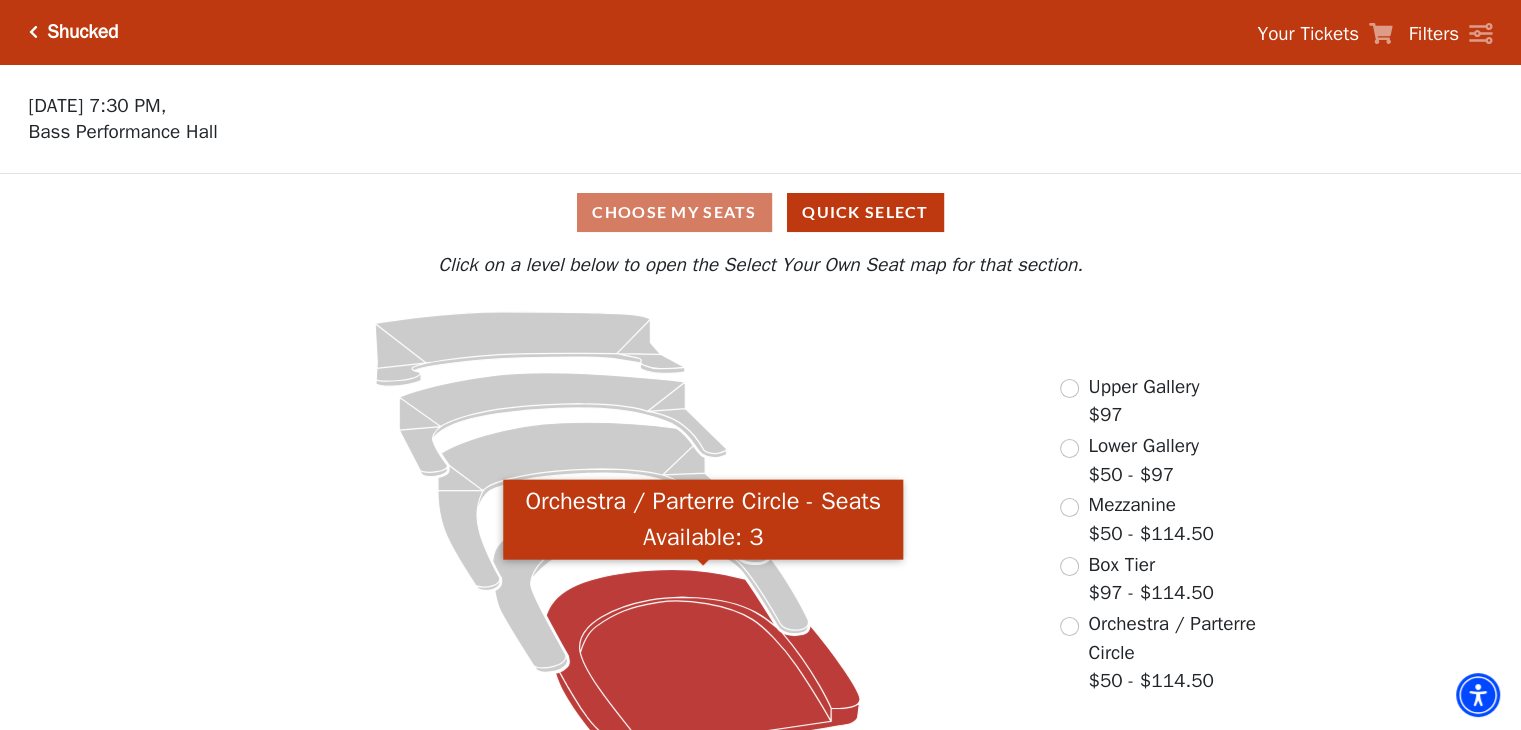 click 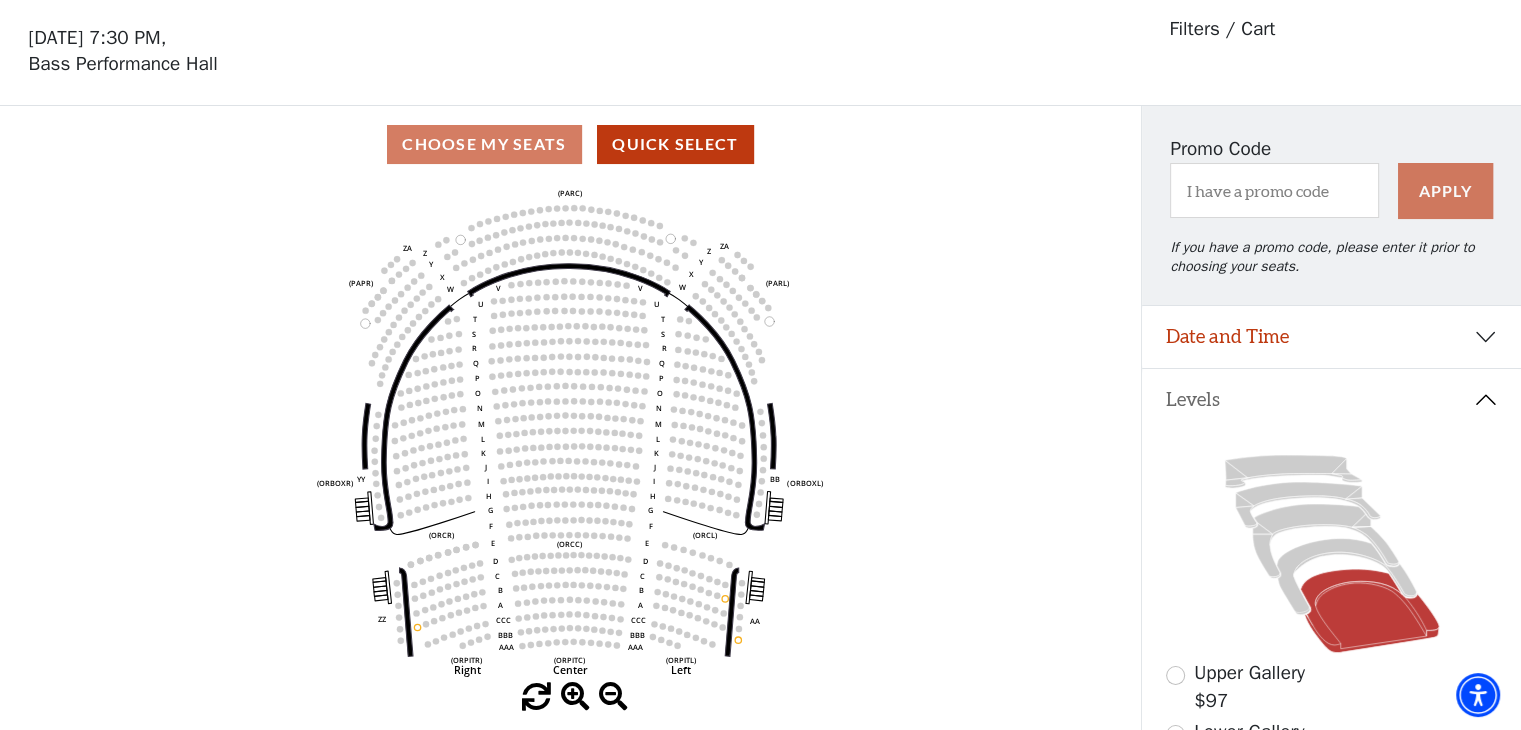 scroll, scrollTop: 92, scrollLeft: 0, axis: vertical 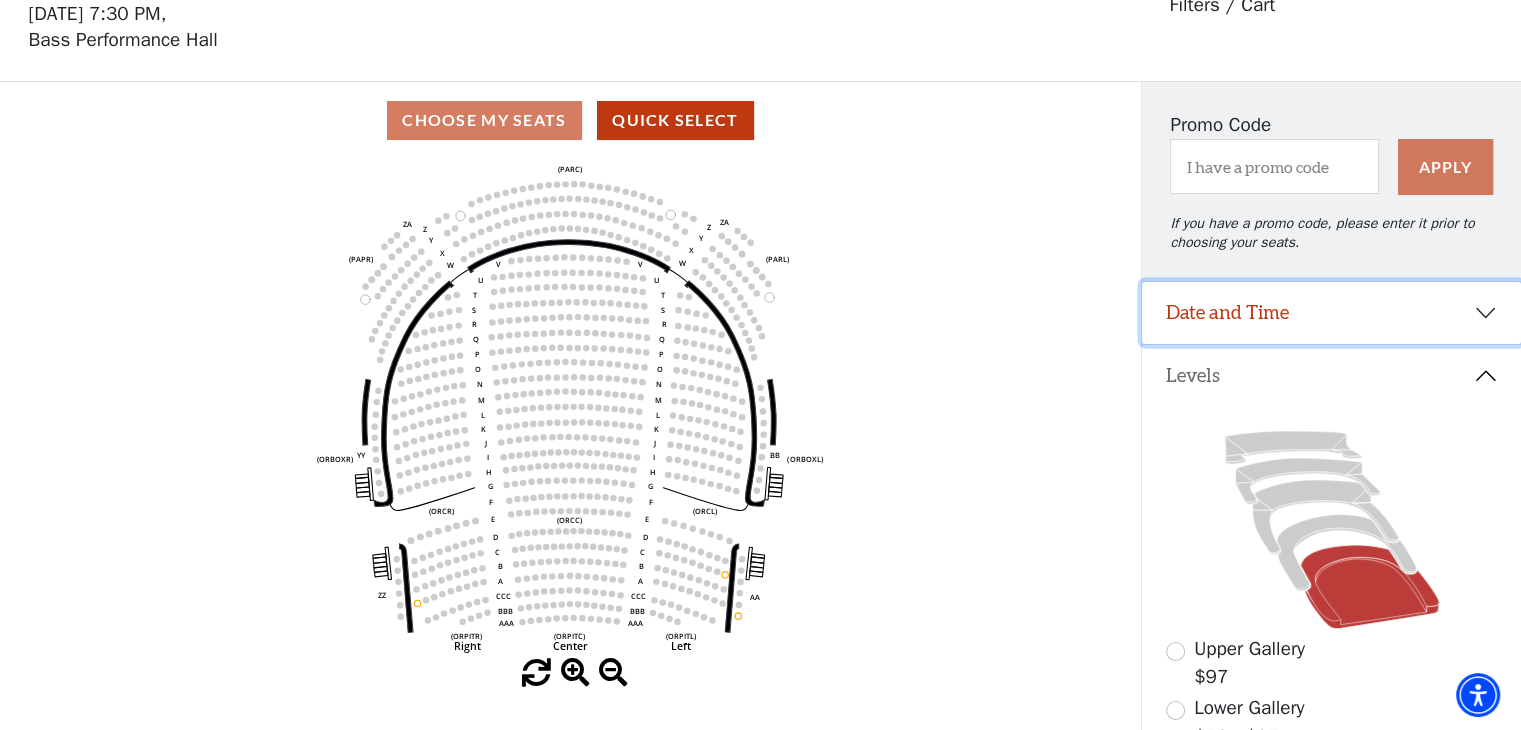 click on "Date and Time" at bounding box center (1331, 313) 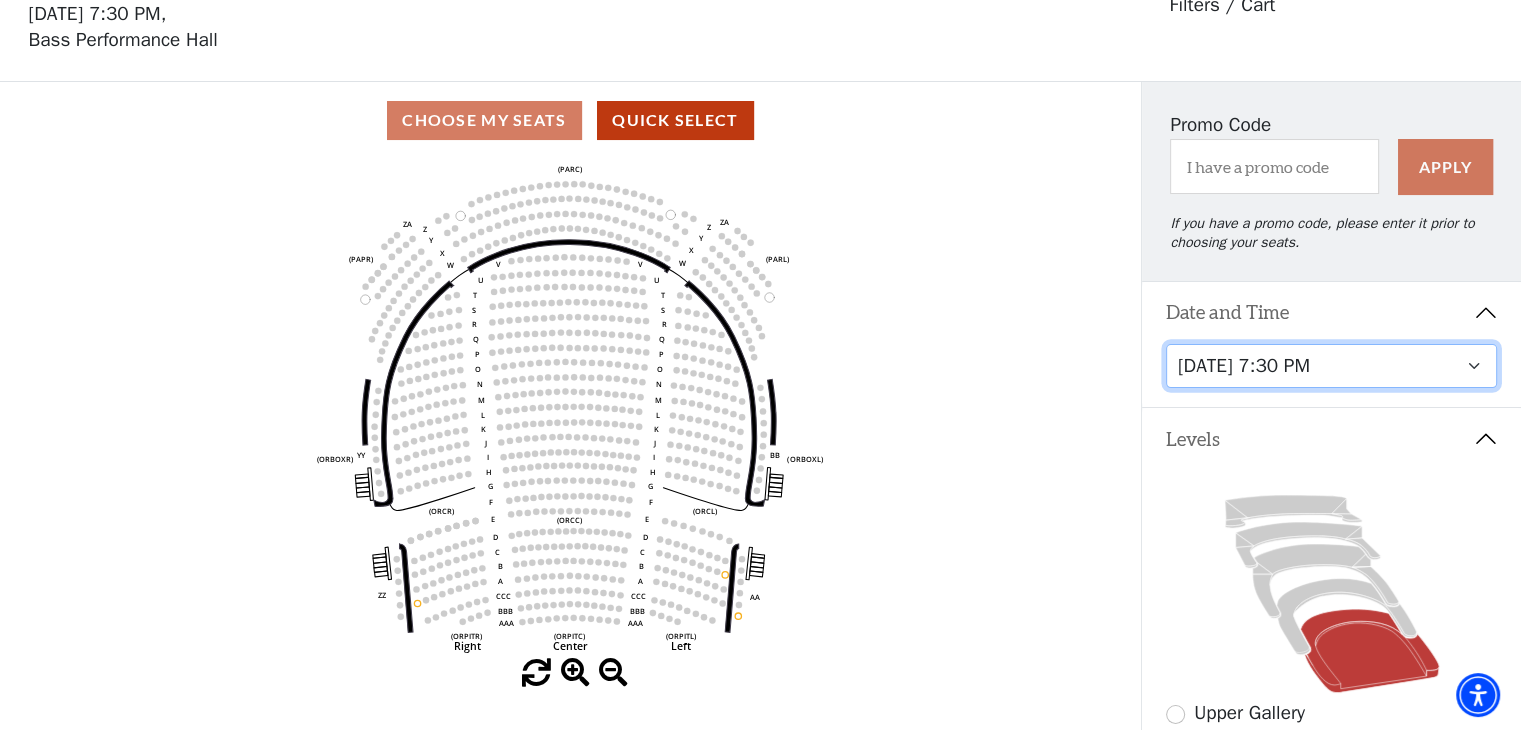 click on "Tuesday, July 29 at 7:30 PM Wednesday, July 30 at 7:30 PM Thursday, July 31 at 7:30 PM Friday, August 1 at 7:30 PM Saturday, August 2 at 1:30 PM Saturday, August 2 at 7:30 PM Sunday, August 3 at 1:30 PM Sunday, August 3 at 6:30 PM" at bounding box center [1332, 366] 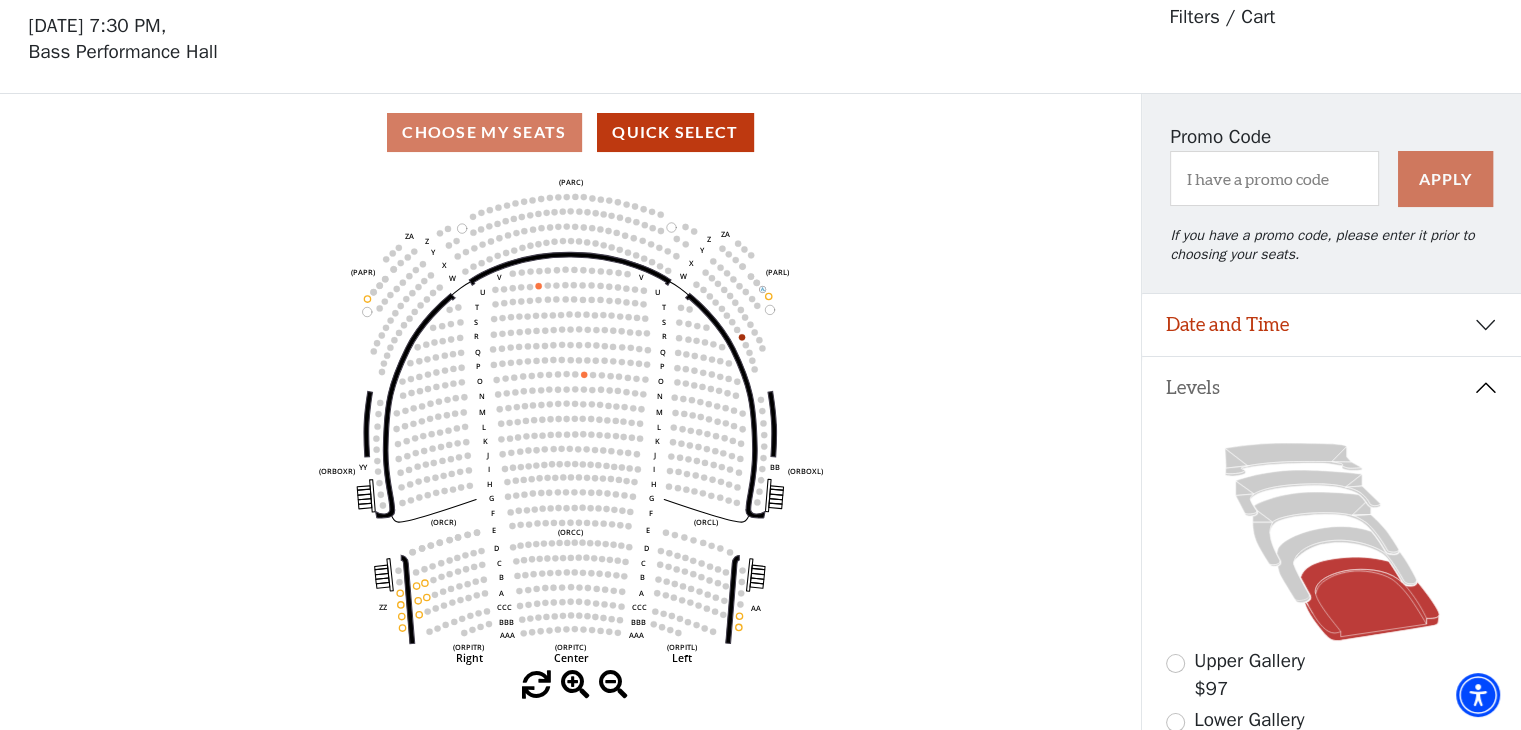 scroll, scrollTop: 92, scrollLeft: 0, axis: vertical 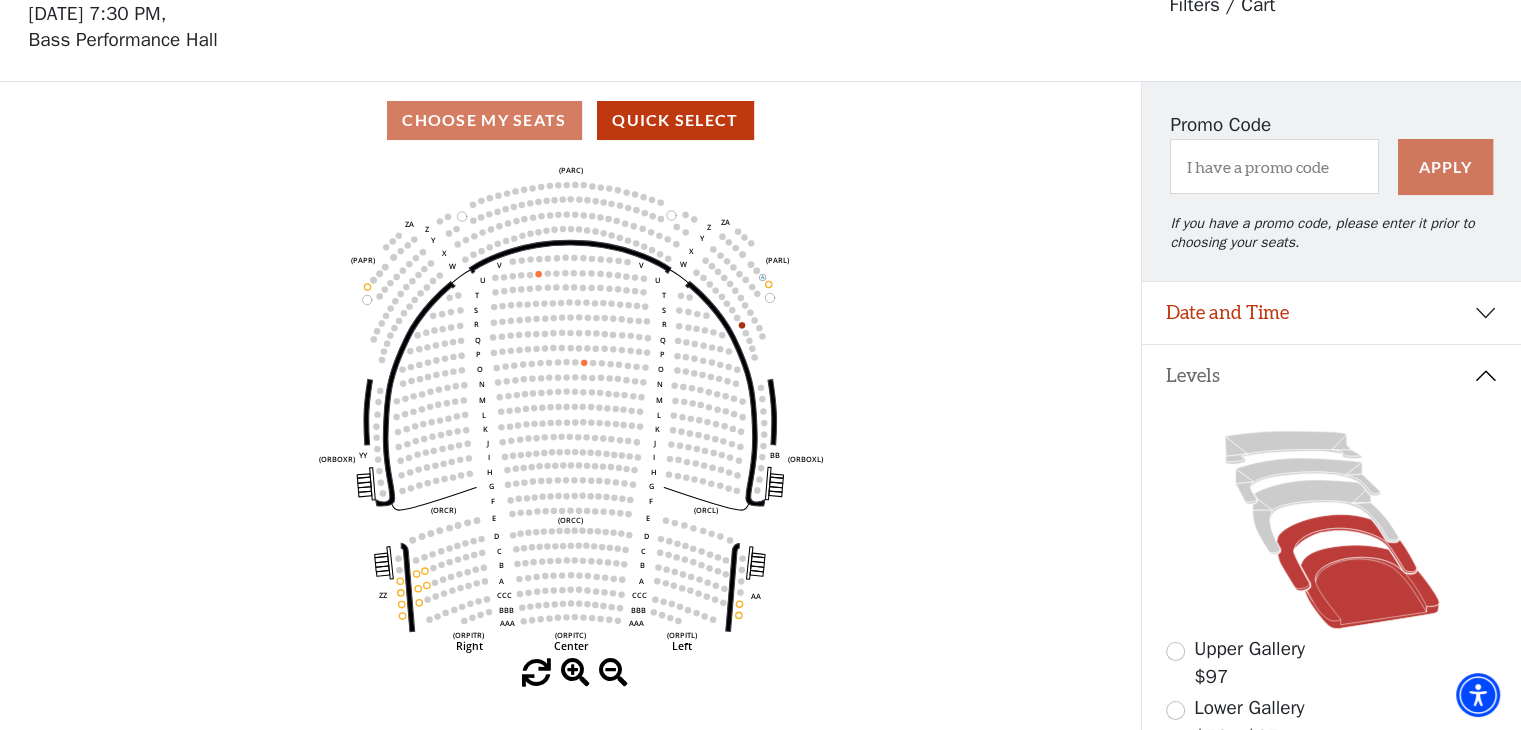 click 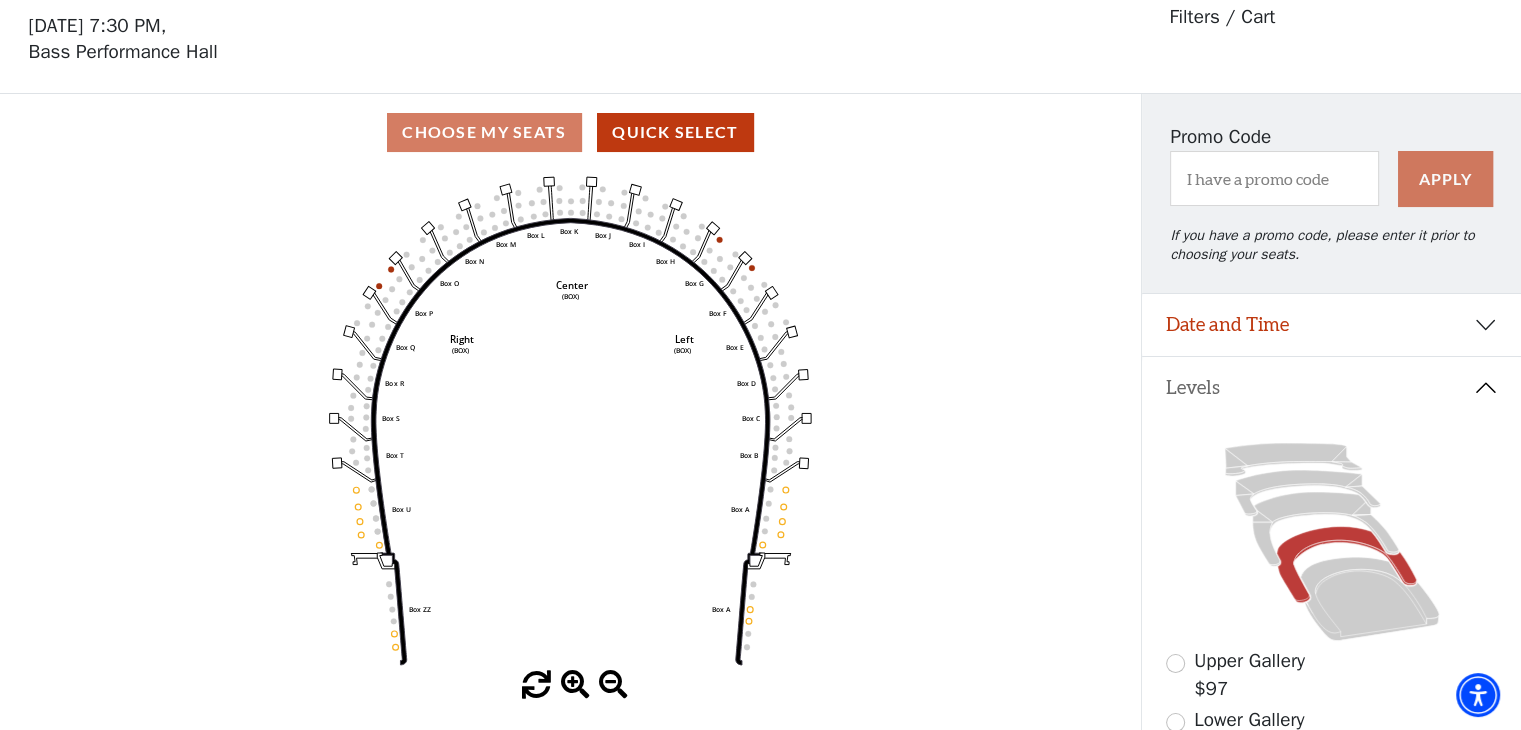 scroll, scrollTop: 92, scrollLeft: 0, axis: vertical 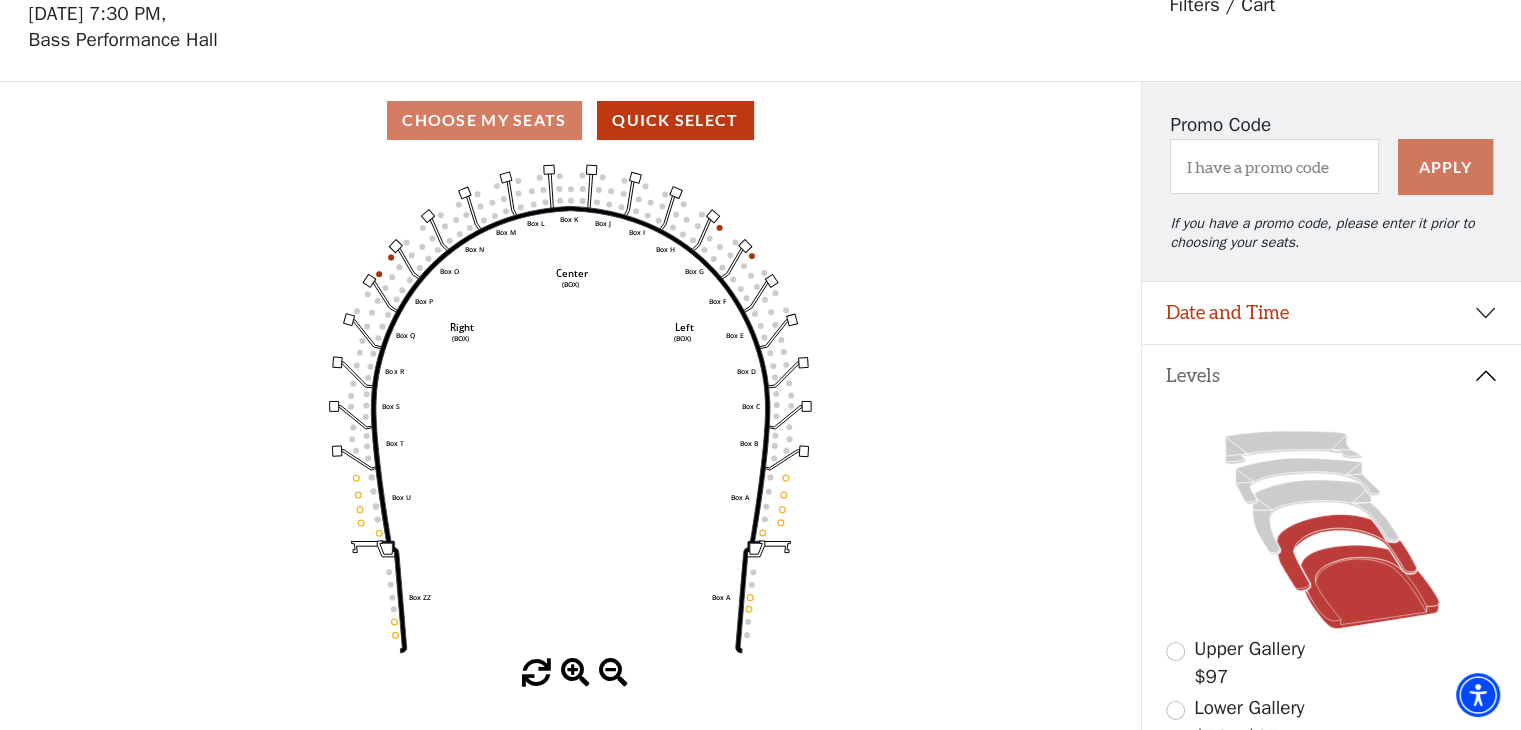 click 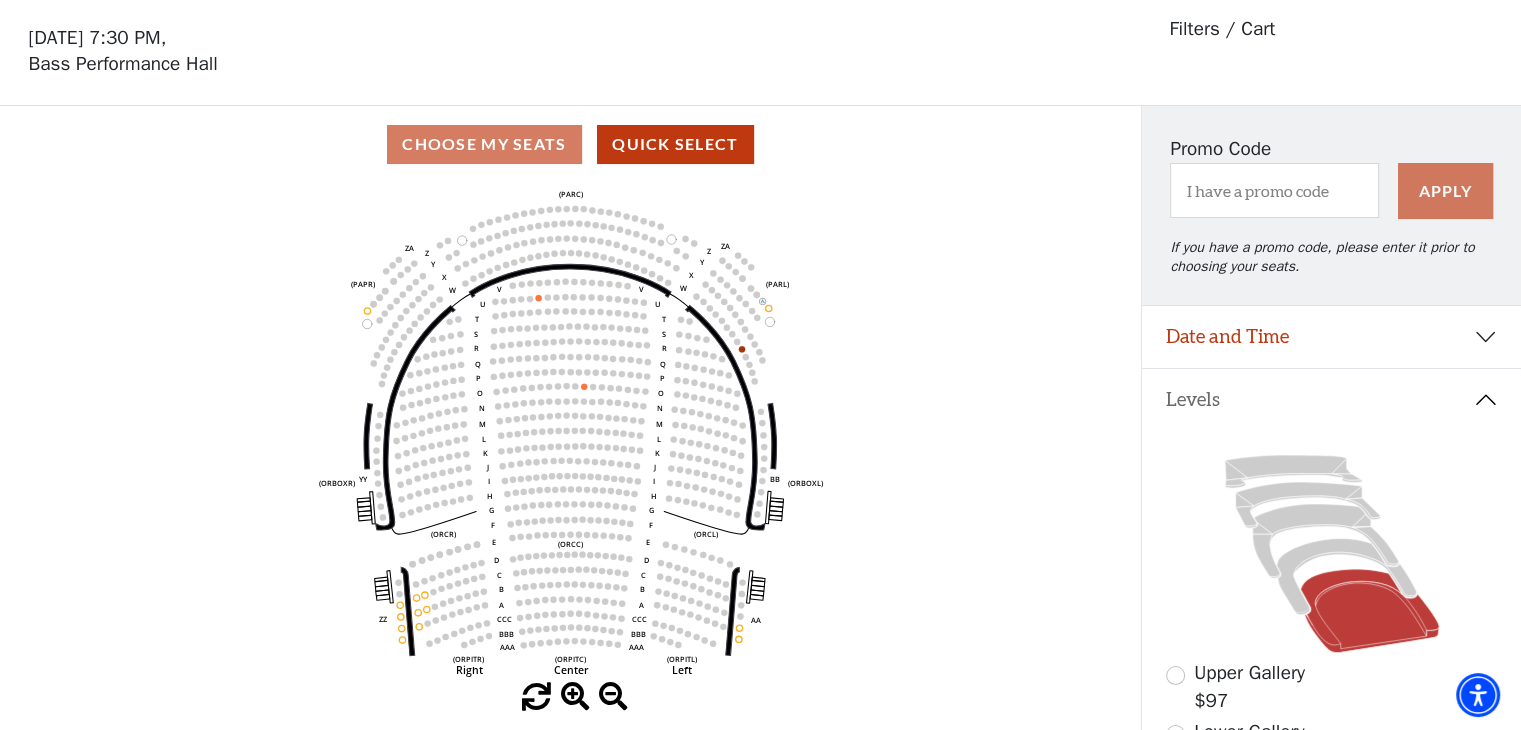 scroll, scrollTop: 92, scrollLeft: 0, axis: vertical 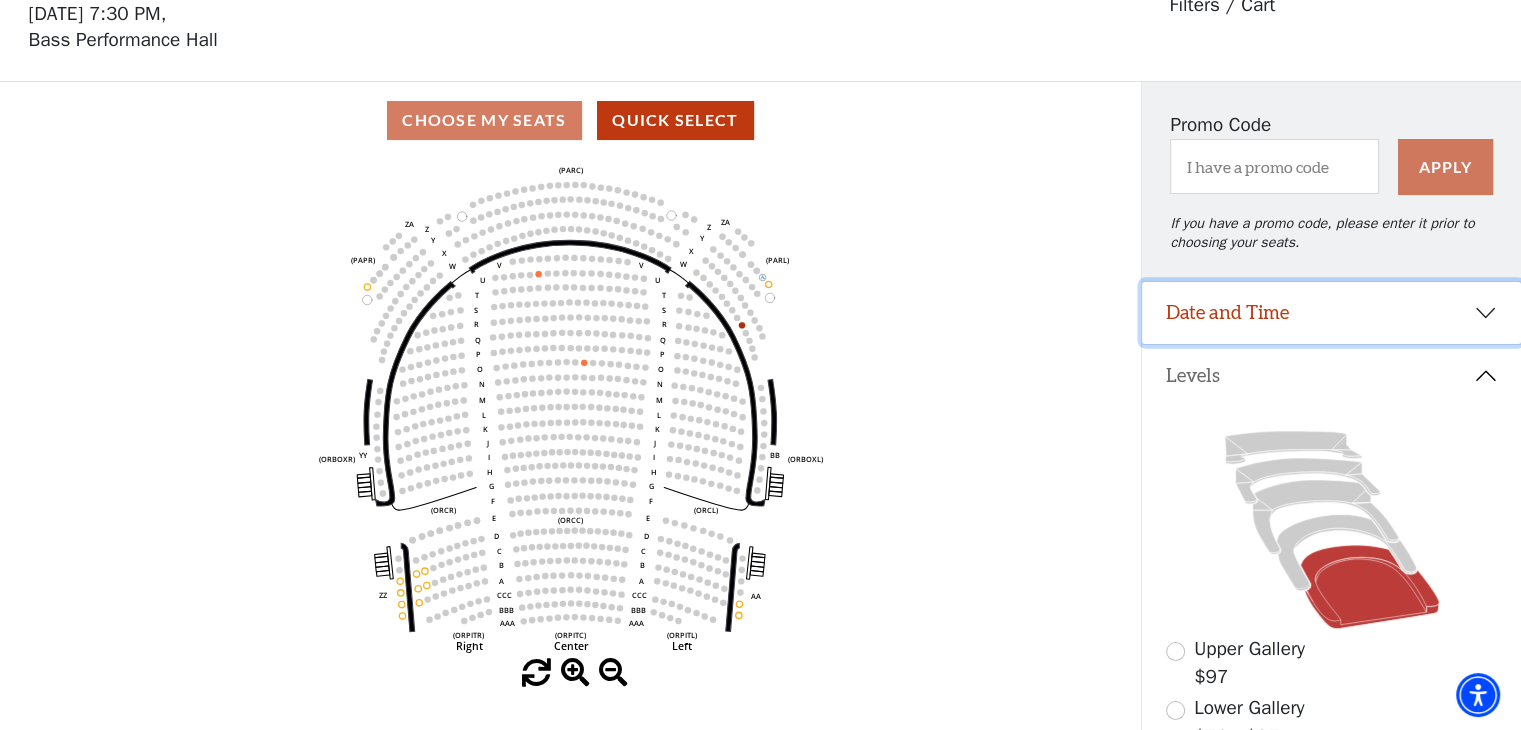 click on "Date and Time" at bounding box center [1331, 313] 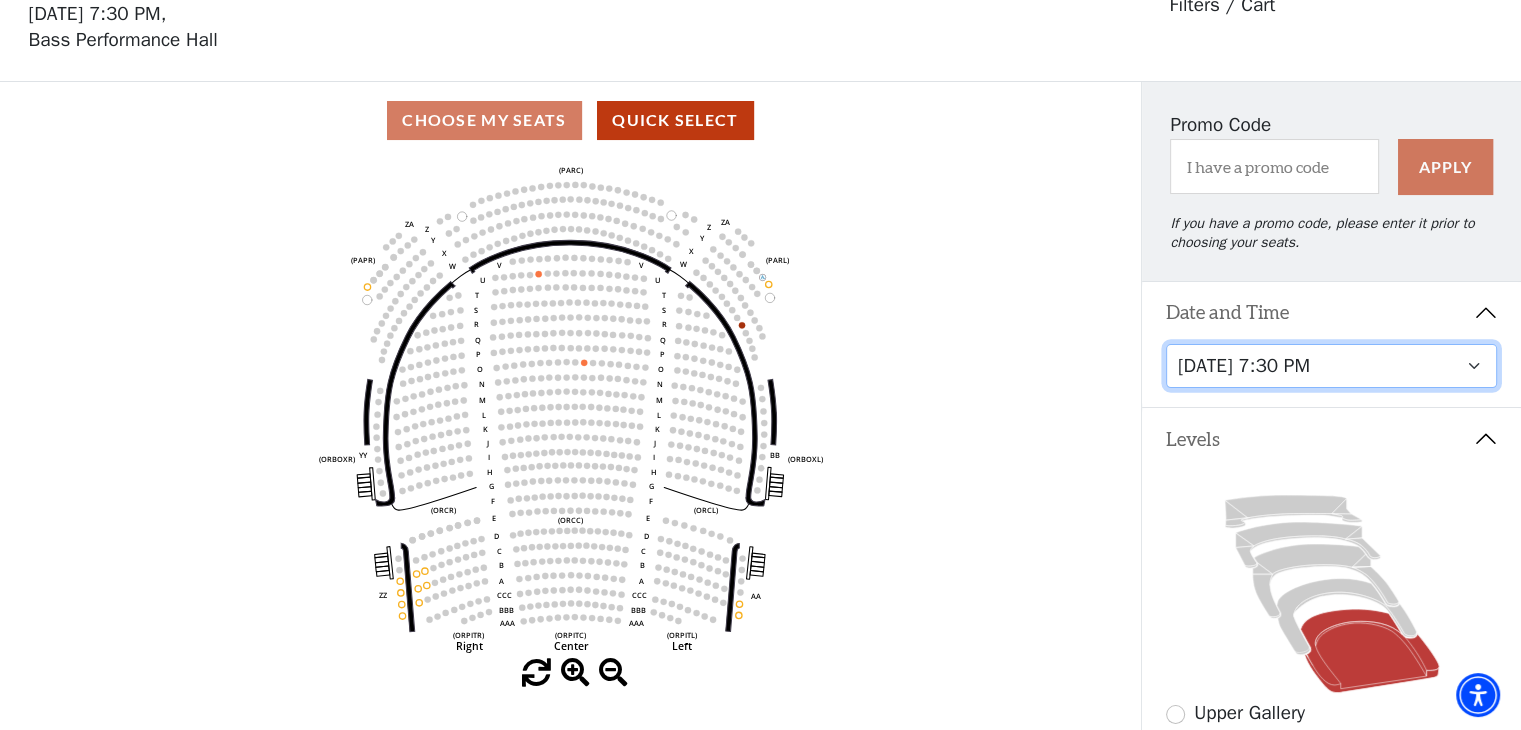 click on "Tuesday, July 29 at 7:30 PM Wednesday, July 30 at 7:30 PM Thursday, July 31 at 7:30 PM Friday, August 1 at 7:30 PM Saturday, August 2 at 1:30 PM Saturday, August 2 at 7:30 PM Sunday, August 3 at 1:30 PM Sunday, August 3 at 6:30 PM" at bounding box center [1332, 366] 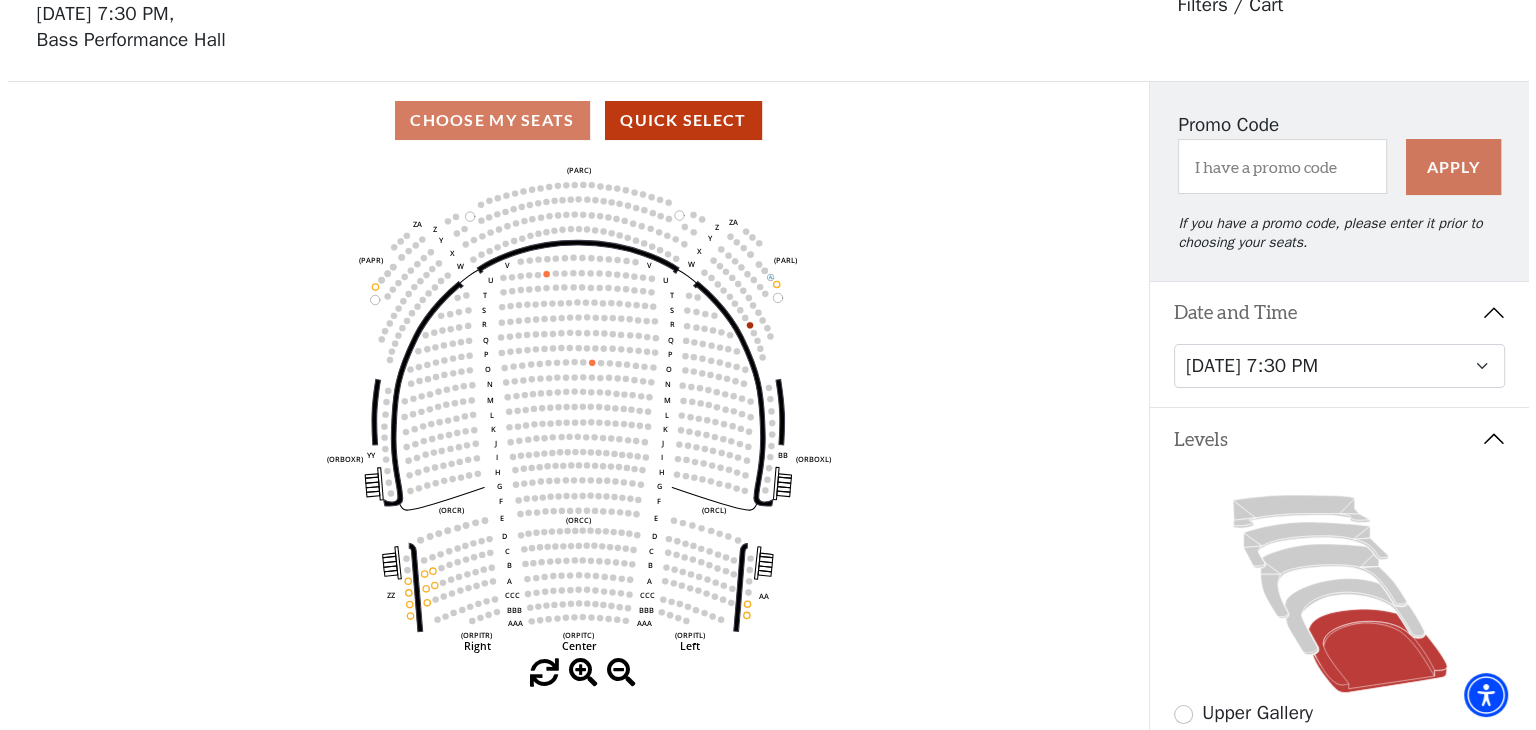 scroll, scrollTop: 0, scrollLeft: 0, axis: both 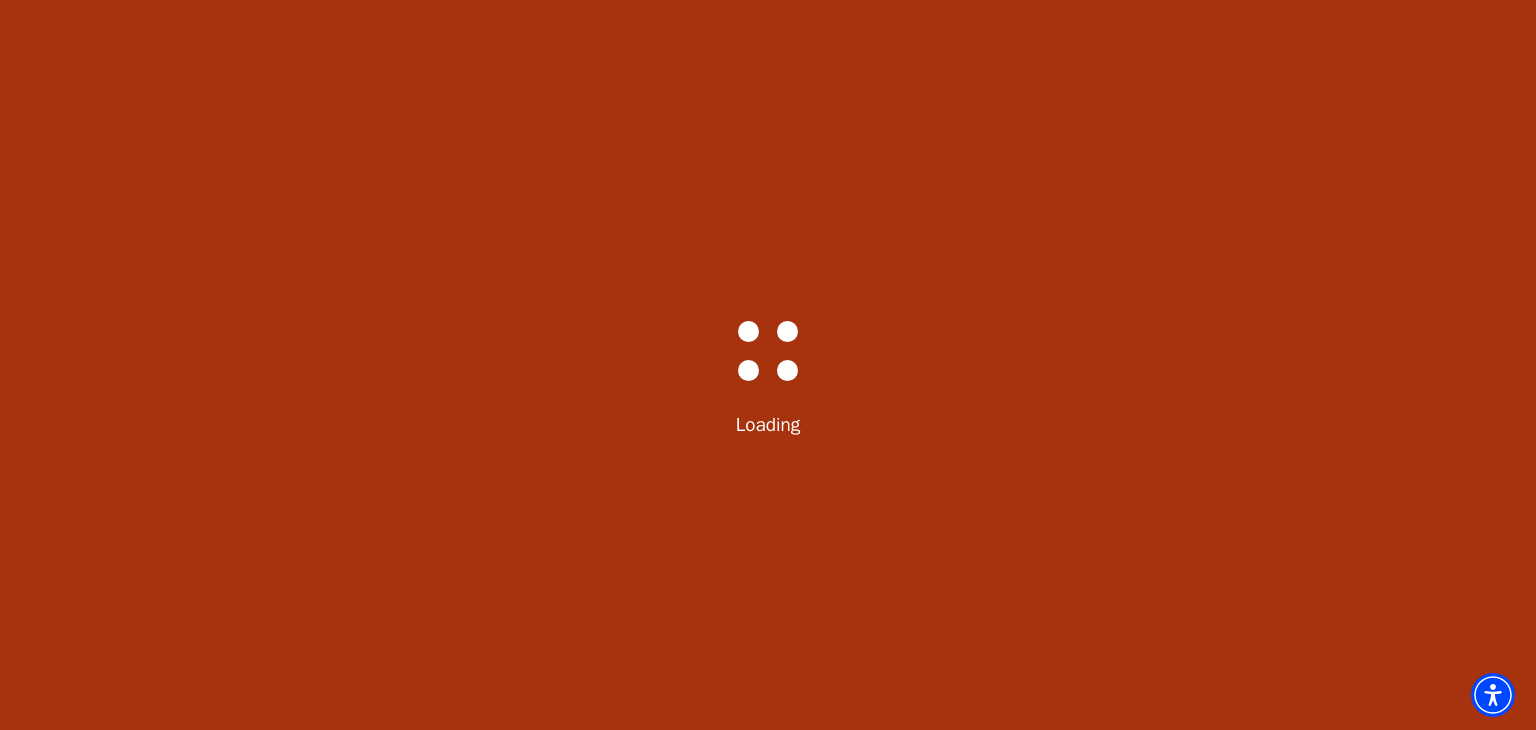 select on "5413" 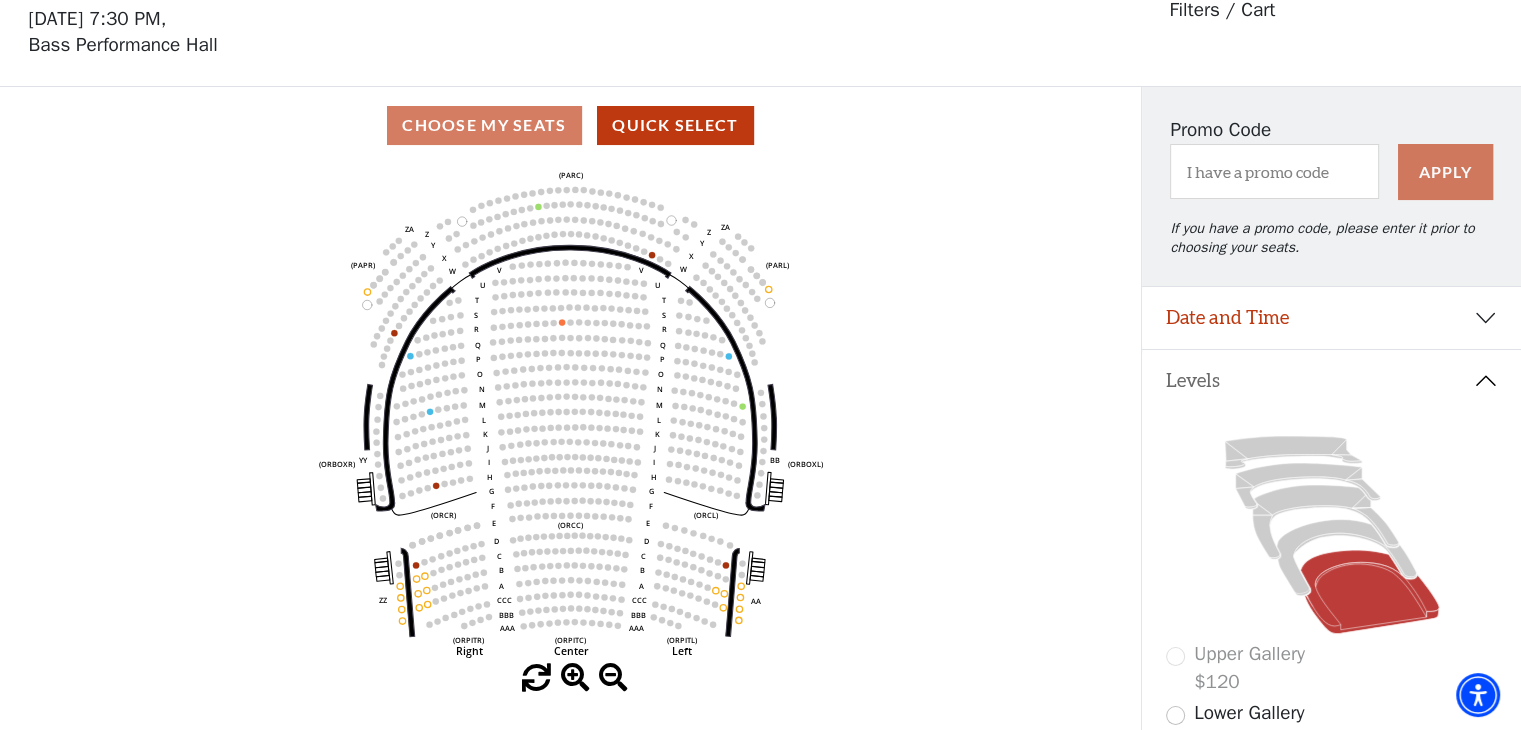 scroll, scrollTop: 92, scrollLeft: 0, axis: vertical 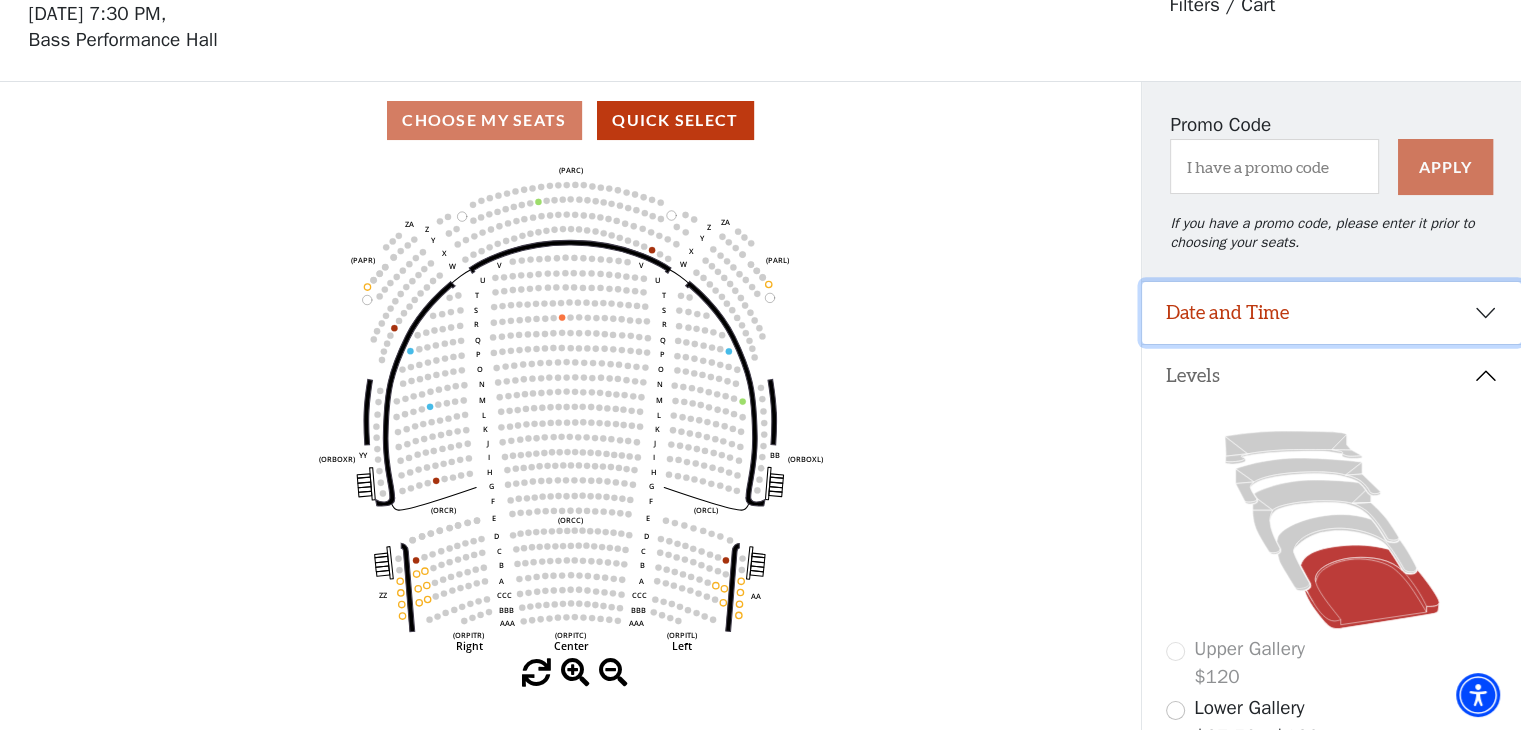click on "Date and Time" at bounding box center [1331, 313] 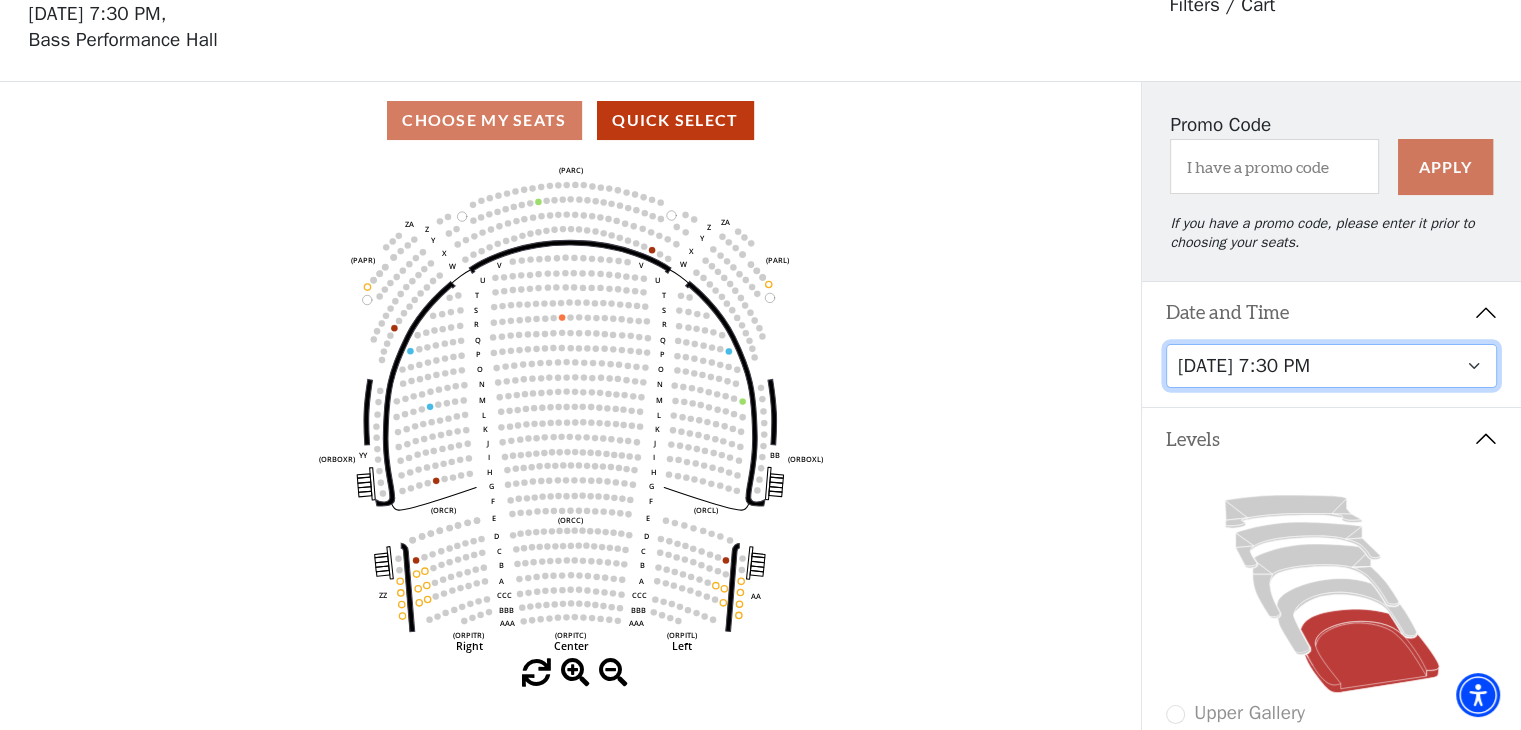 click on "Tuesday, July 29 at 7:30 PM Wednesday, July 30 at 7:30 PM Thursday, July 31 at 7:30 PM Friday, August 1 at 7:30 PM Saturday, August 2 at 1:30 PM Saturday, August 2 at 7:30 PM Sunday, August 3 at 1:30 PM Sunday, August 3 at 6:30 PM" at bounding box center (1332, 366) 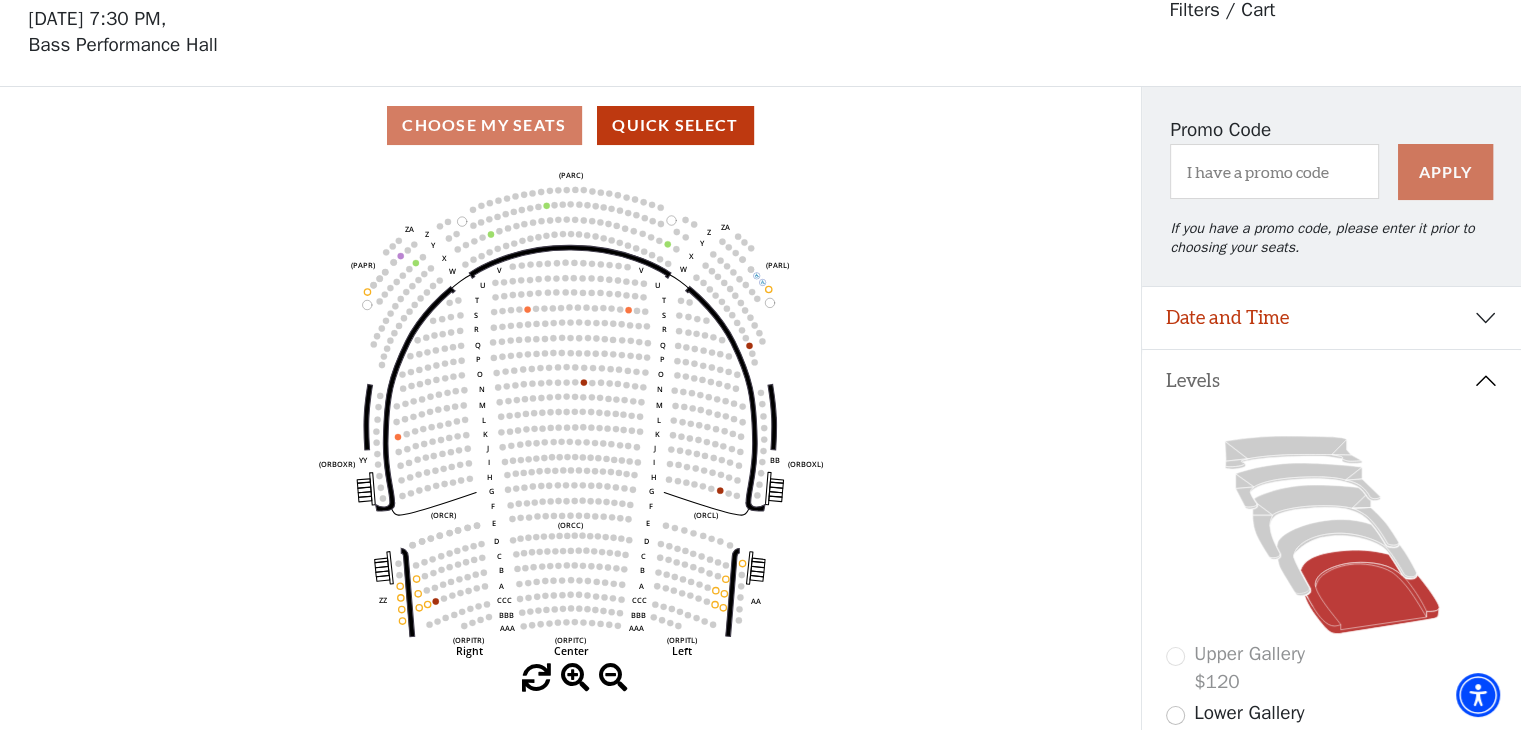 scroll, scrollTop: 92, scrollLeft: 0, axis: vertical 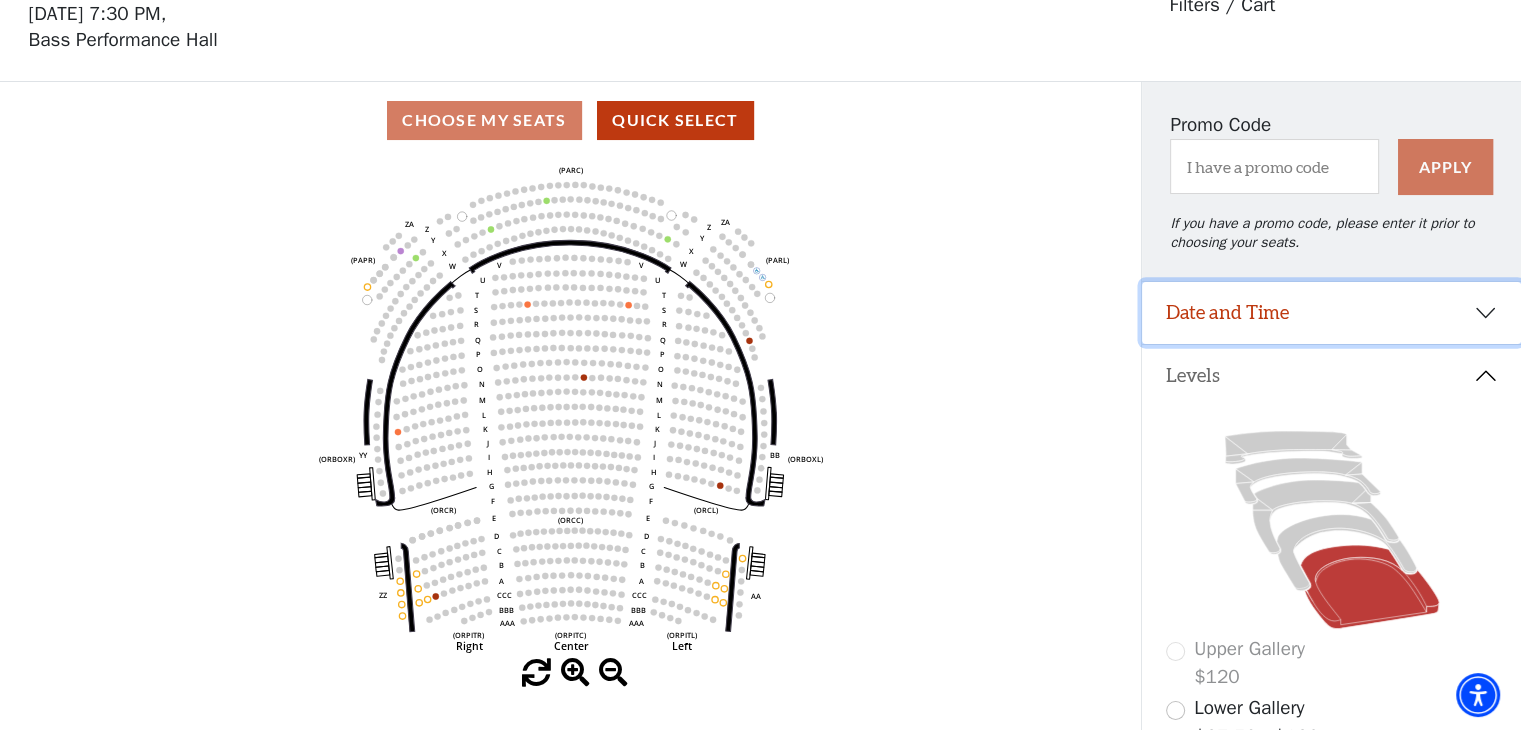 click on "Date and Time" at bounding box center [1331, 313] 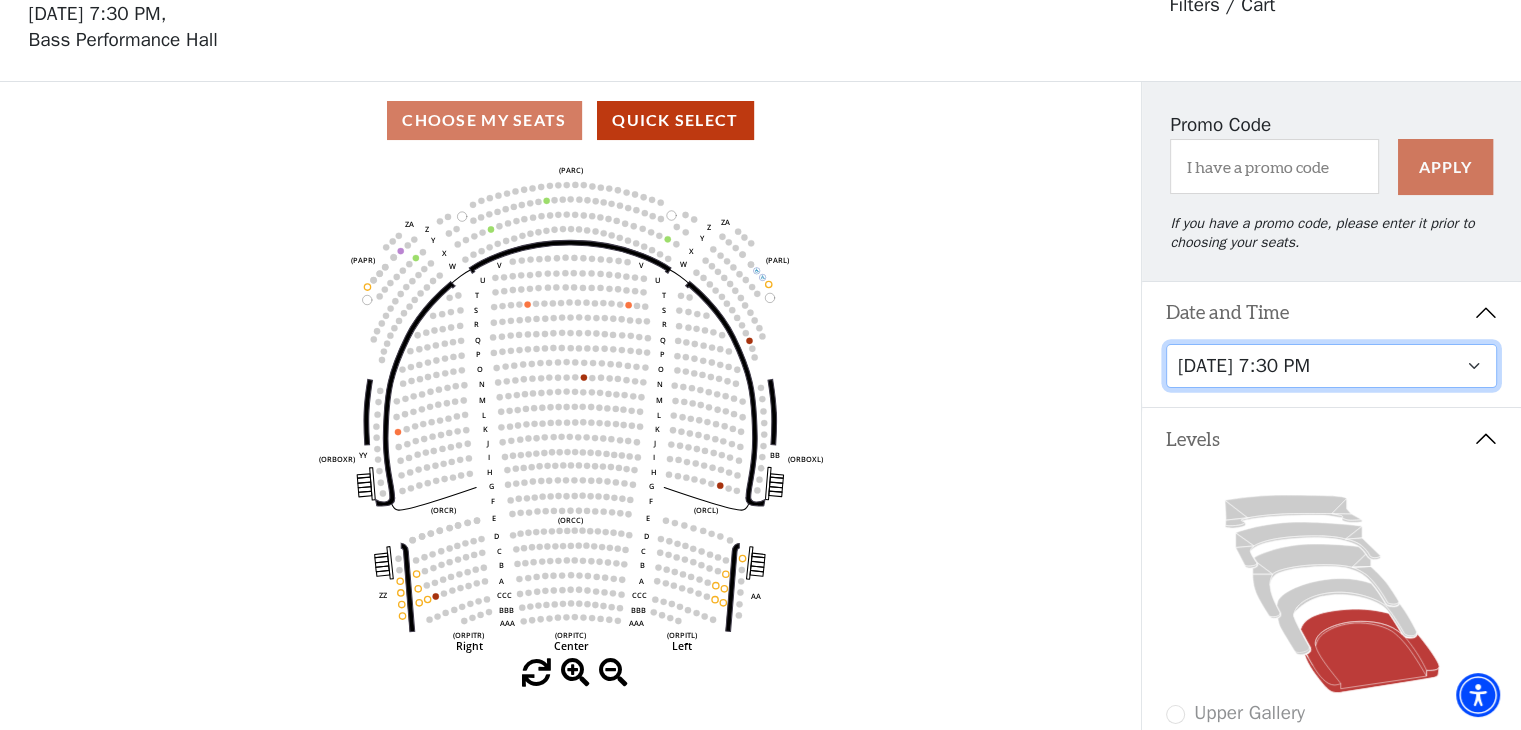 click on "Tuesday, July 29 at 7:30 PM Wednesday, July 30 at 7:30 PM Thursday, July 31 at 7:30 PM Friday, August 1 at 7:30 PM Saturday, August 2 at 1:30 PM Saturday, August 2 at 7:30 PM Sunday, August 3 at 1:30 PM Sunday, August 3 at 6:30 PM" at bounding box center [1332, 366] 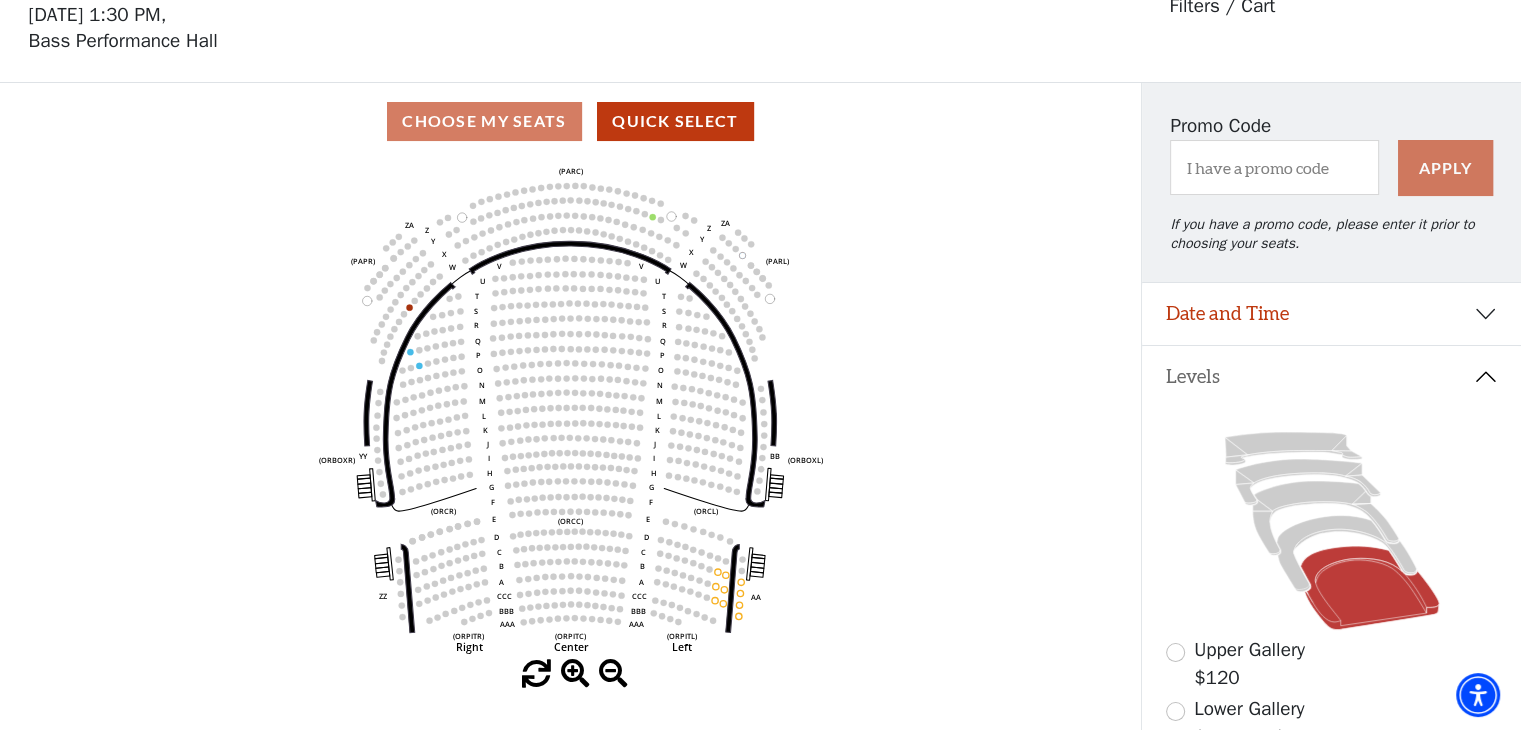 scroll, scrollTop: 92, scrollLeft: 0, axis: vertical 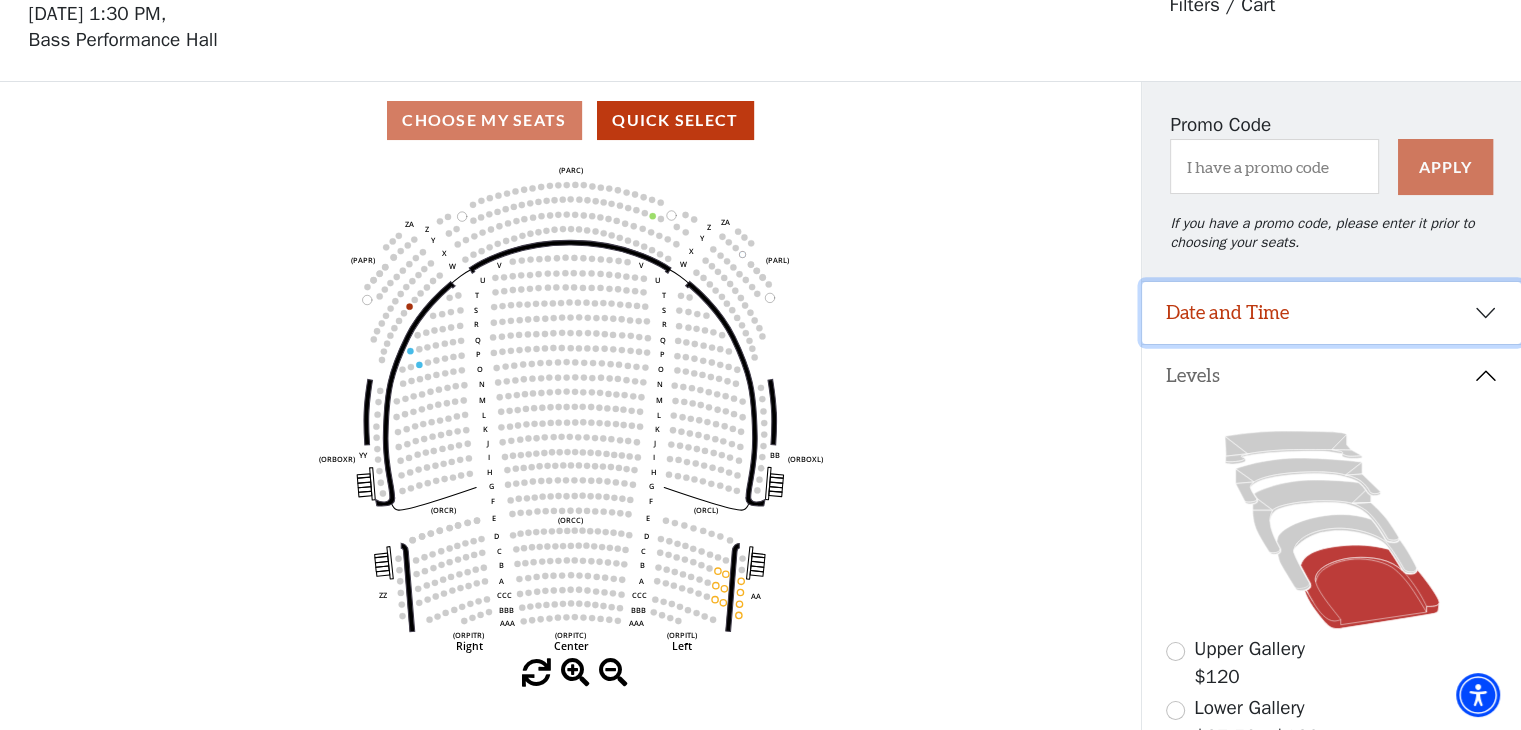 click on "Date and Time" at bounding box center (1331, 313) 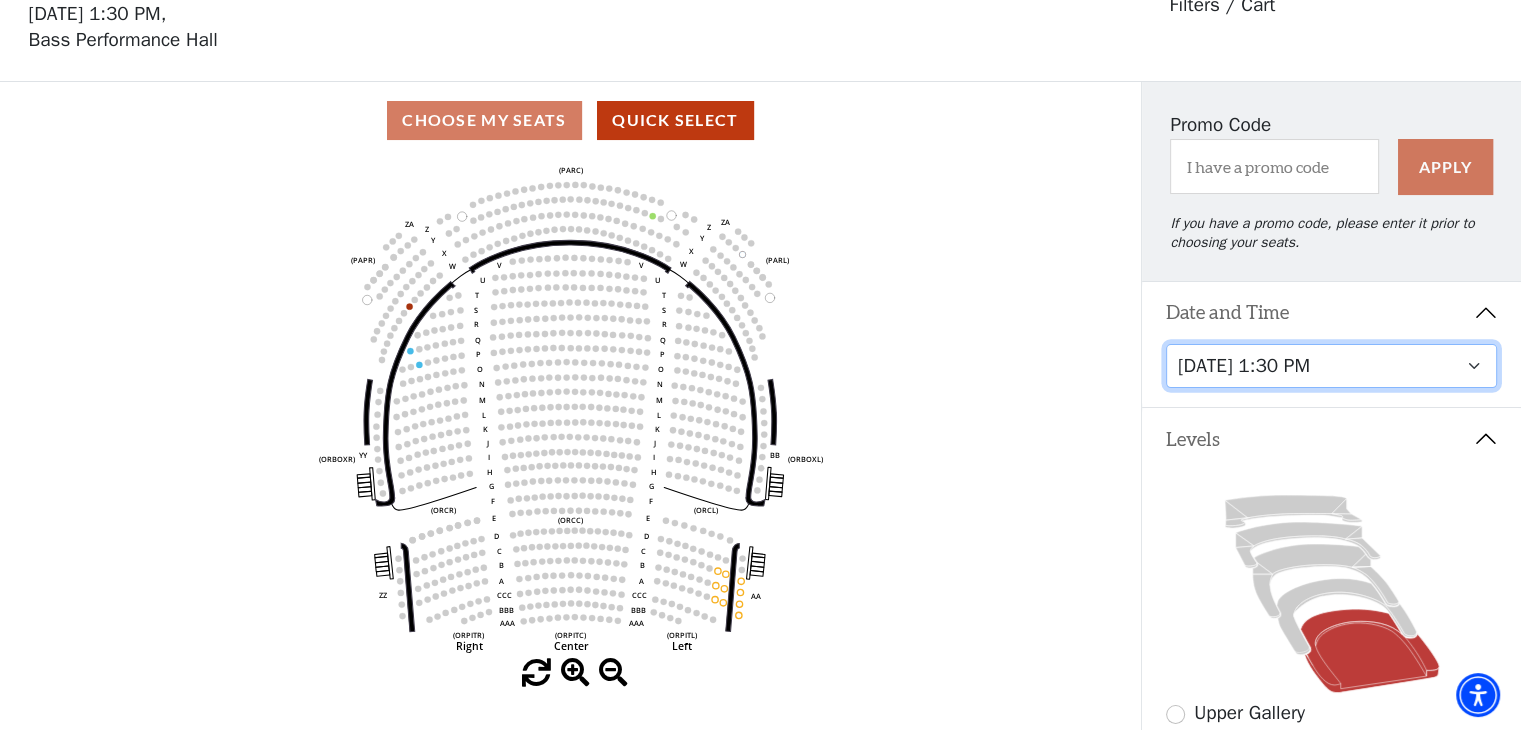 click on "Tuesday, July 29 at 7:30 PM Wednesday, July 30 at 7:30 PM Thursday, July 31 at 7:30 PM Friday, August 1 at 7:30 PM Saturday, August 2 at 1:30 PM Saturday, August 2 at 7:30 PM Sunday, August 3 at 1:30 PM Sunday, August 3 at 6:30 PM" at bounding box center (1332, 366) 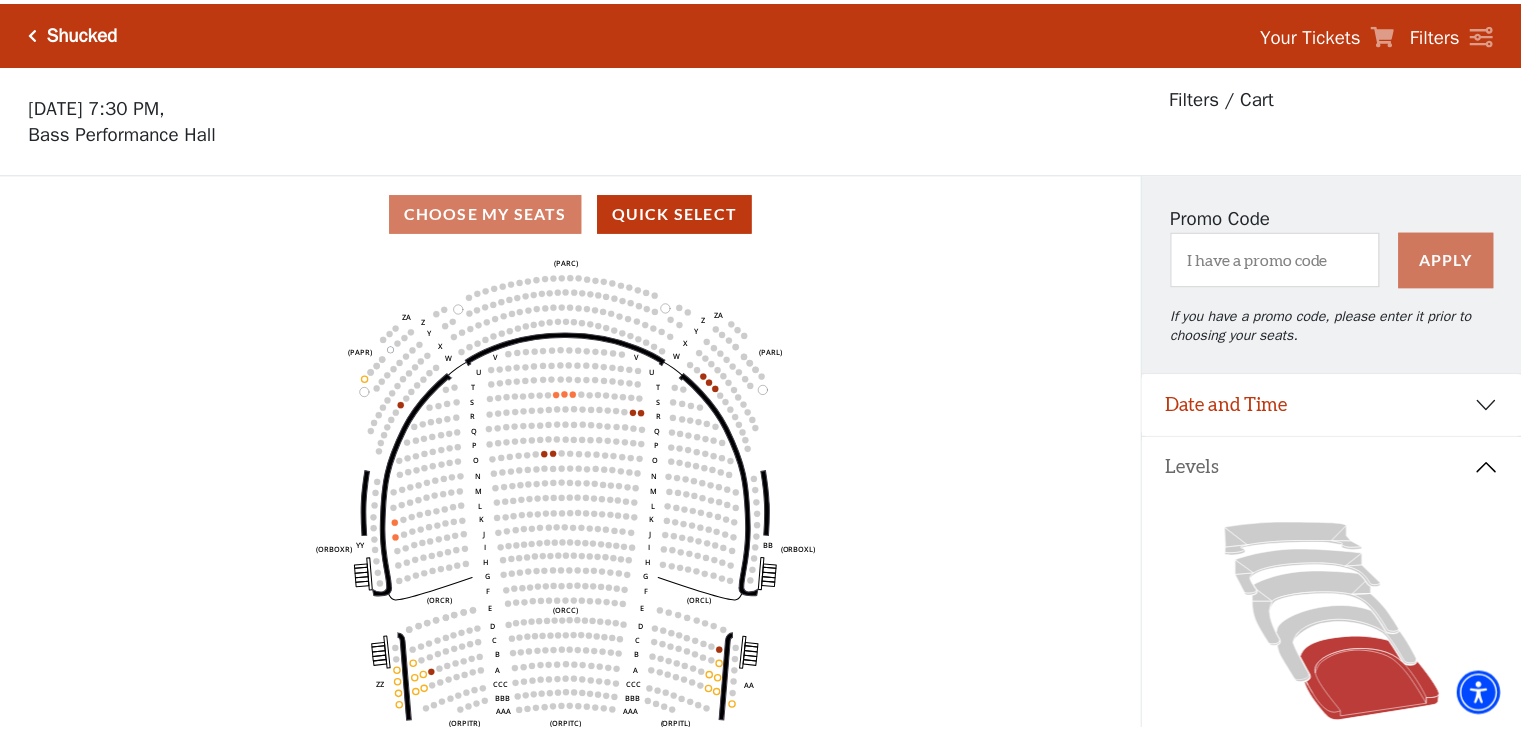 scroll, scrollTop: 92, scrollLeft: 0, axis: vertical 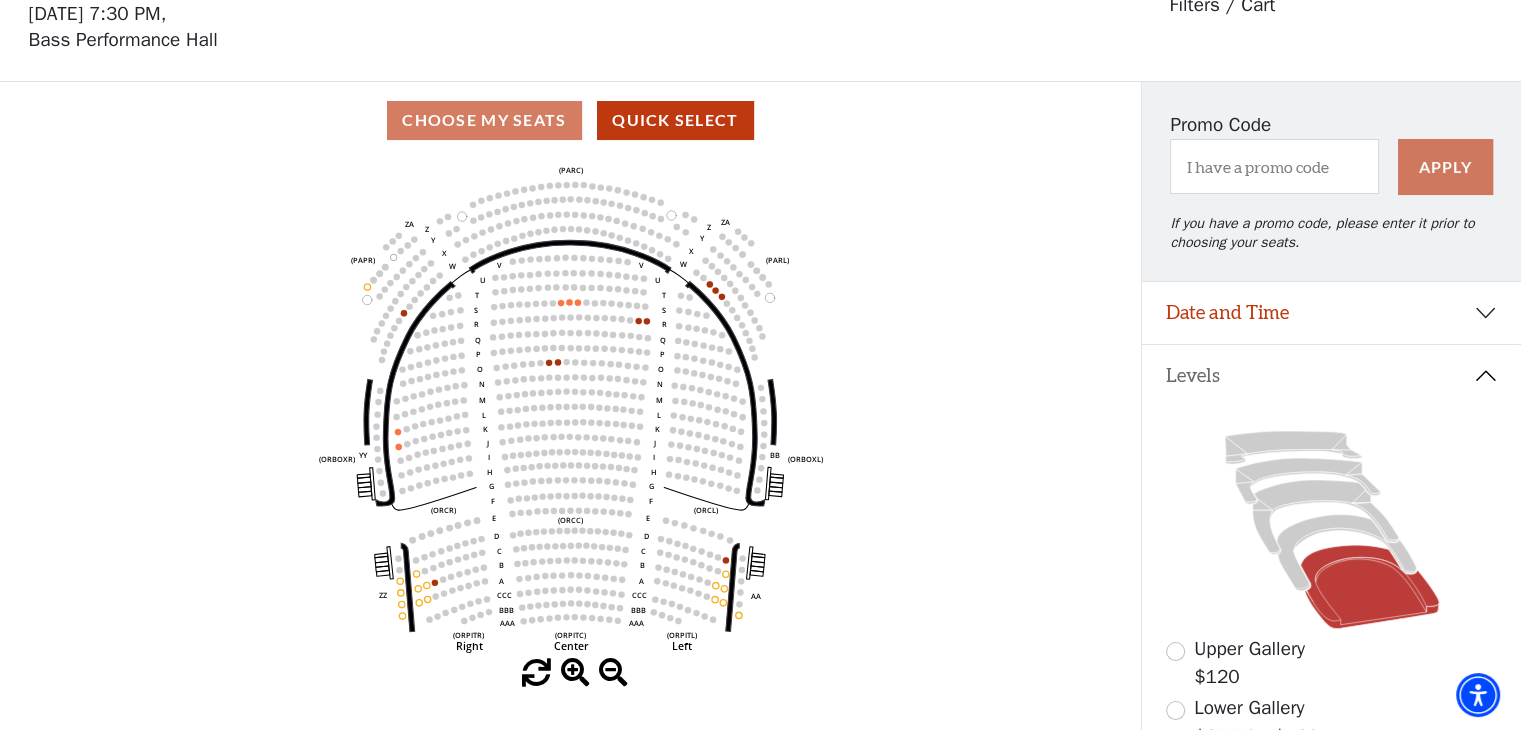 click 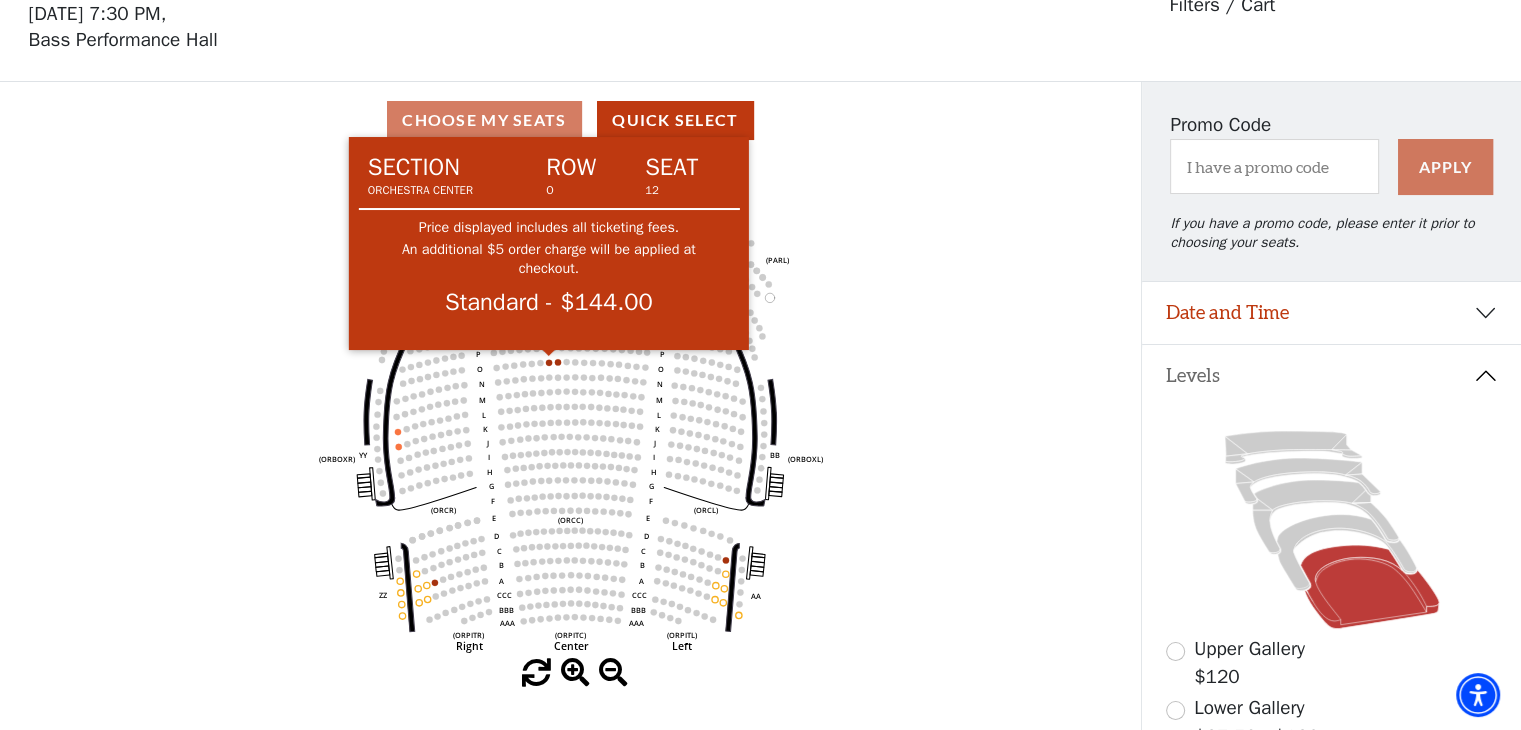 click 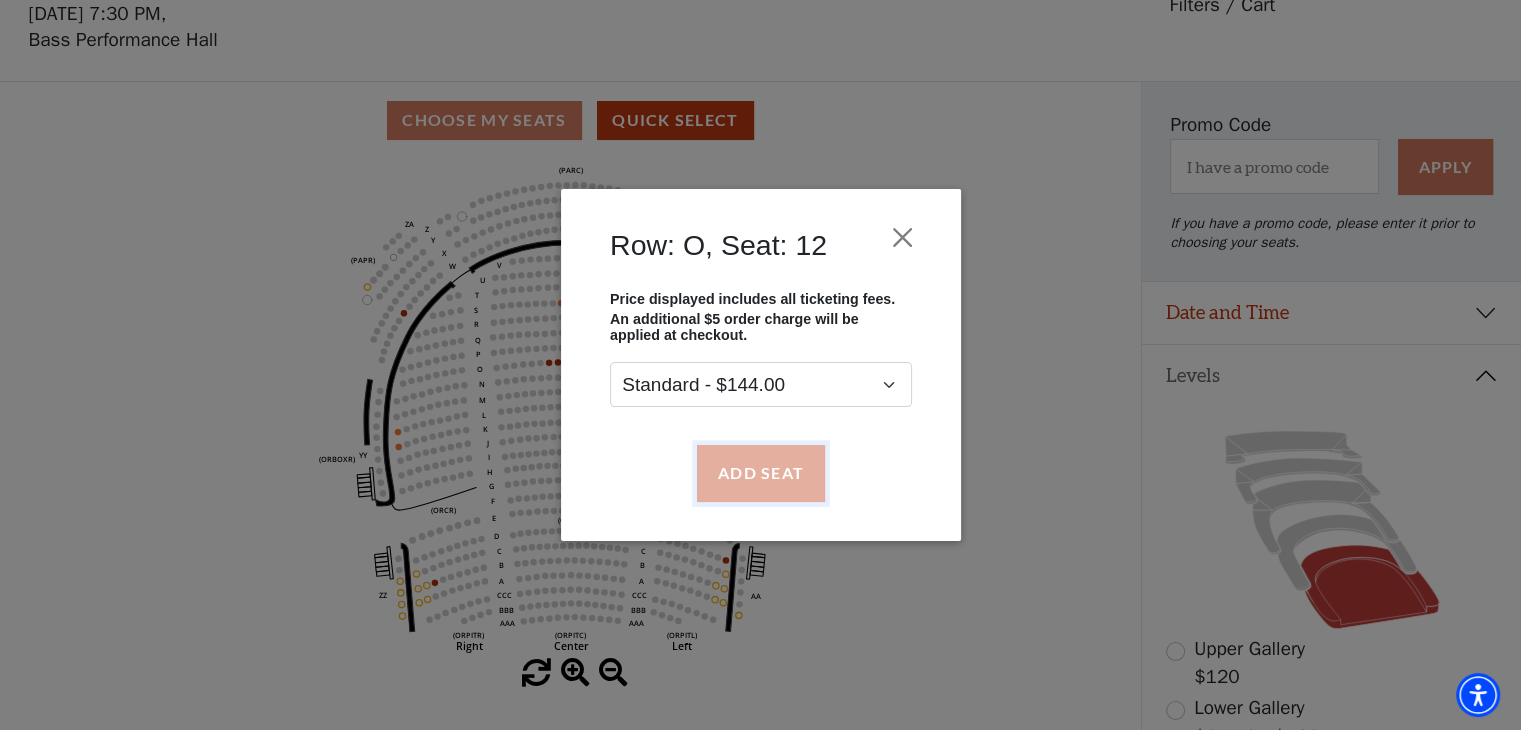 click on "Add Seat" at bounding box center (760, 473) 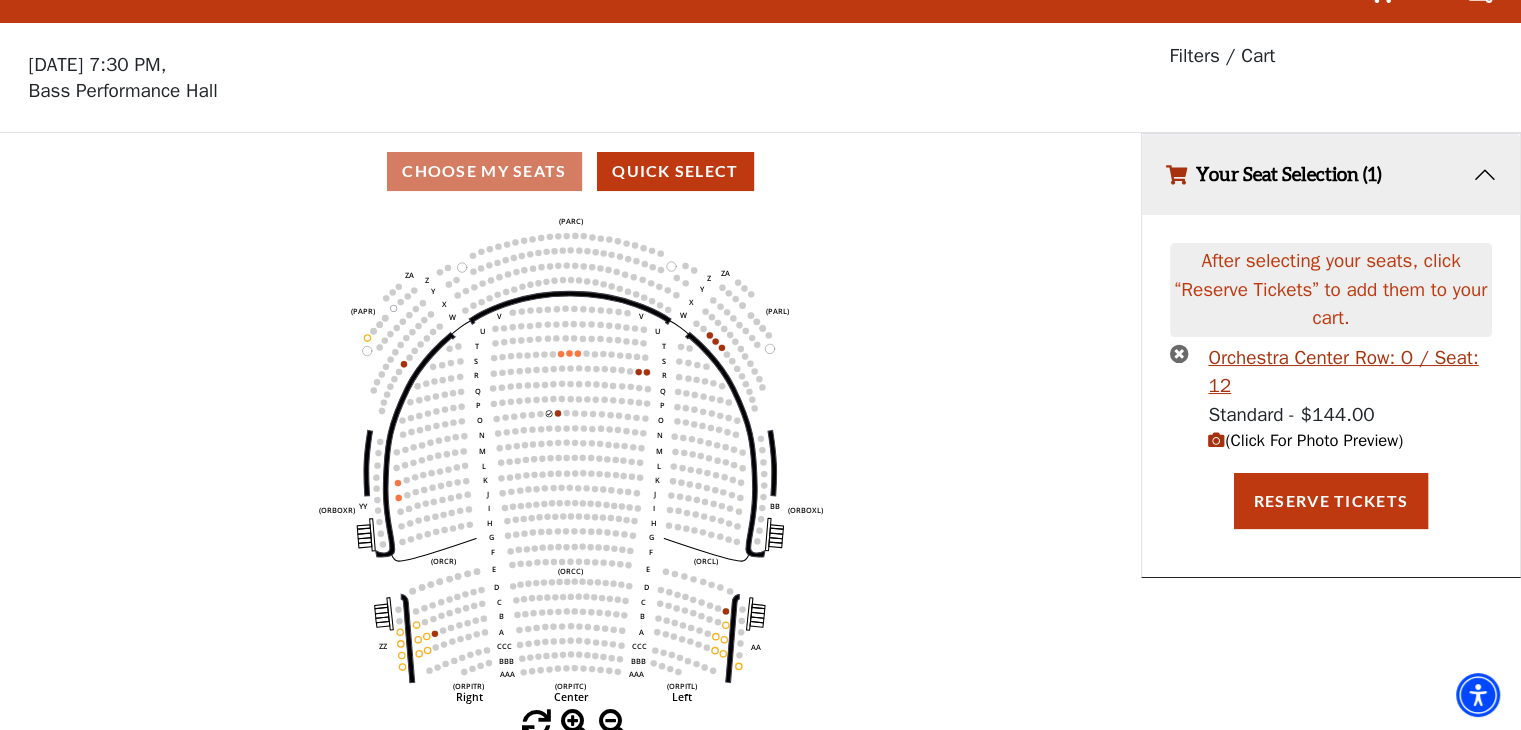 scroll, scrollTop: 0, scrollLeft: 0, axis: both 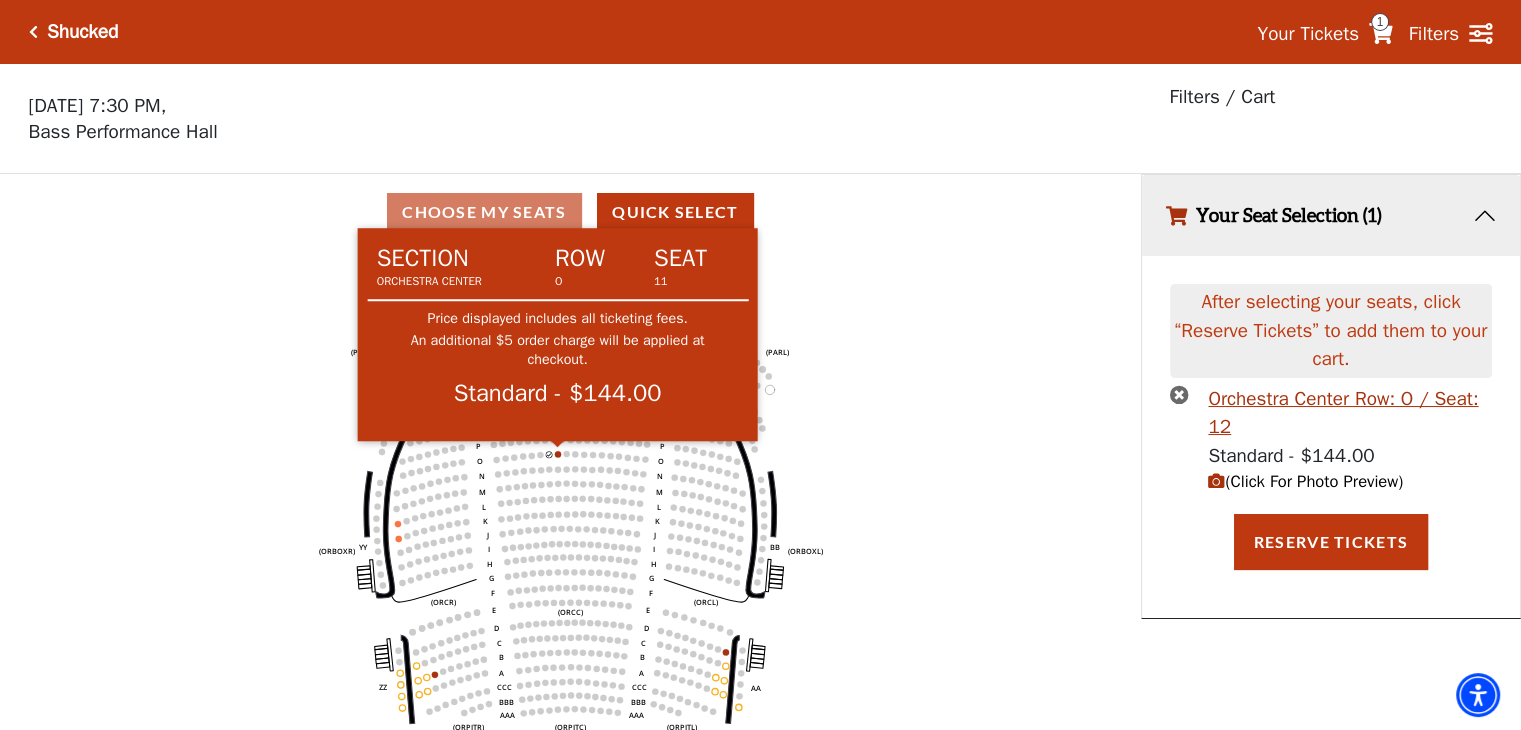 click 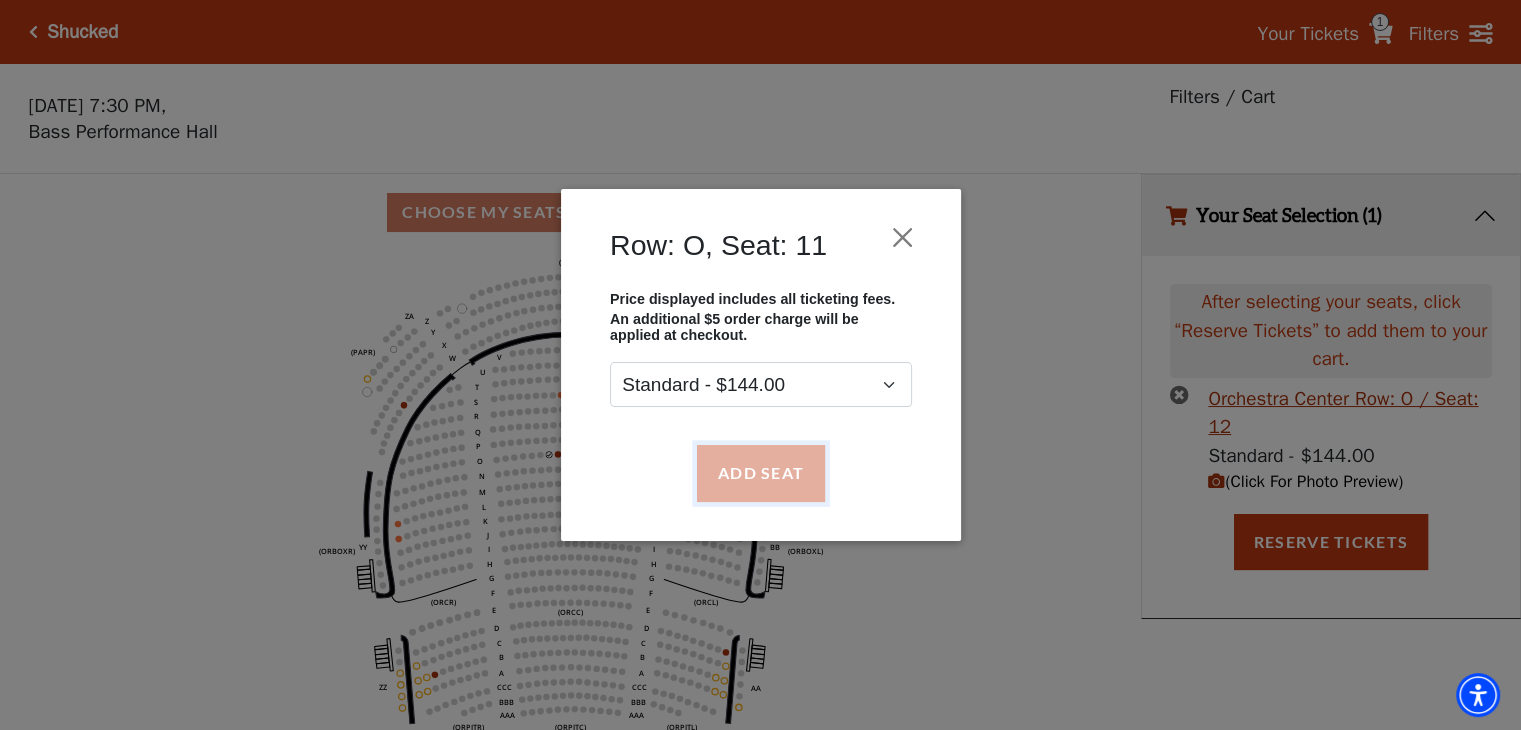 click on "Add Seat" at bounding box center [760, 473] 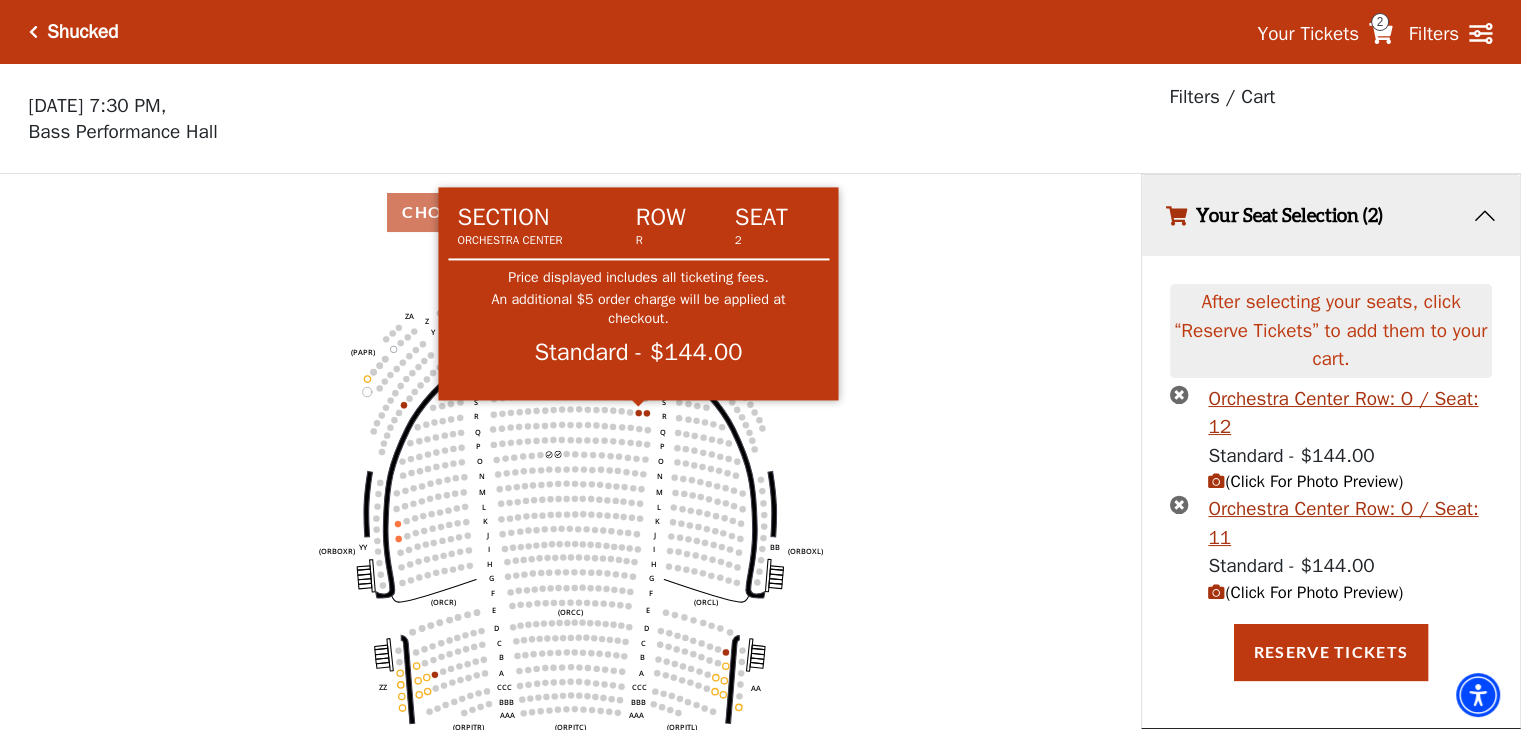 click 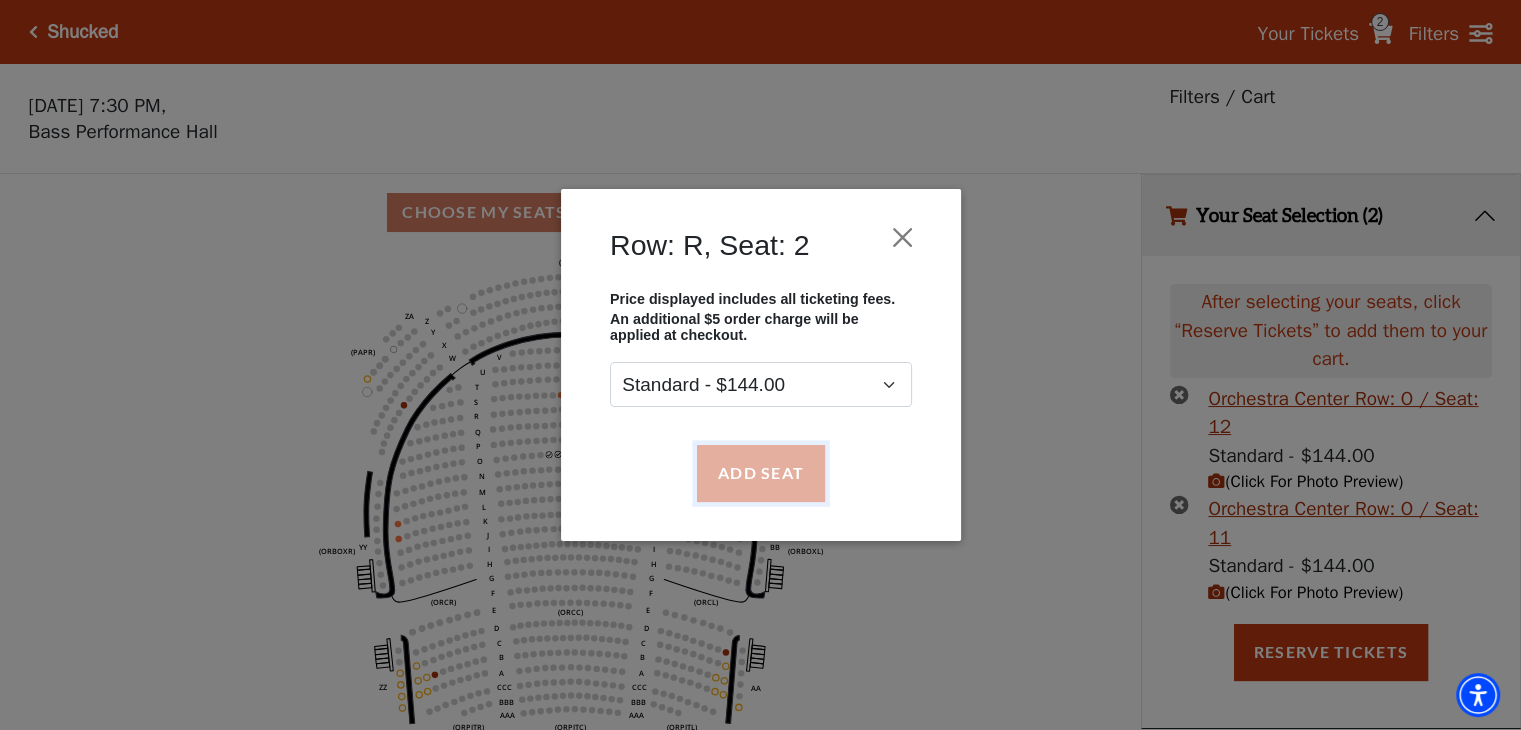 click on "Add Seat" at bounding box center [760, 473] 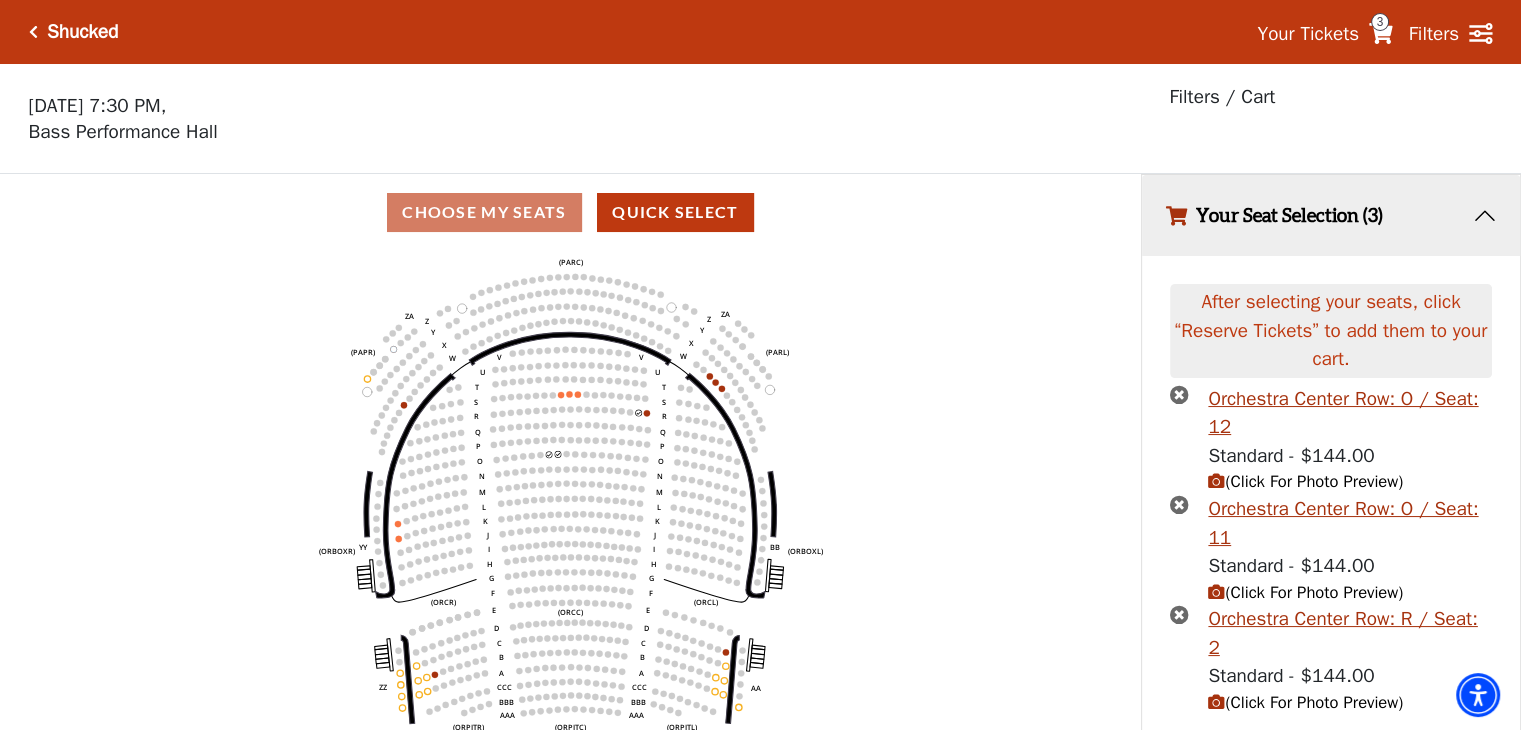 scroll, scrollTop: 31, scrollLeft: 0, axis: vertical 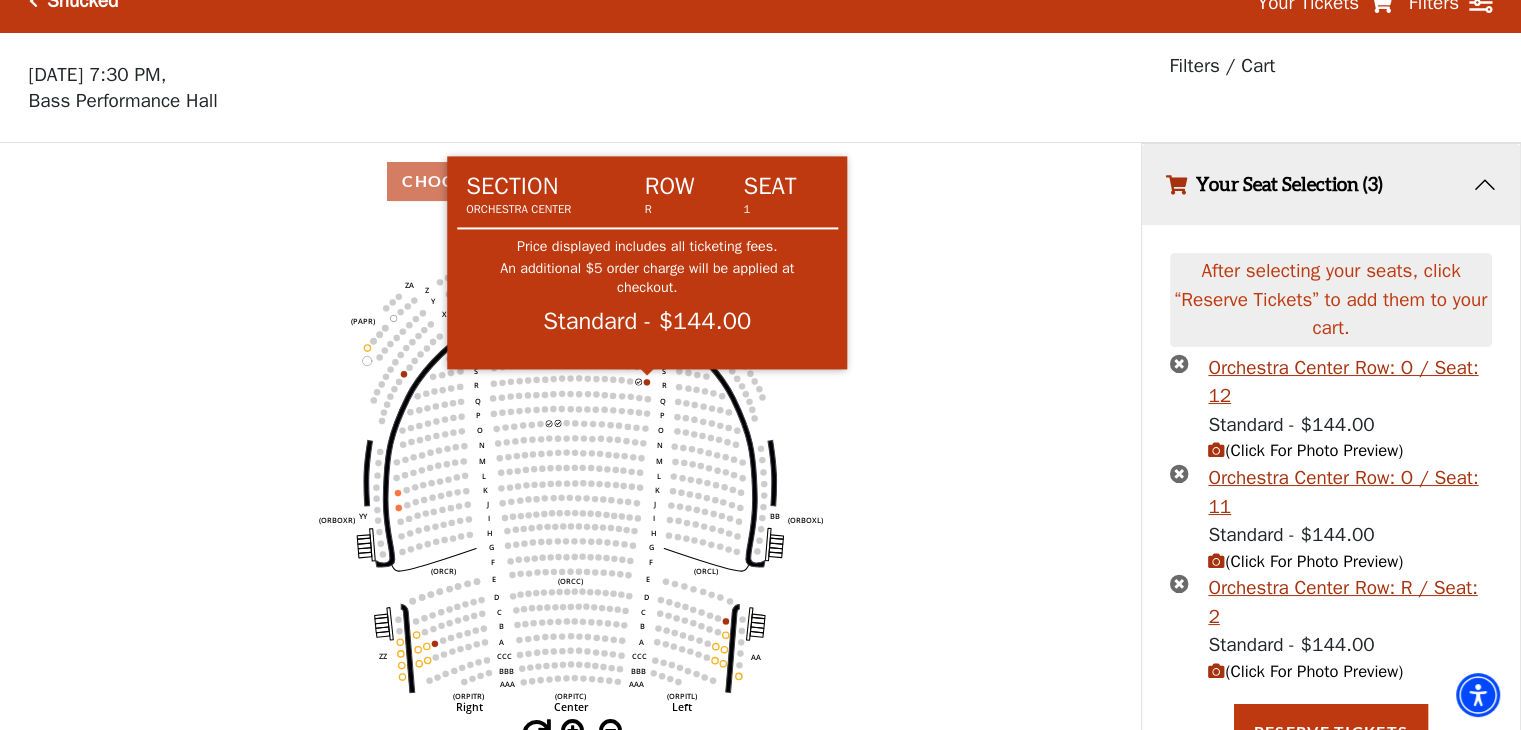 click 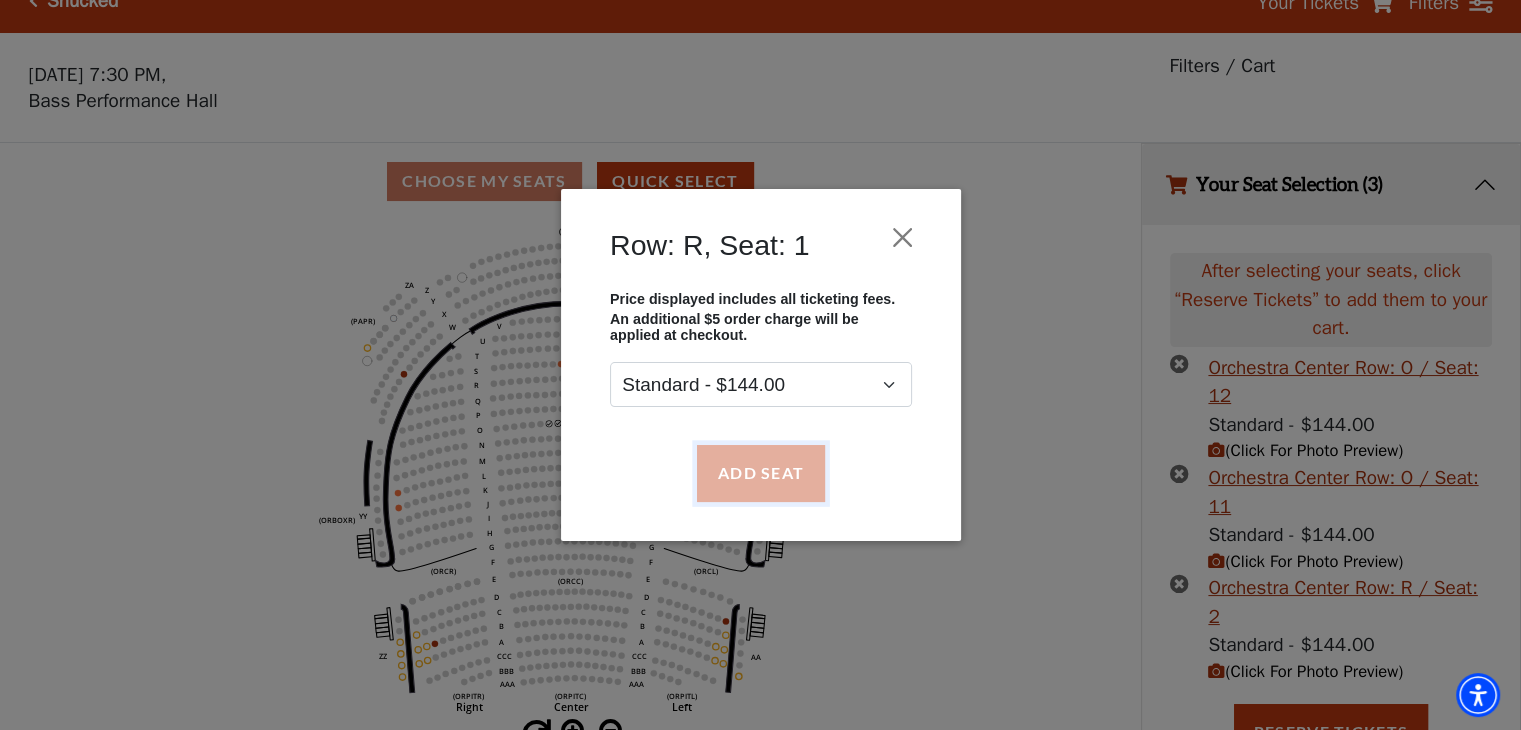 click on "Add Seat" at bounding box center [760, 473] 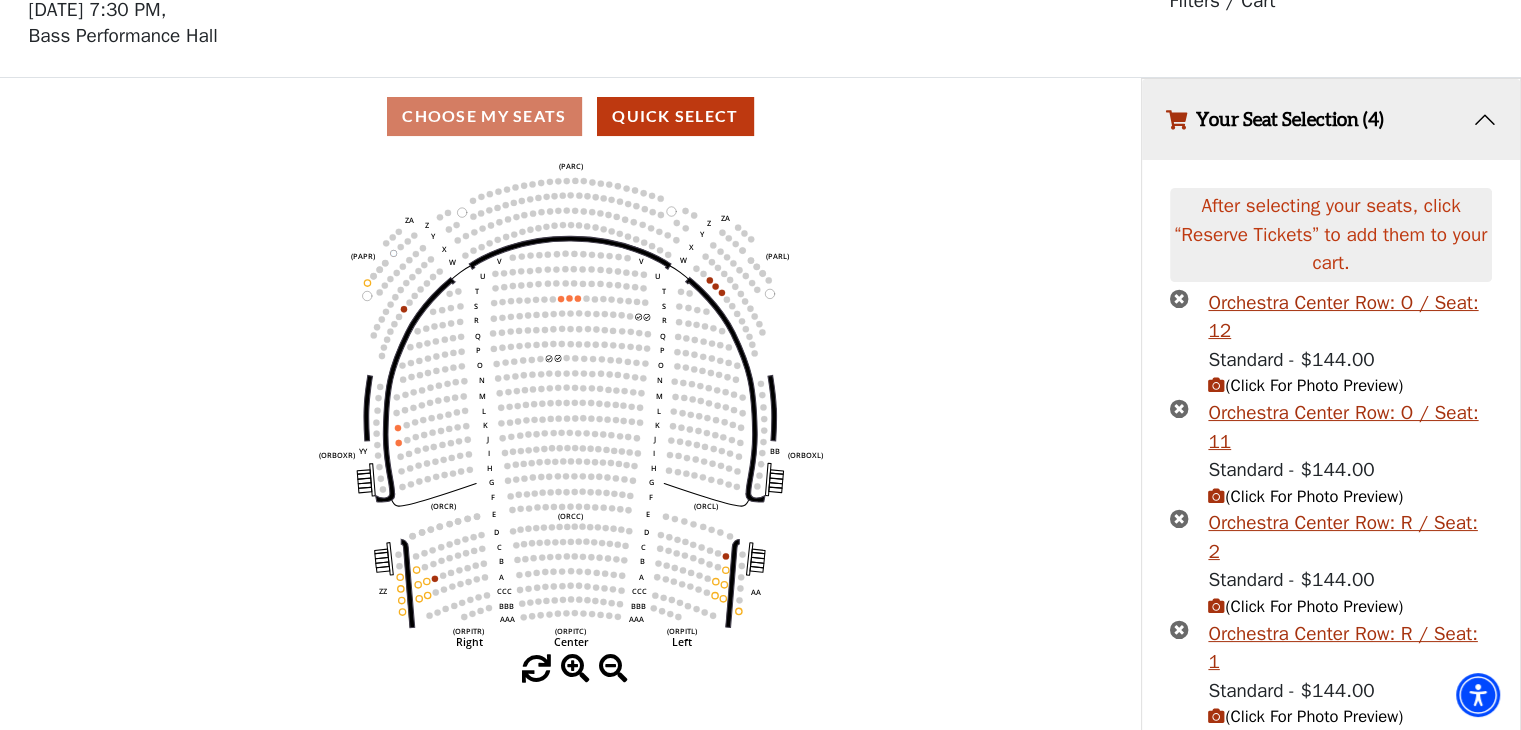 scroll, scrollTop: 112, scrollLeft: 0, axis: vertical 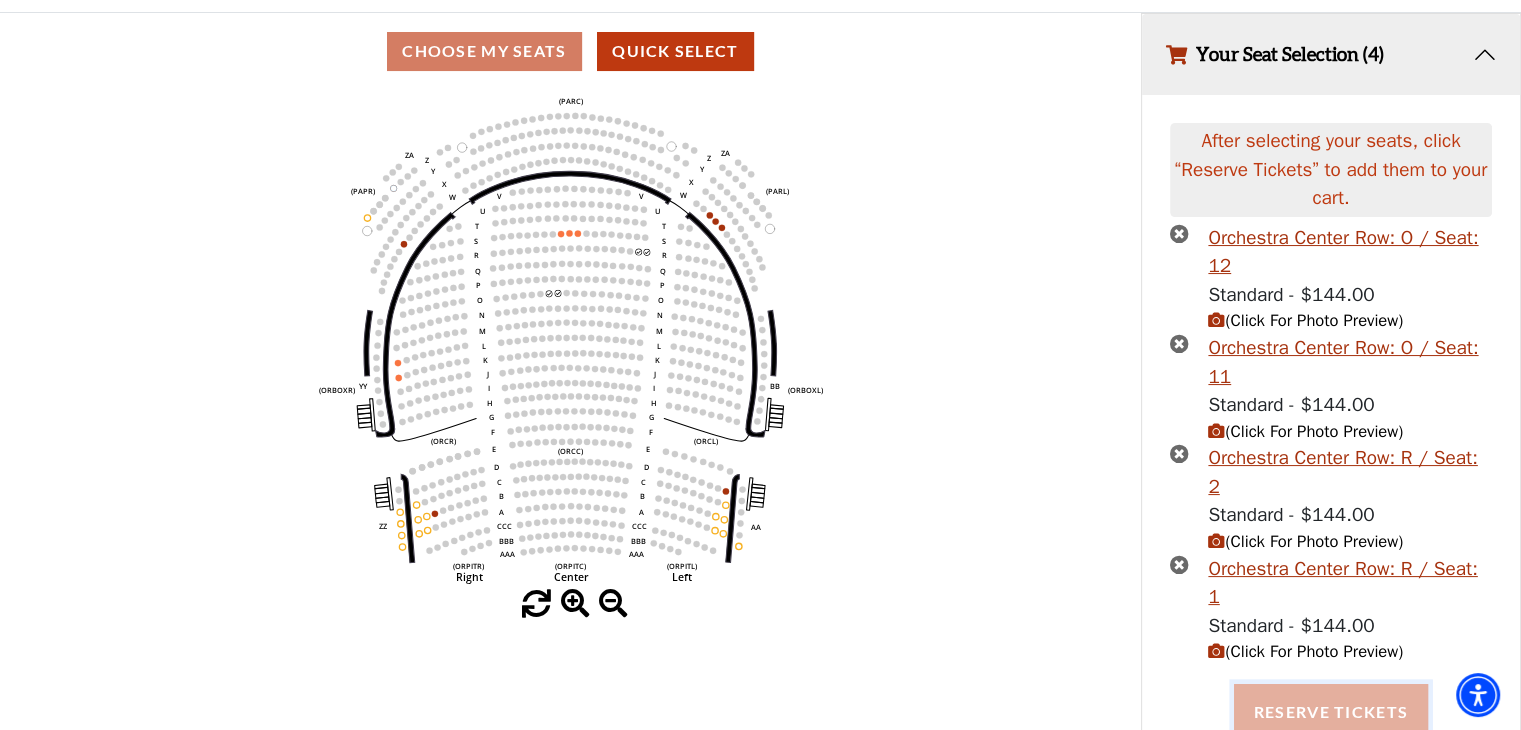 click on "Reserve Tickets" at bounding box center [1331, 712] 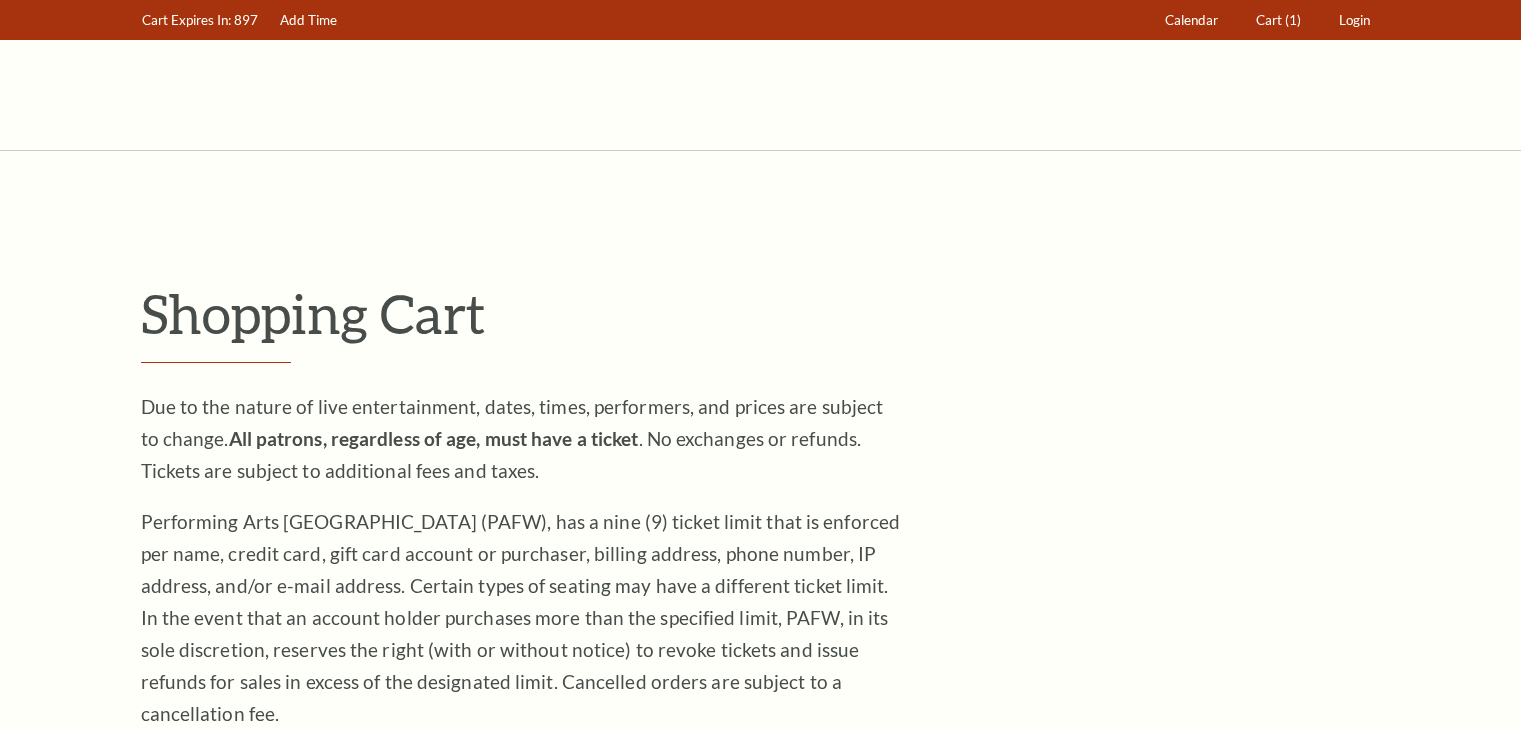 scroll, scrollTop: 0, scrollLeft: 0, axis: both 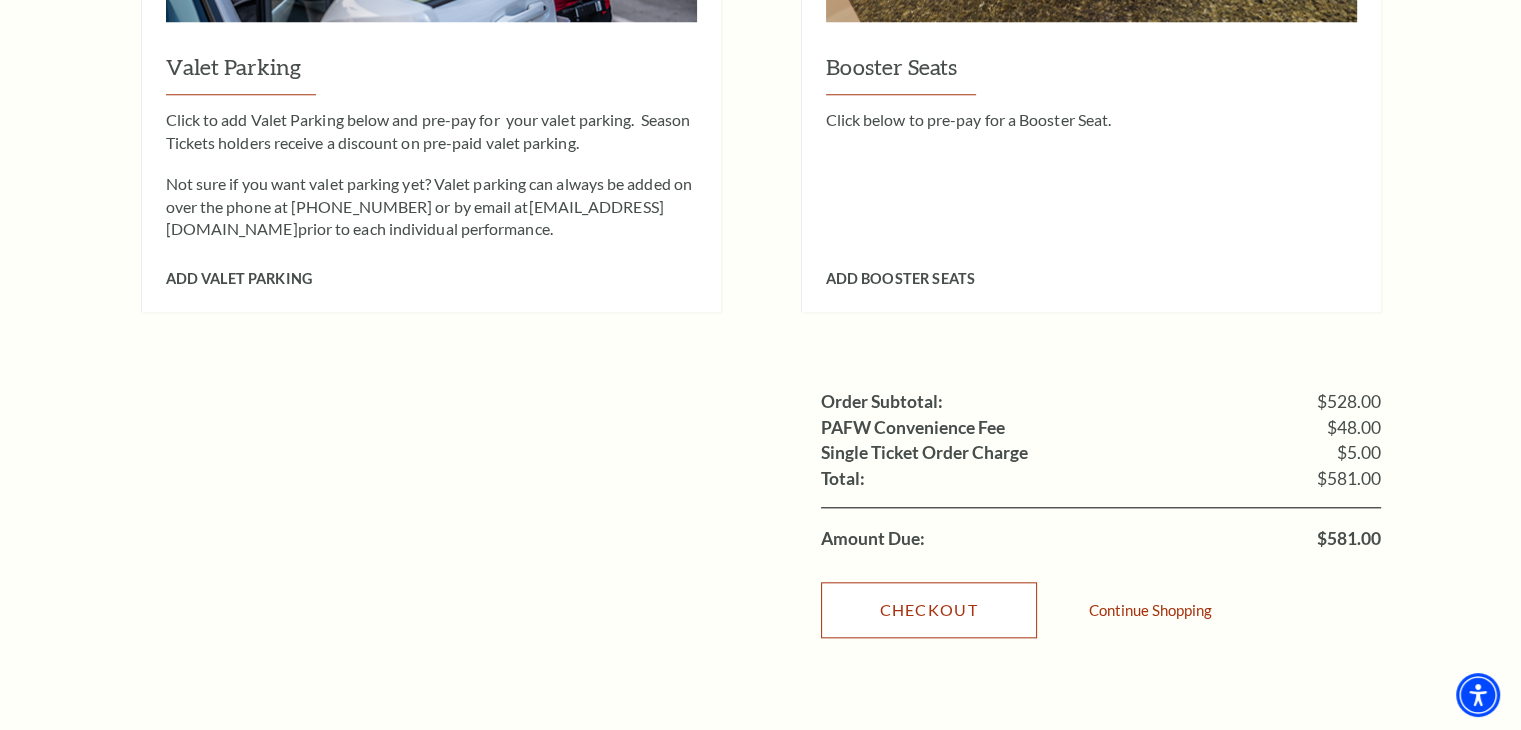 click on "Checkout" at bounding box center (929, 610) 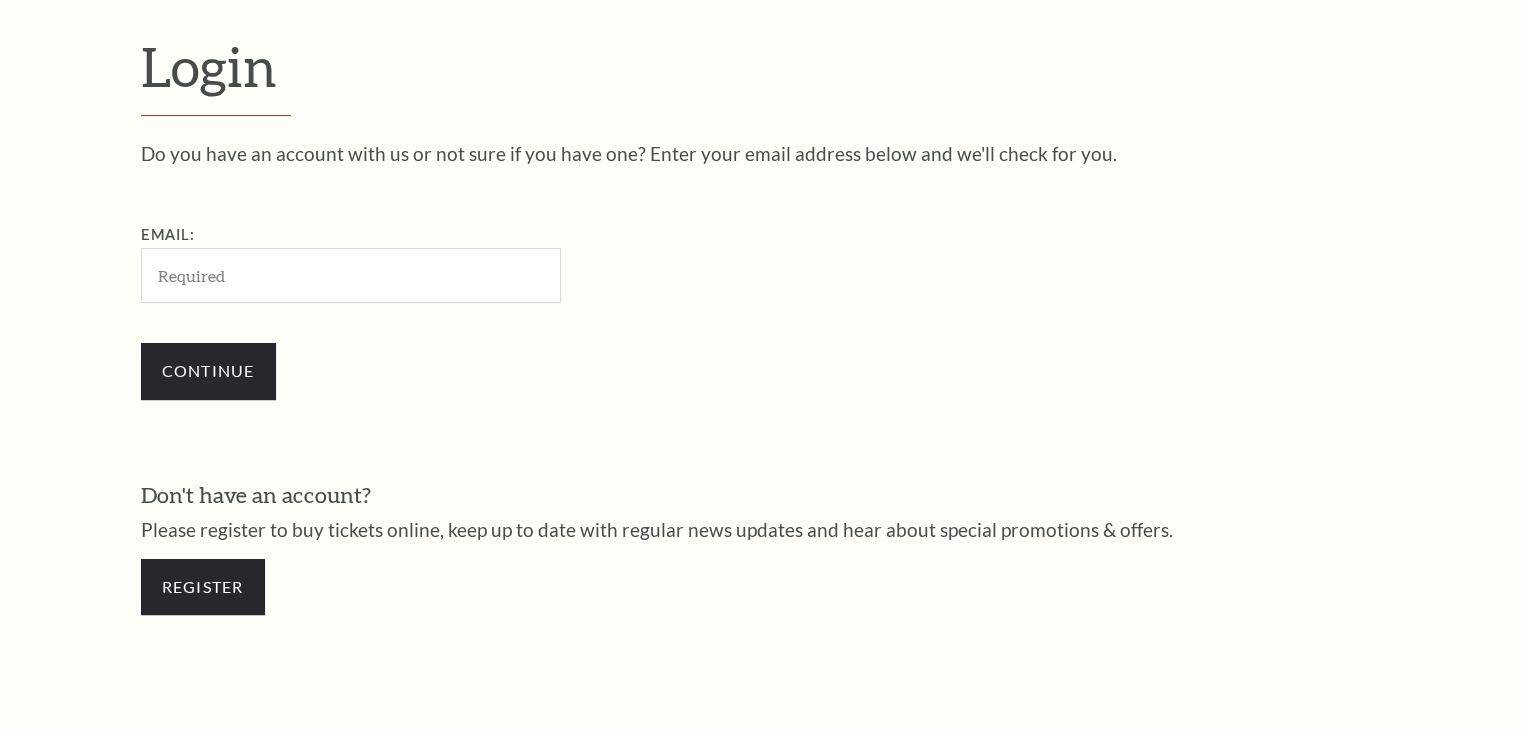 scroll, scrollTop: 0, scrollLeft: 0, axis: both 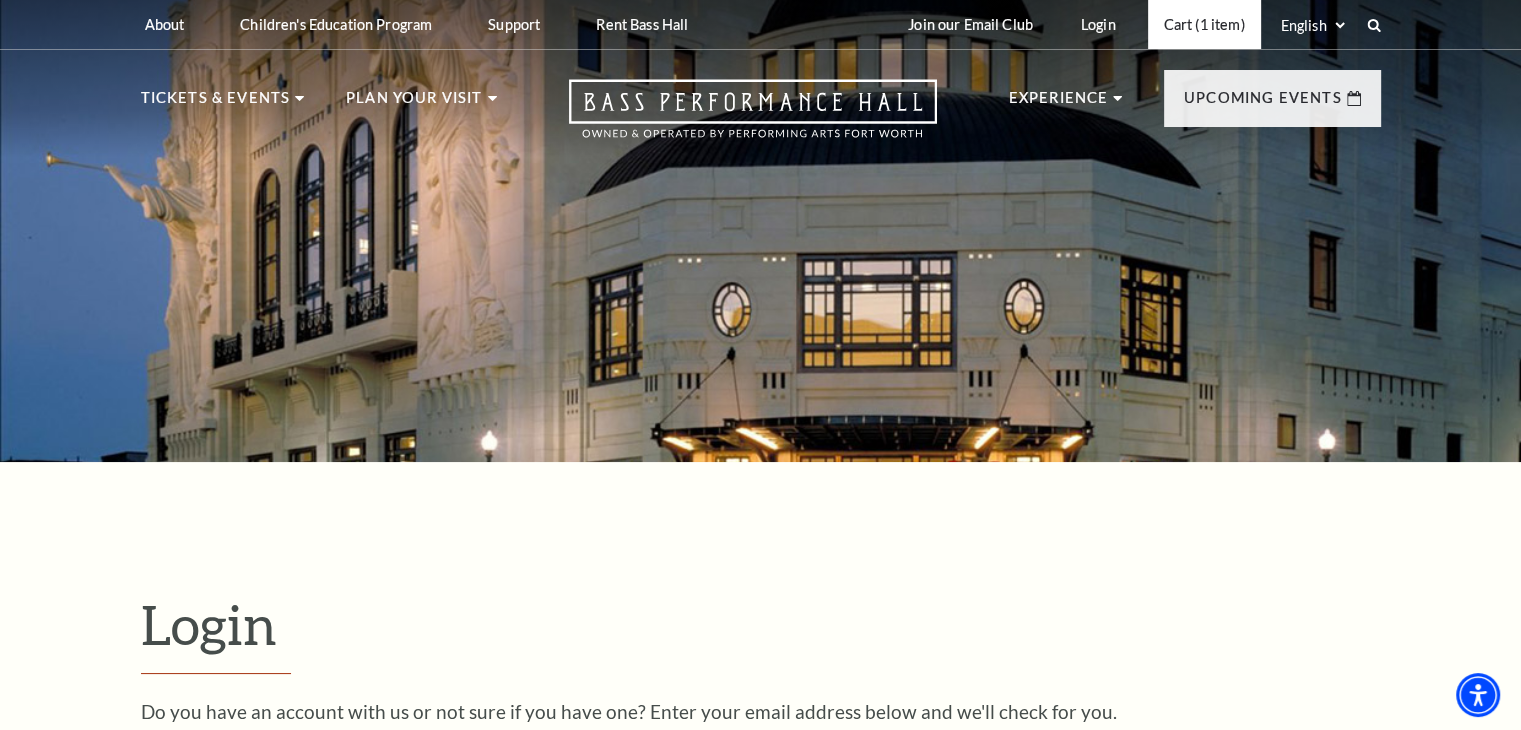 click on "Cart (1 item)" at bounding box center (1204, 24) 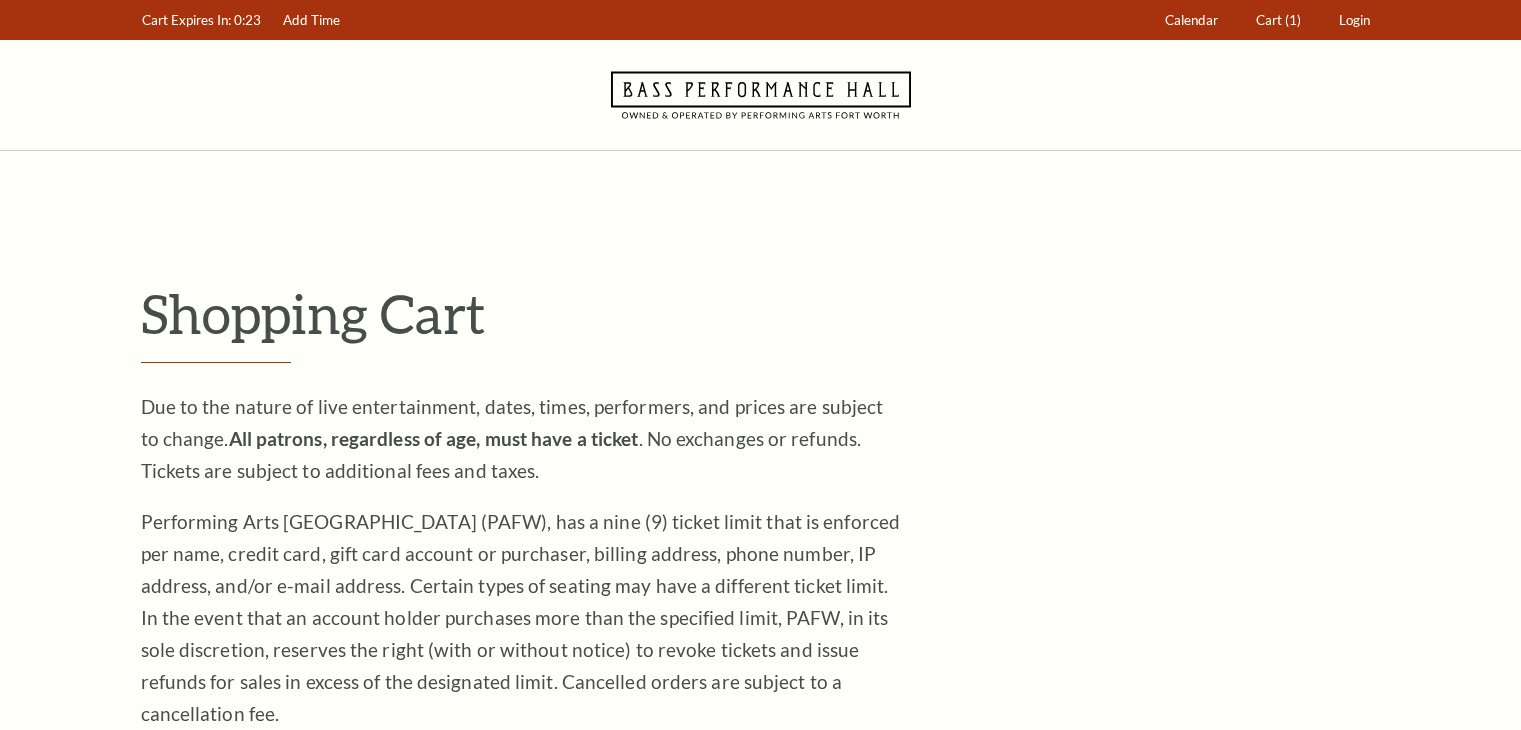 scroll, scrollTop: 0, scrollLeft: 0, axis: both 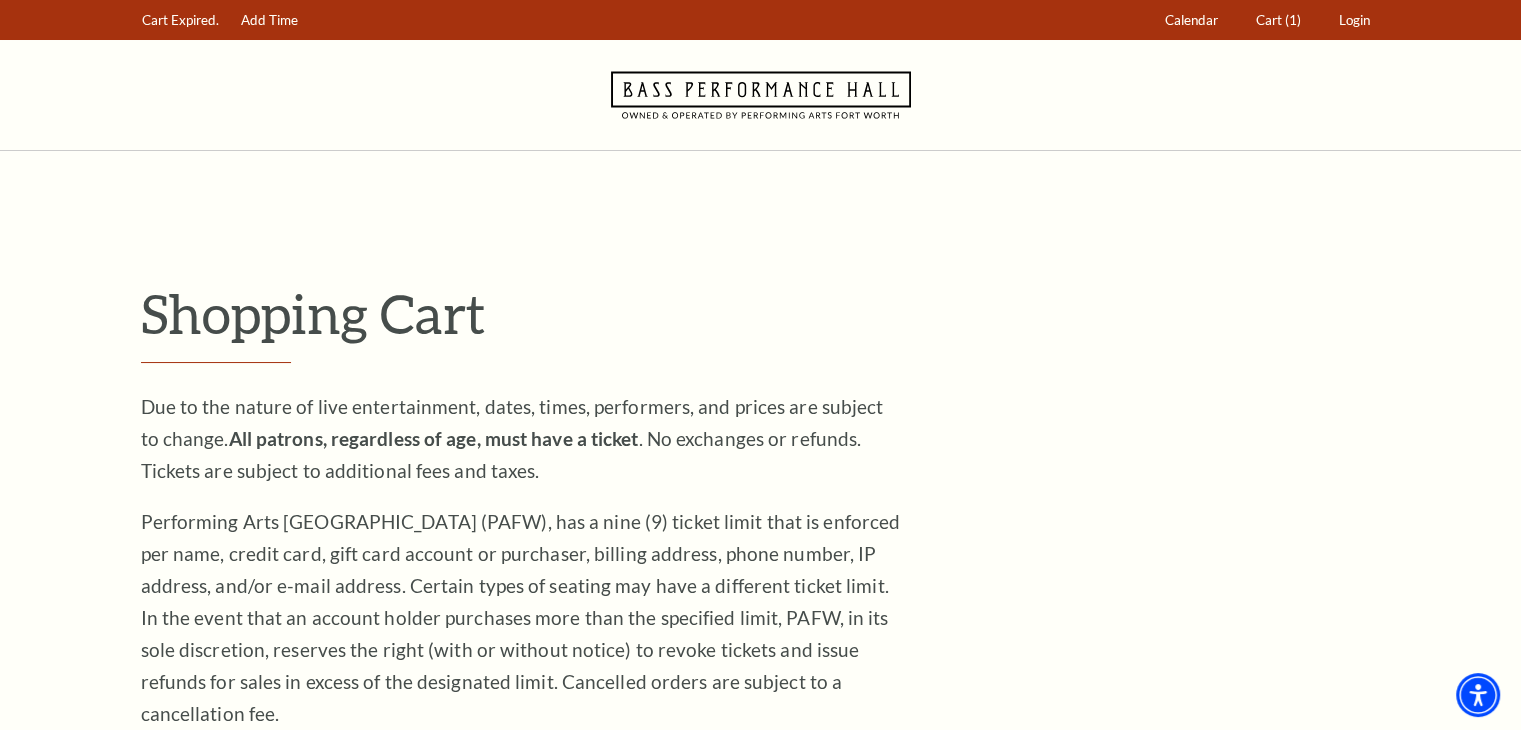 click 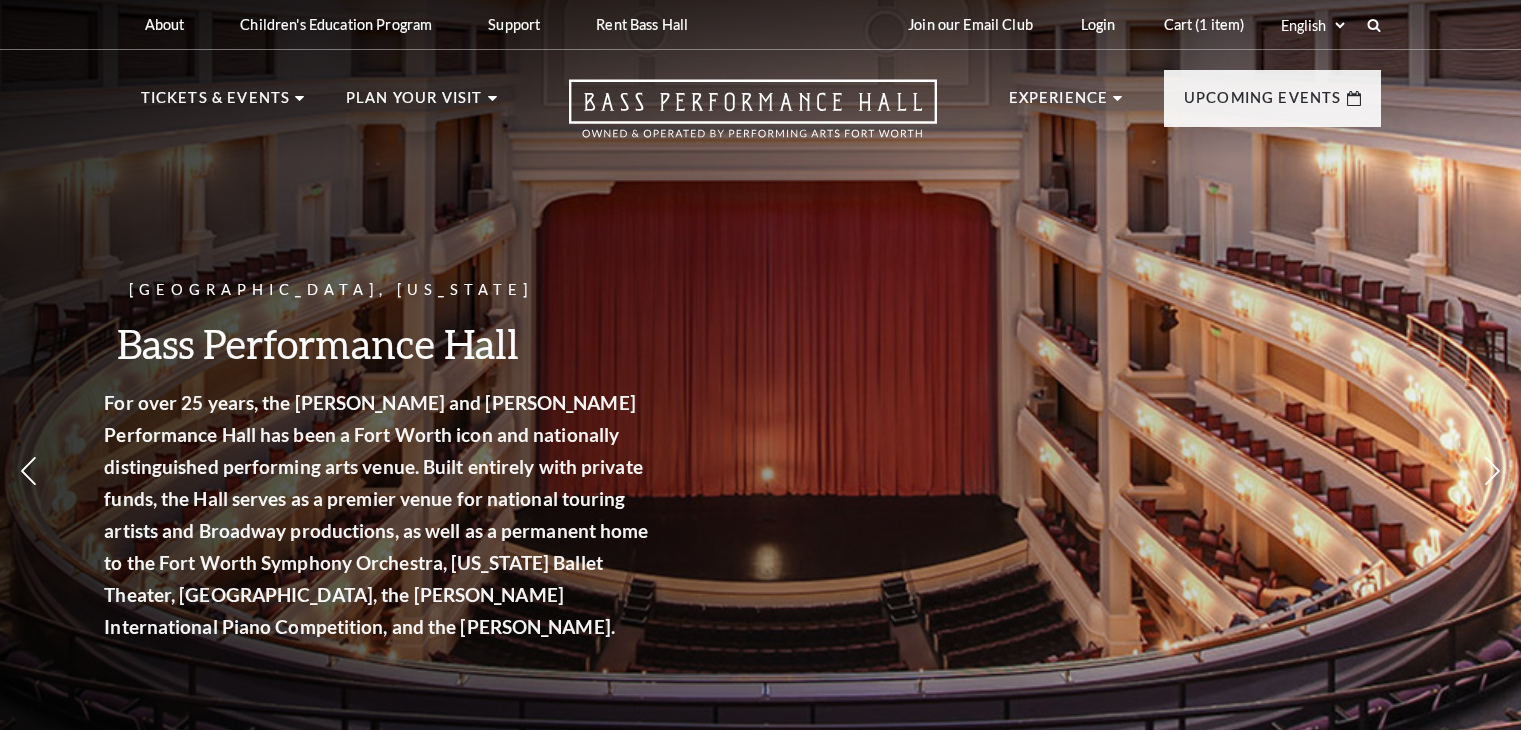 scroll, scrollTop: 0, scrollLeft: 0, axis: both 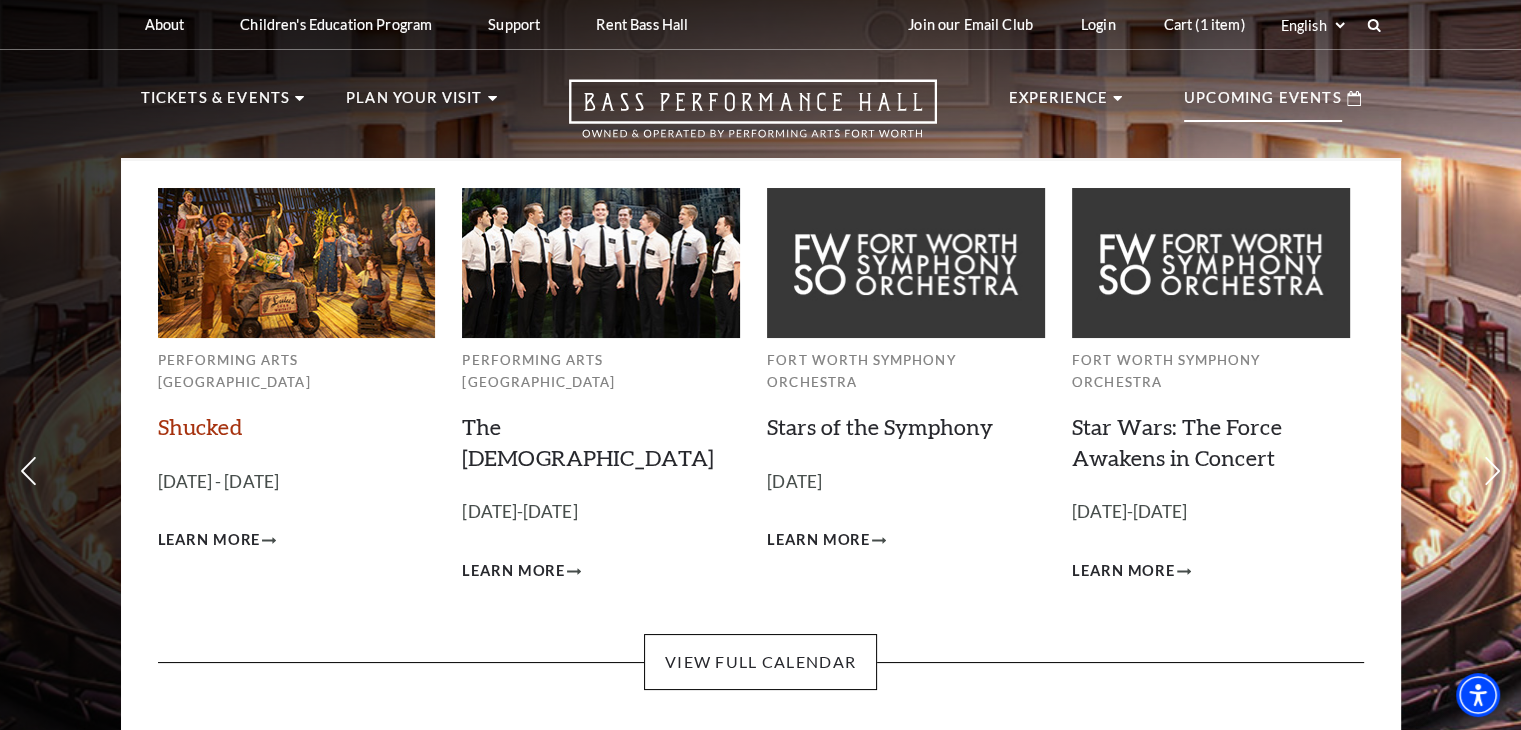 click on "Shucked" at bounding box center [200, 426] 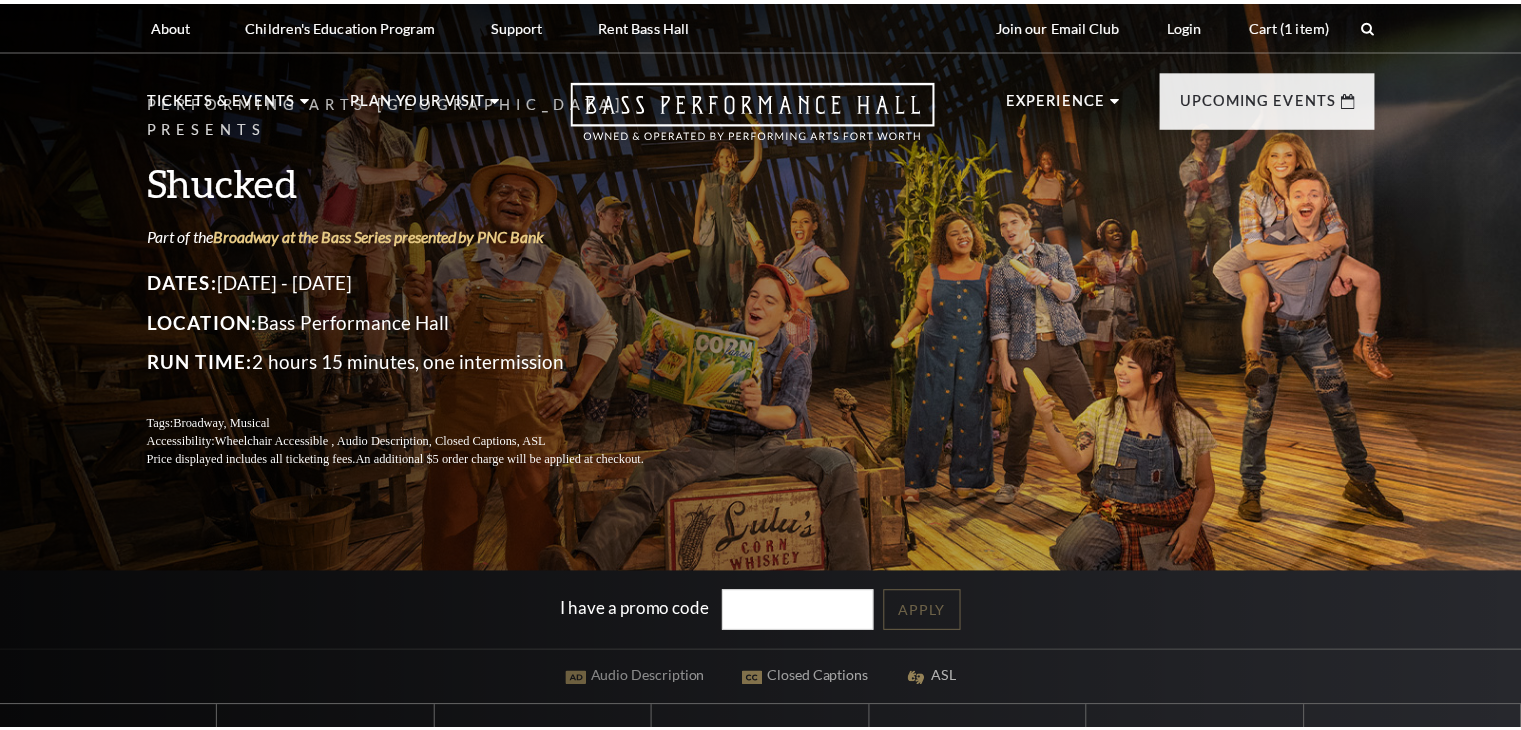 scroll, scrollTop: 0, scrollLeft: 0, axis: both 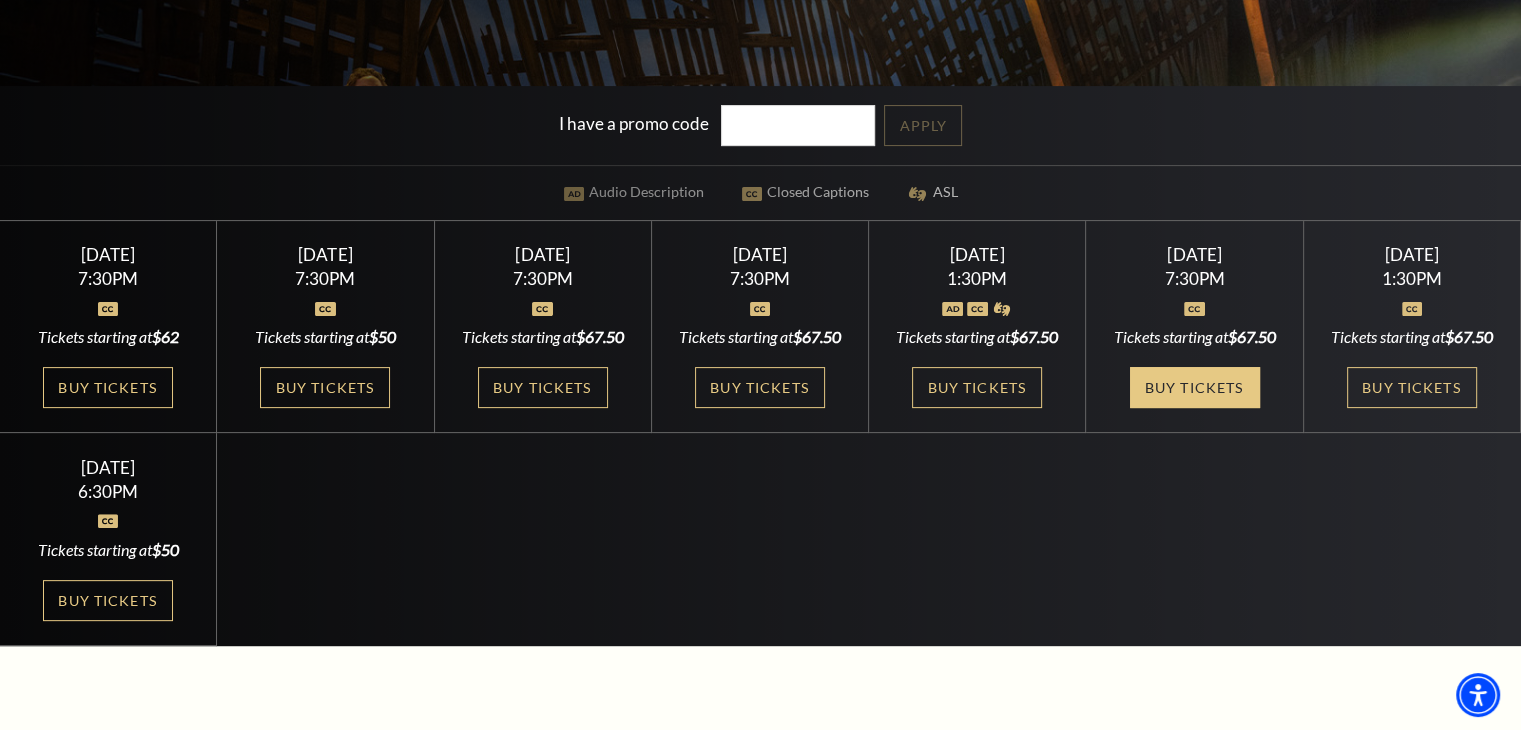 click on "Buy Tickets" at bounding box center [1195, 387] 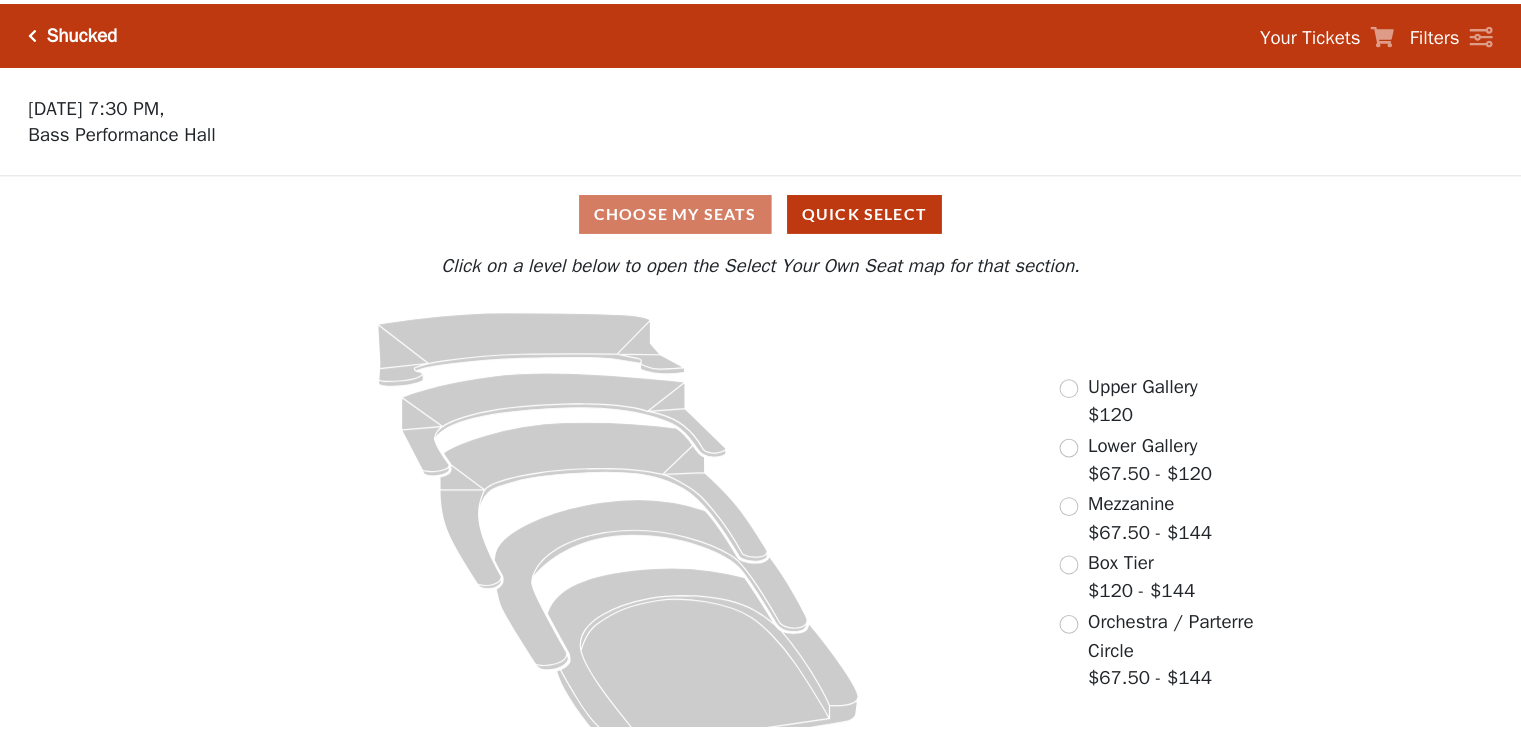 scroll, scrollTop: 0, scrollLeft: 0, axis: both 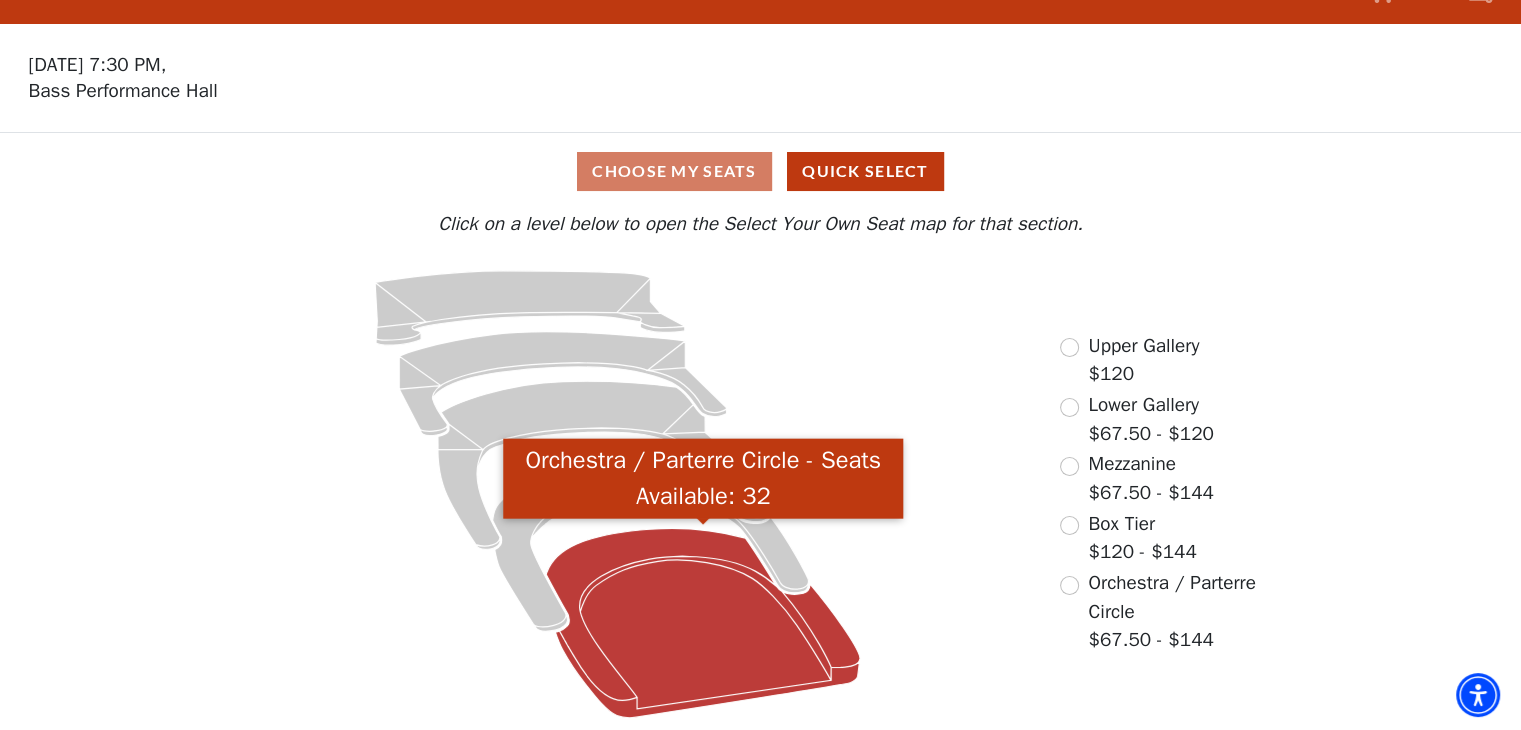 click 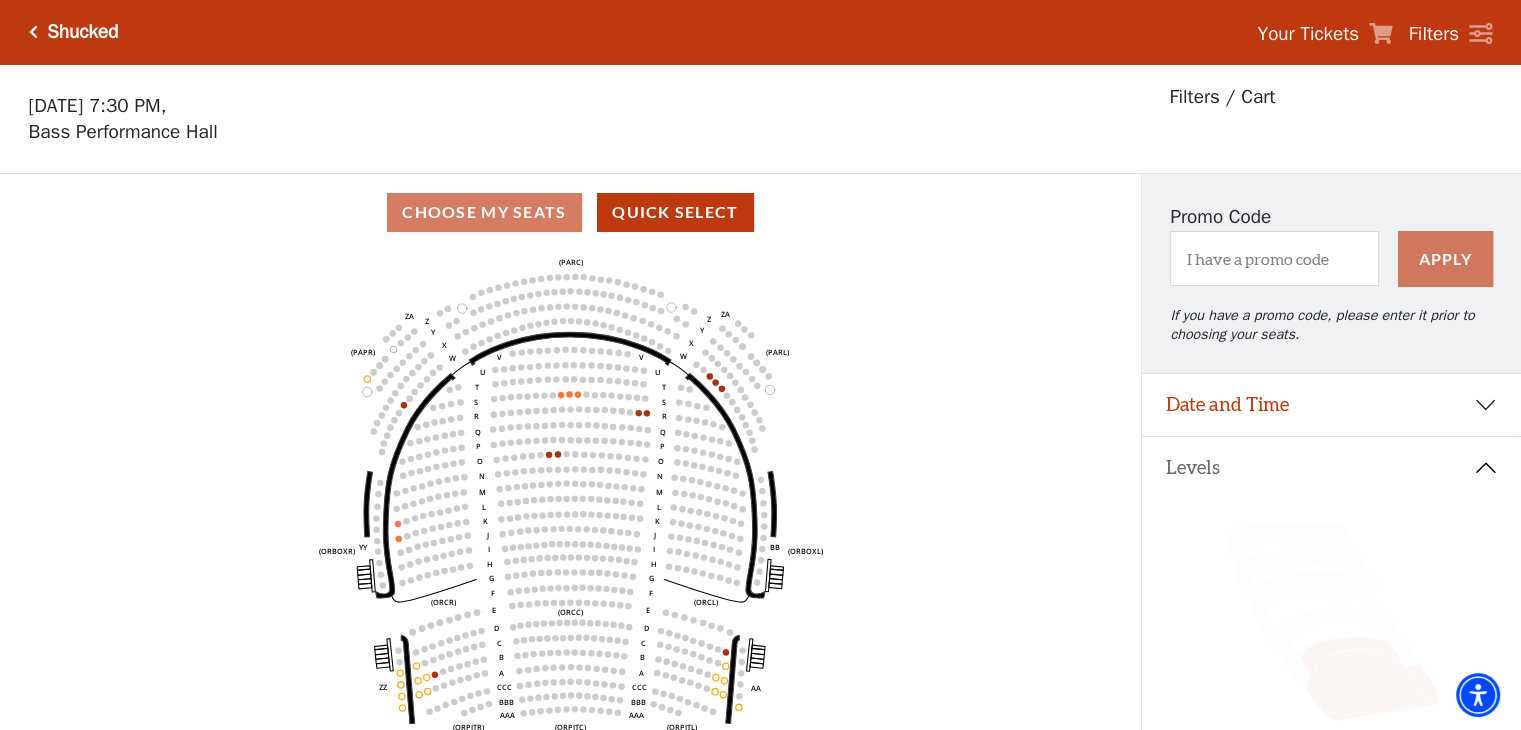 scroll, scrollTop: 92, scrollLeft: 0, axis: vertical 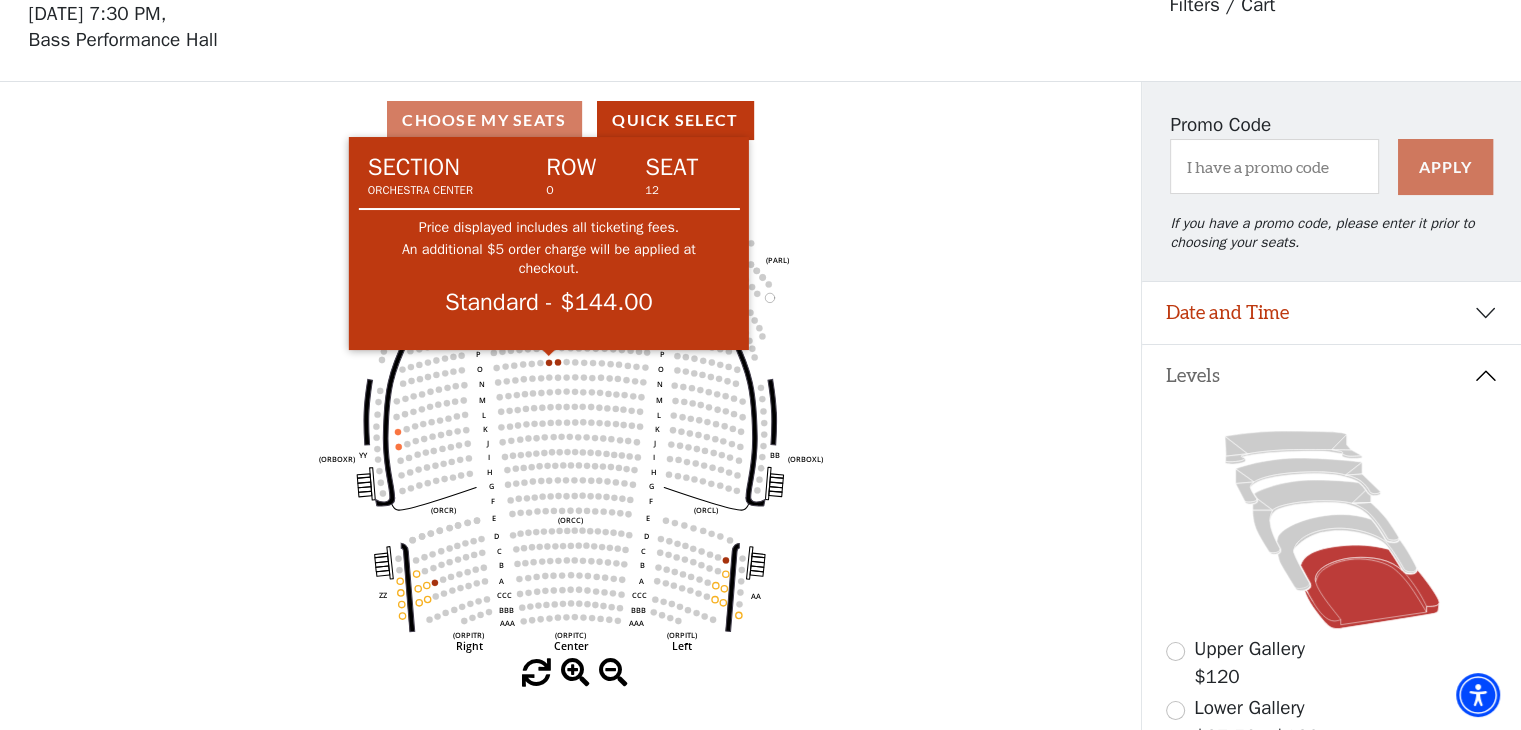 click 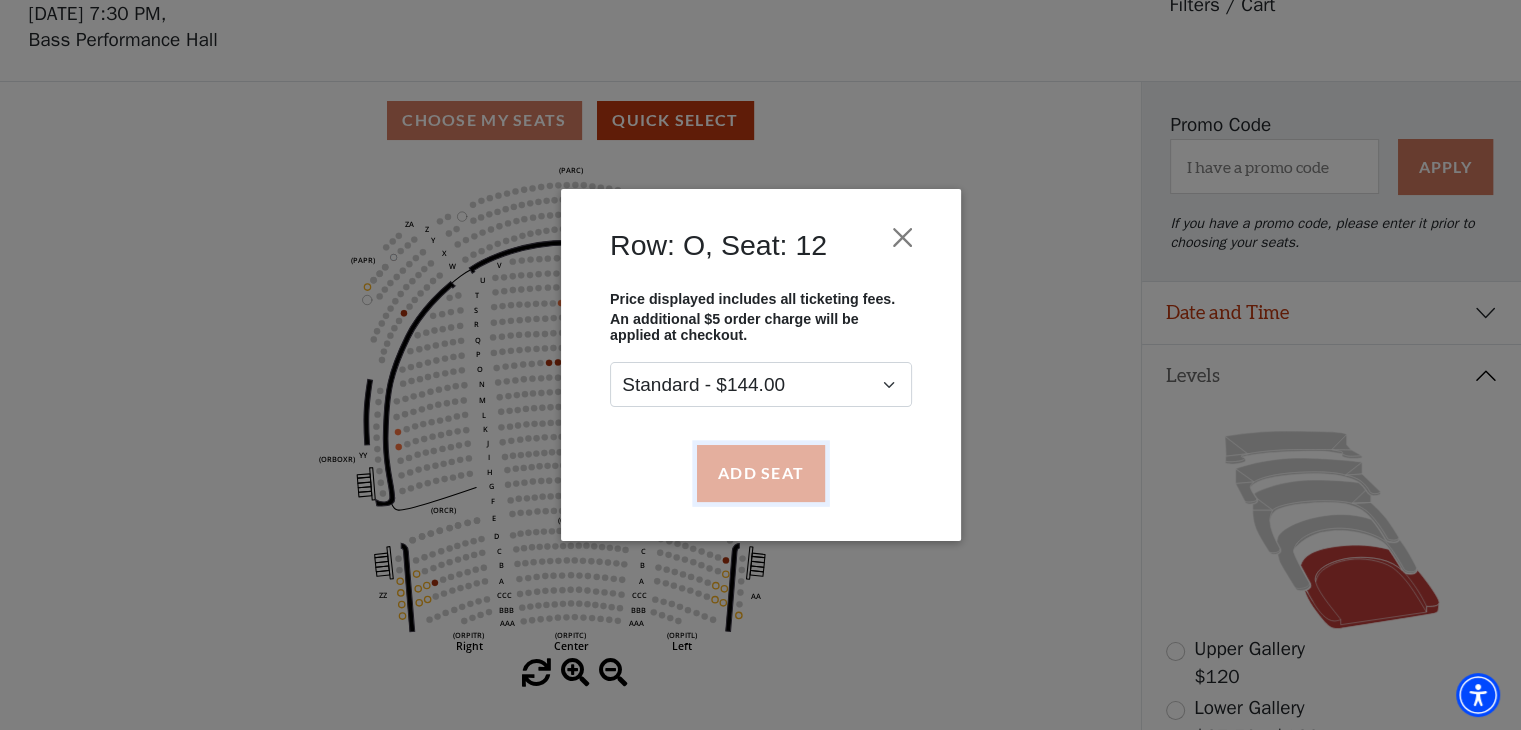 click on "Add Seat" at bounding box center (760, 473) 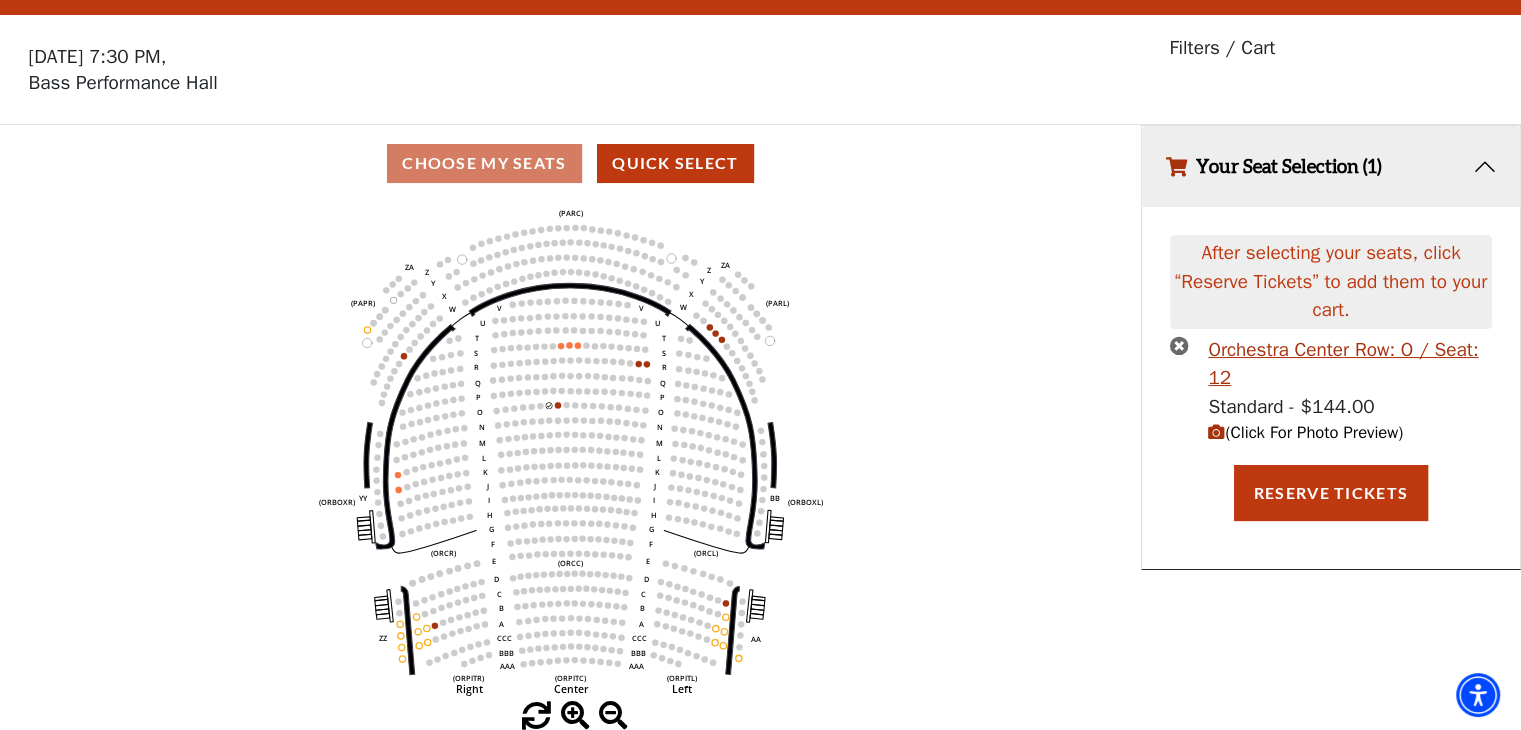 scroll, scrollTop: 0, scrollLeft: 0, axis: both 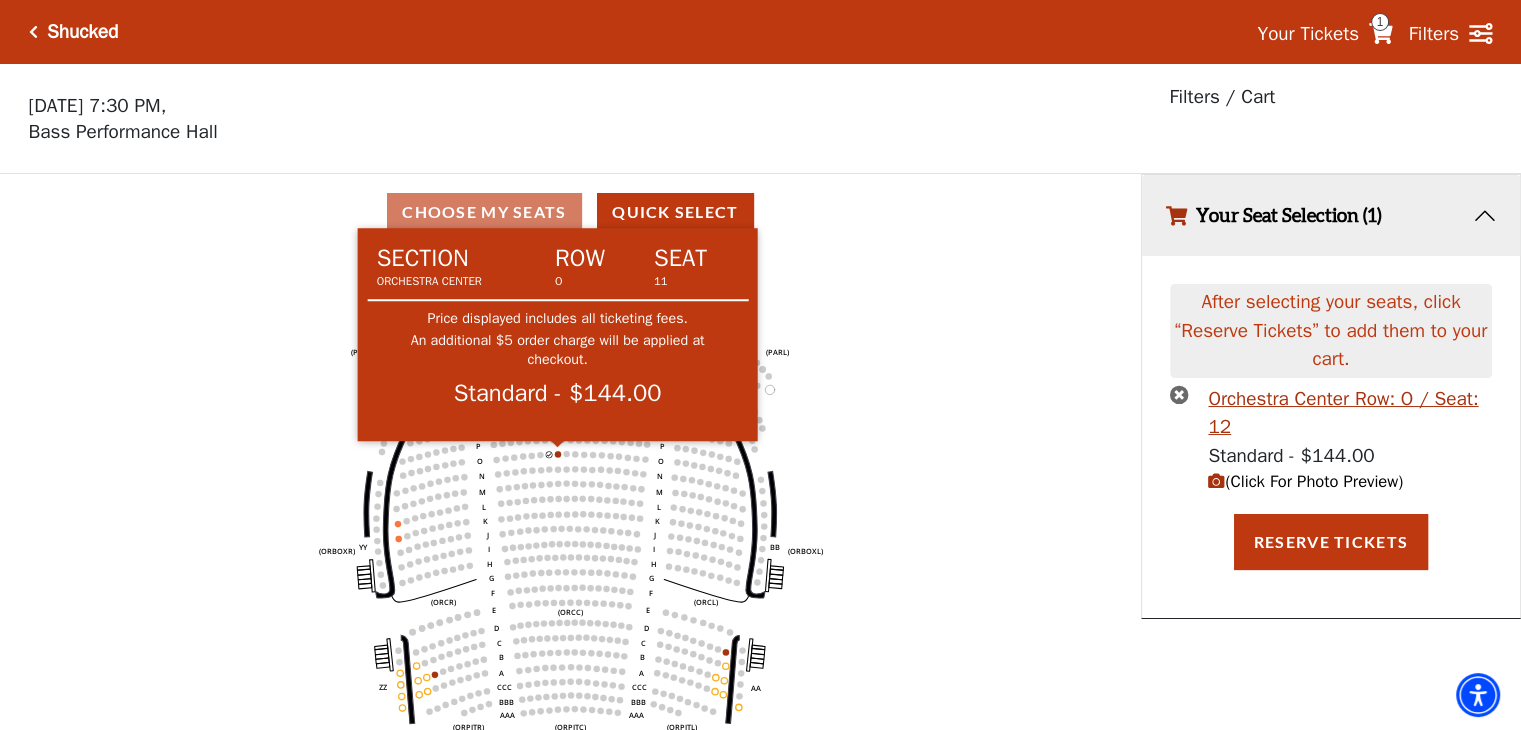 click 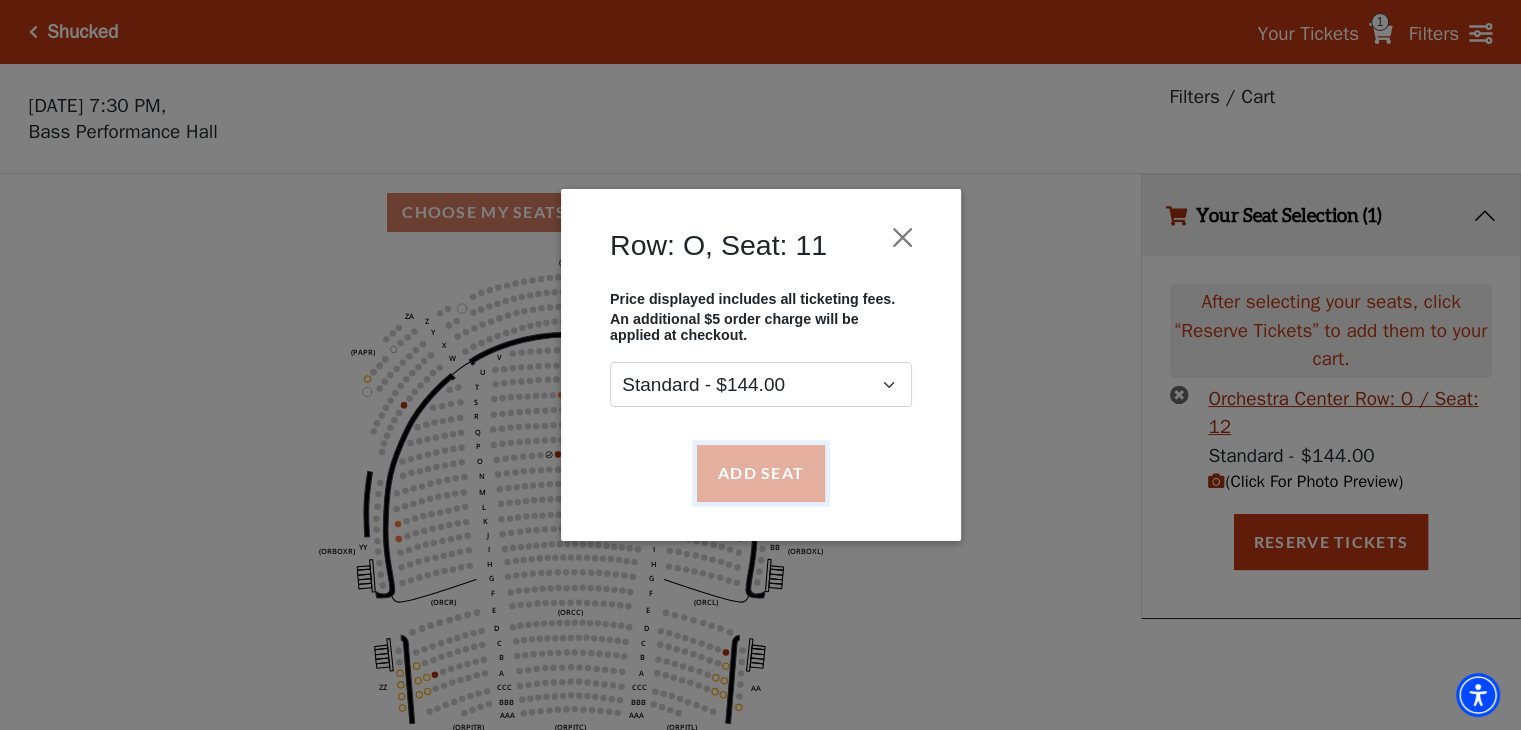 click on "Add Seat" at bounding box center (760, 473) 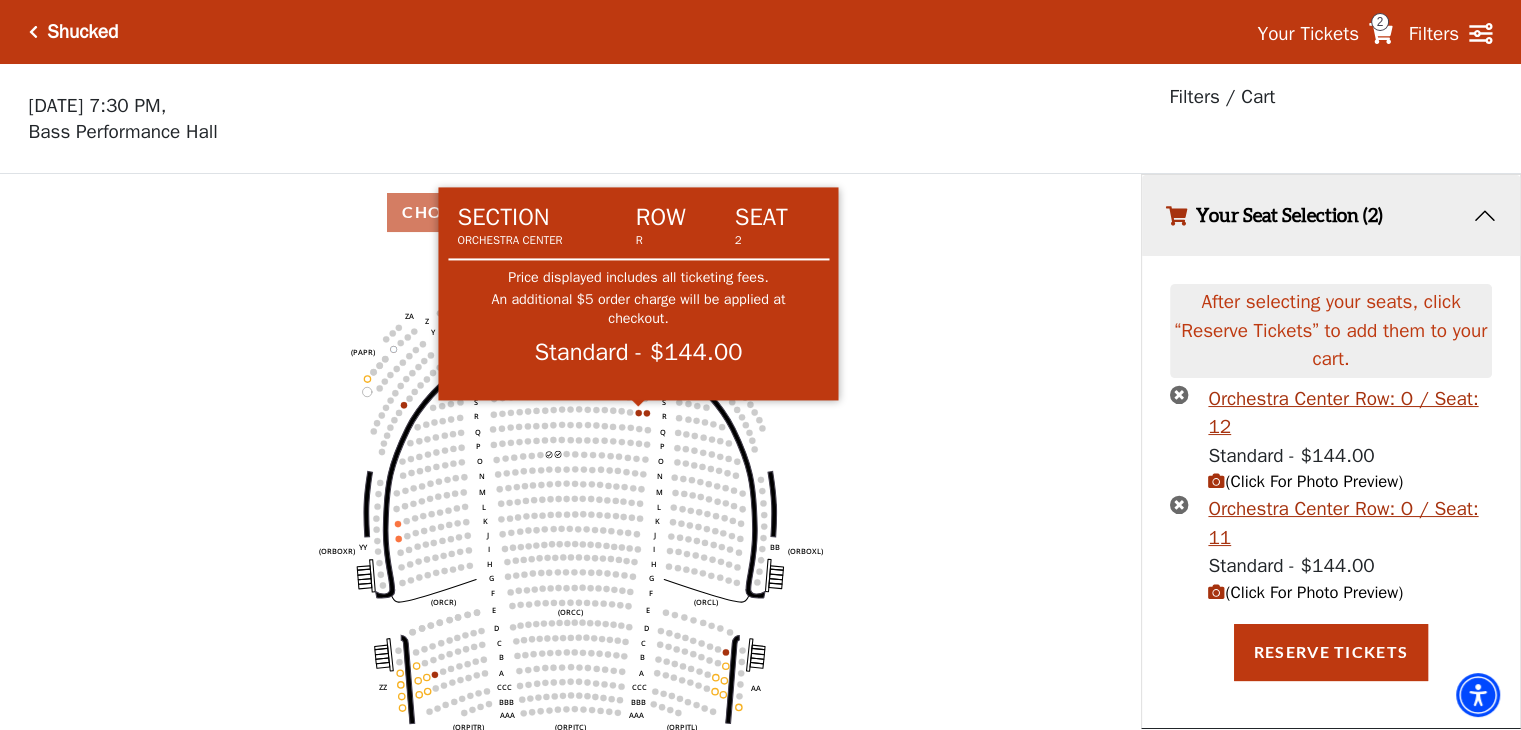 click 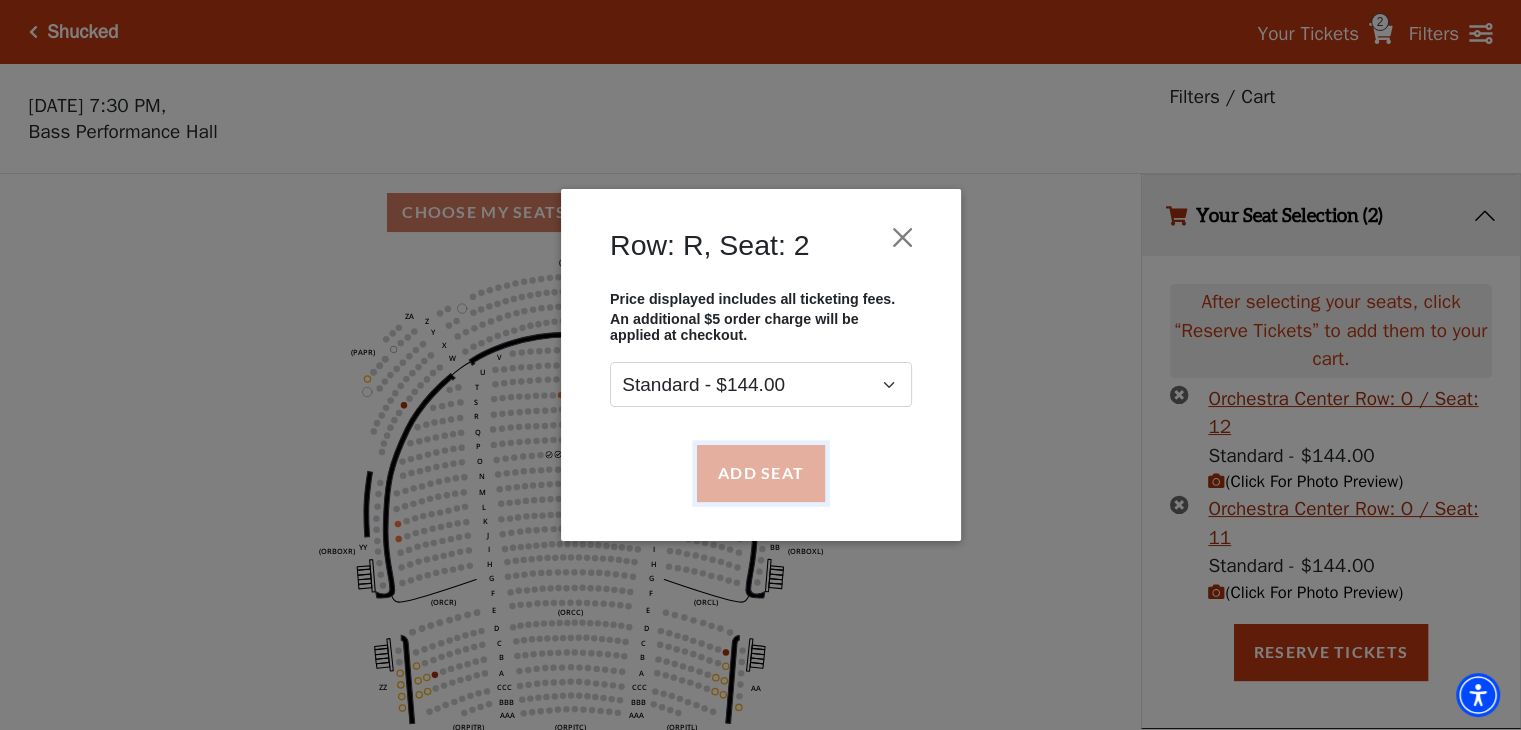 click on "Add Seat" at bounding box center (760, 473) 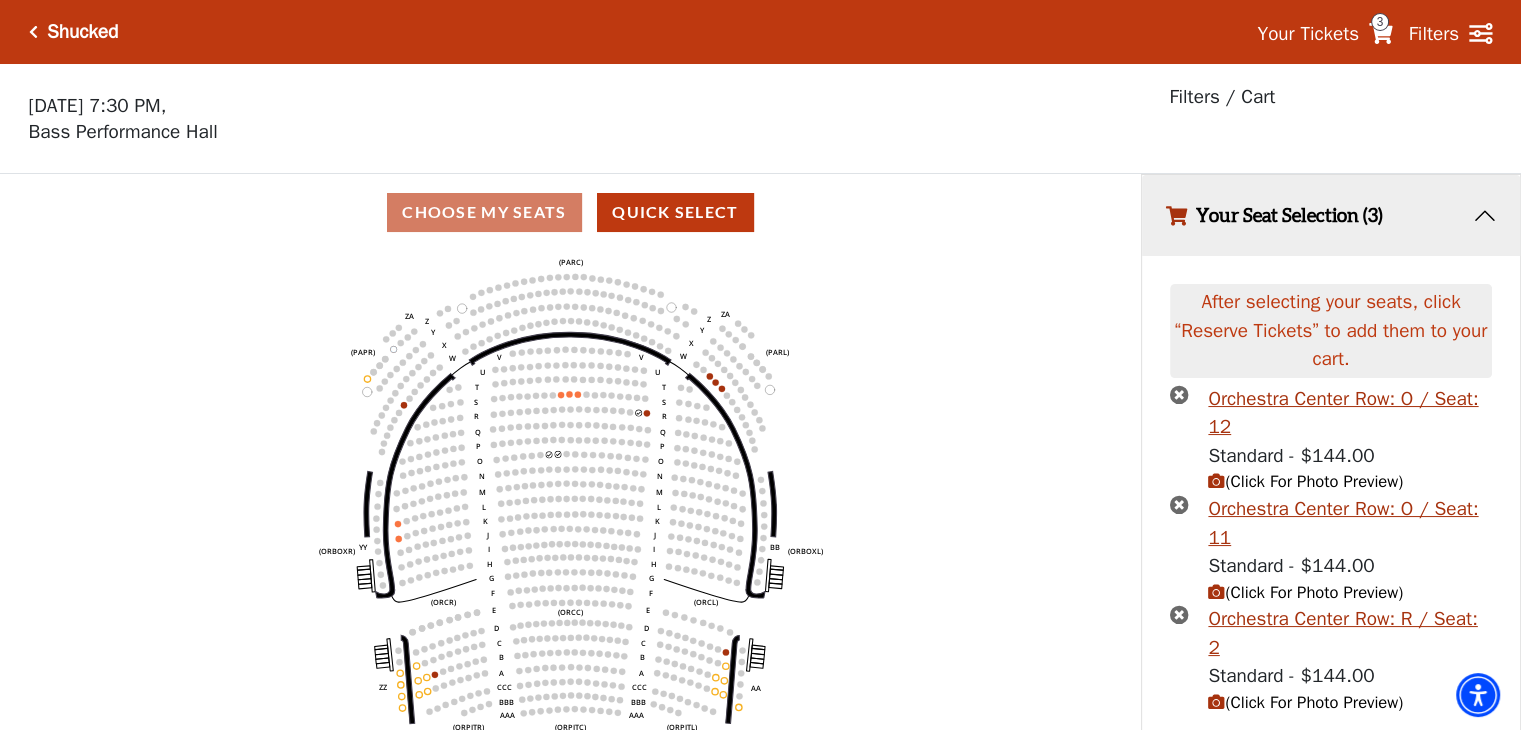scroll, scrollTop: 31, scrollLeft: 0, axis: vertical 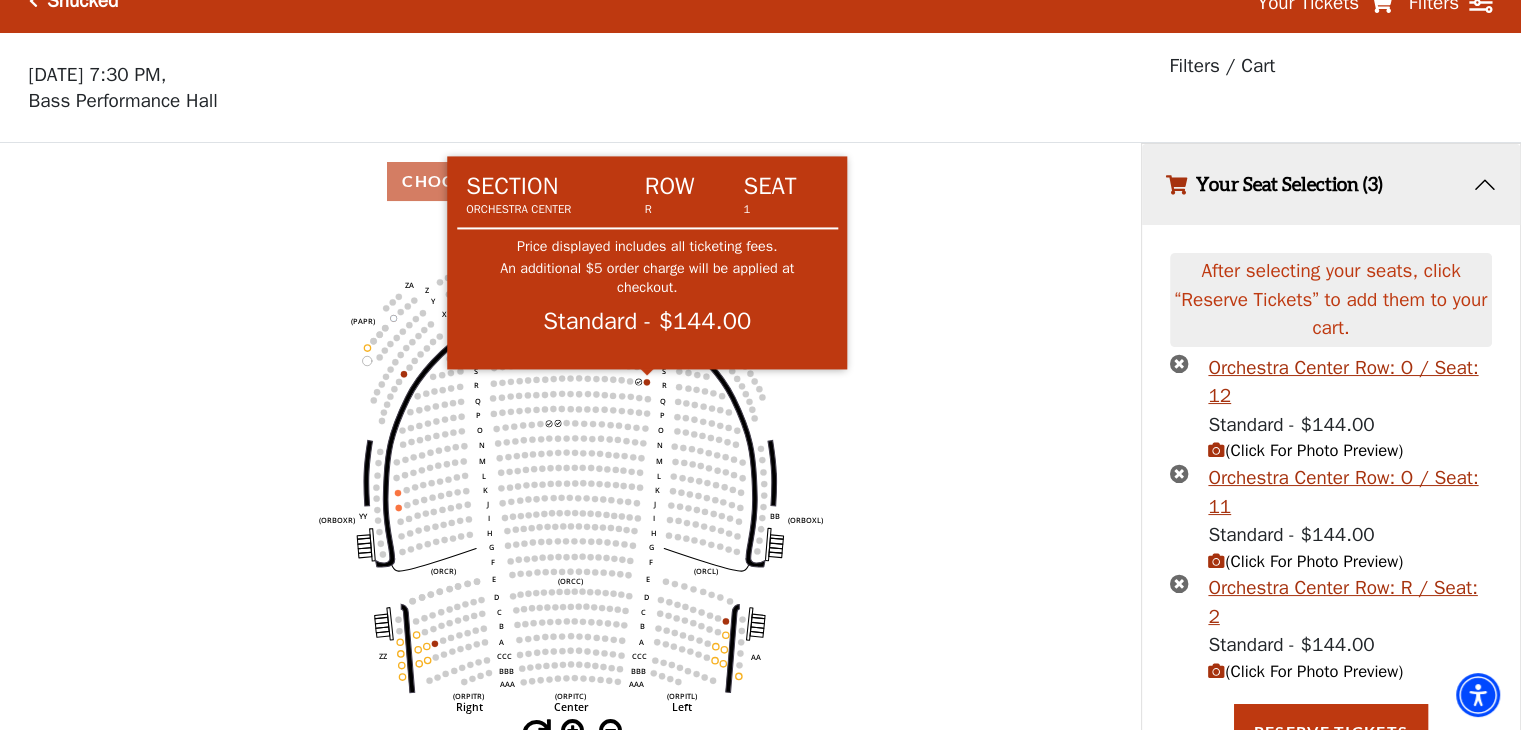 click 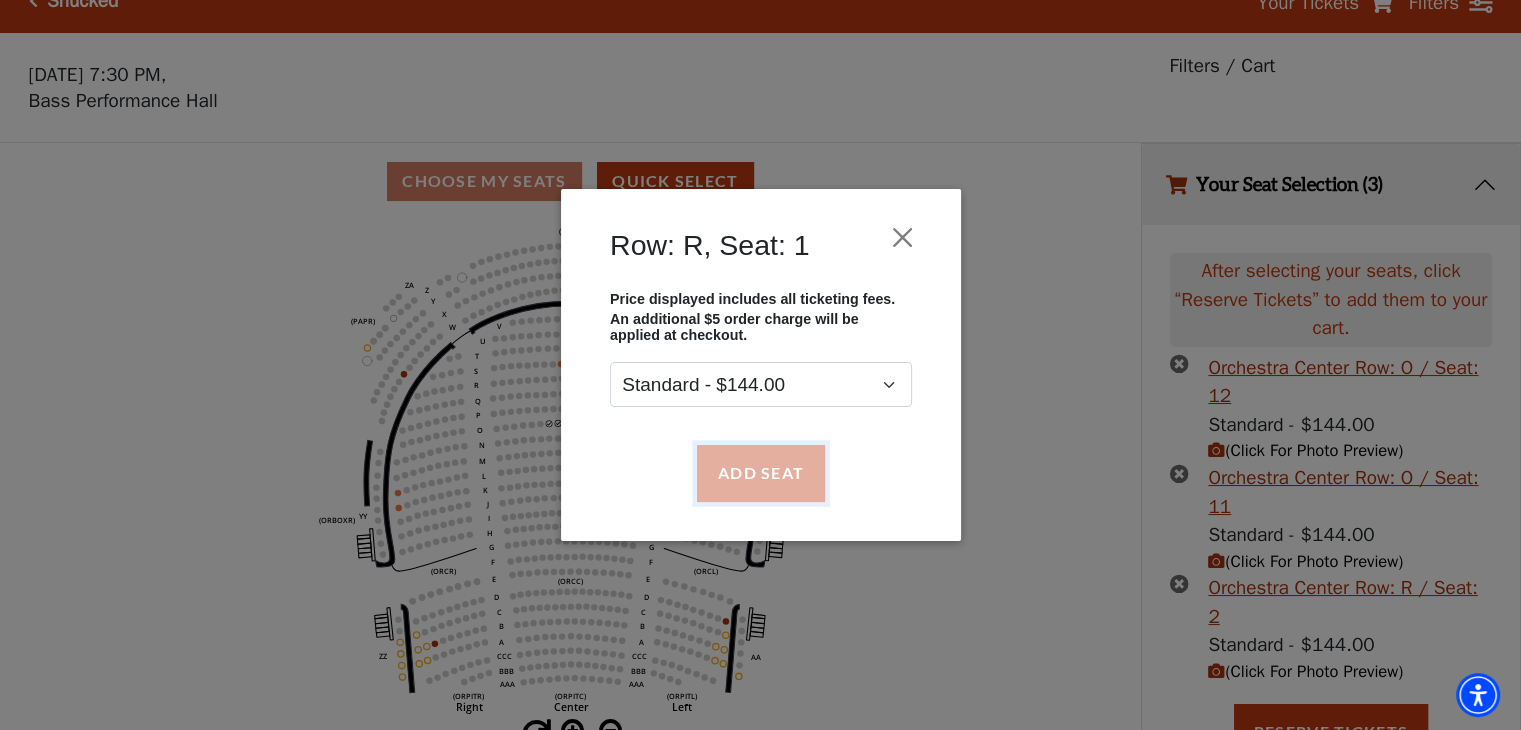 click on "Add Seat" at bounding box center (760, 473) 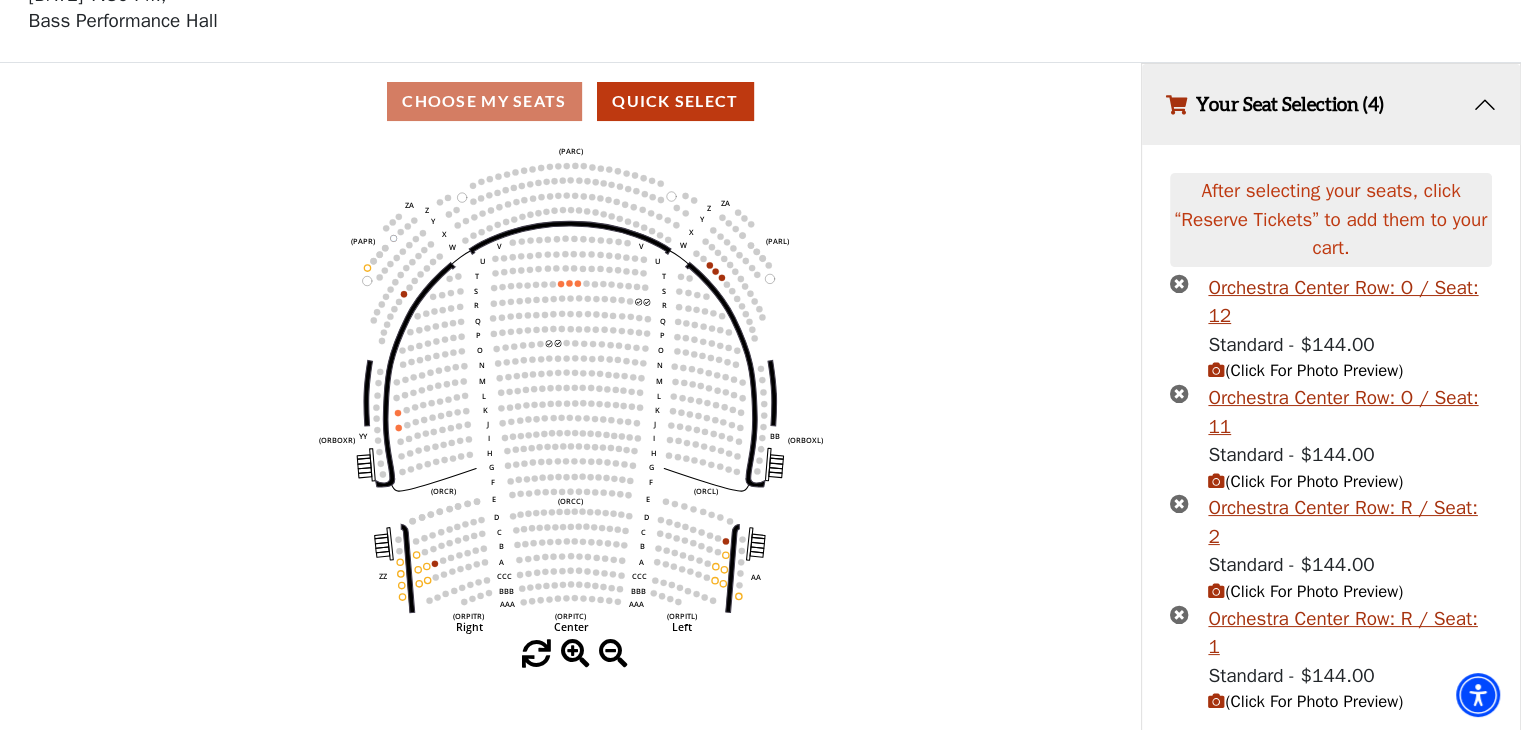 scroll, scrollTop: 112, scrollLeft: 0, axis: vertical 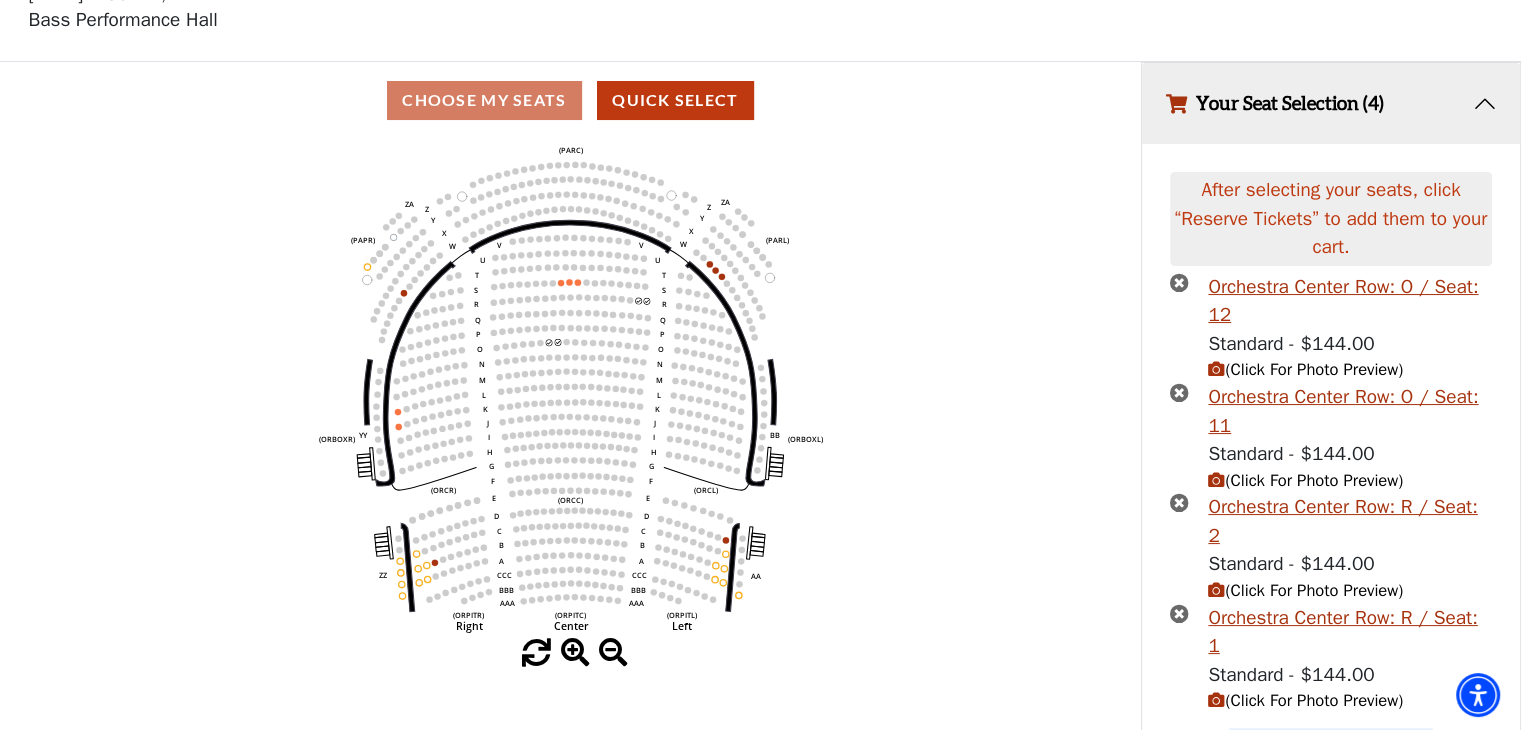 click on "Reserve Tickets" at bounding box center [1331, 761] 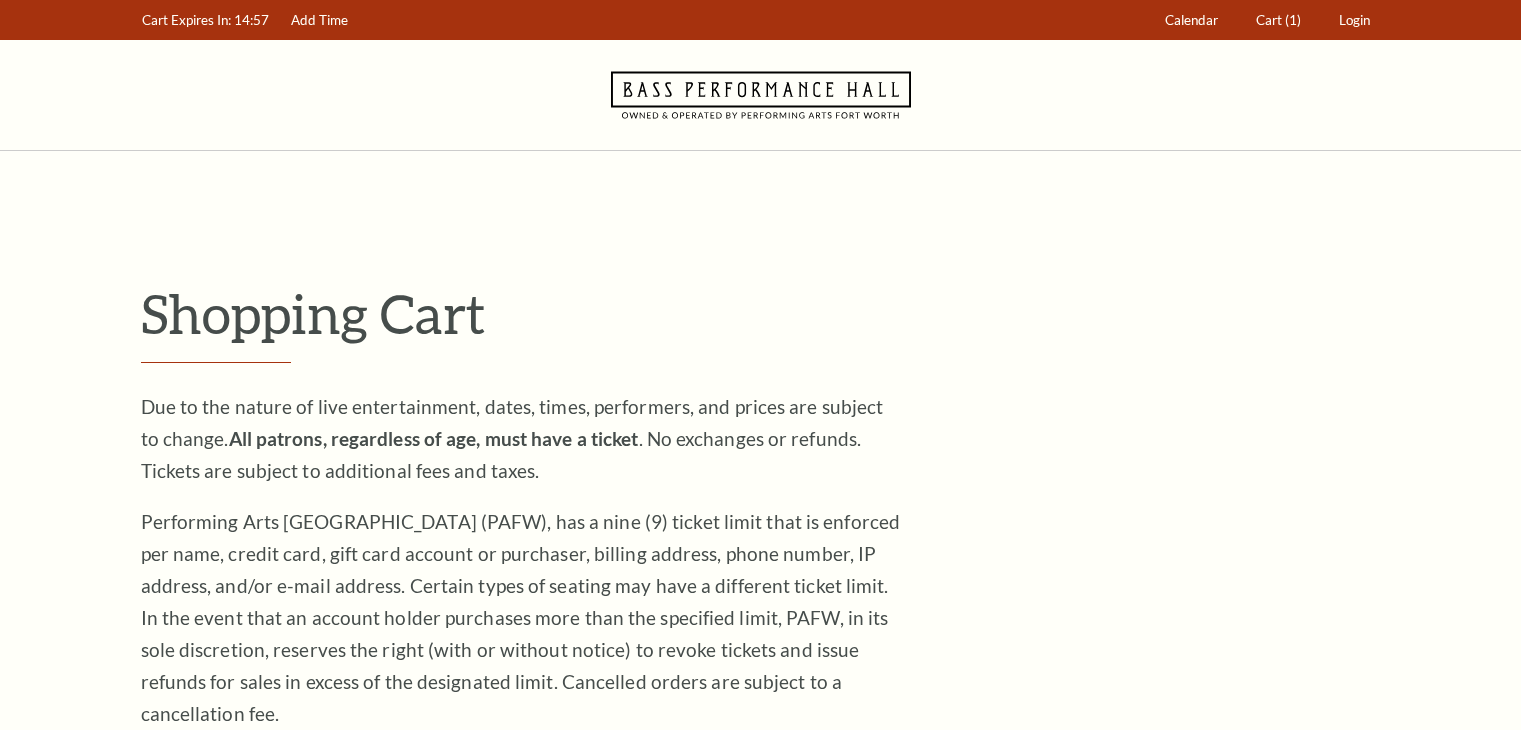 scroll, scrollTop: 0, scrollLeft: 0, axis: both 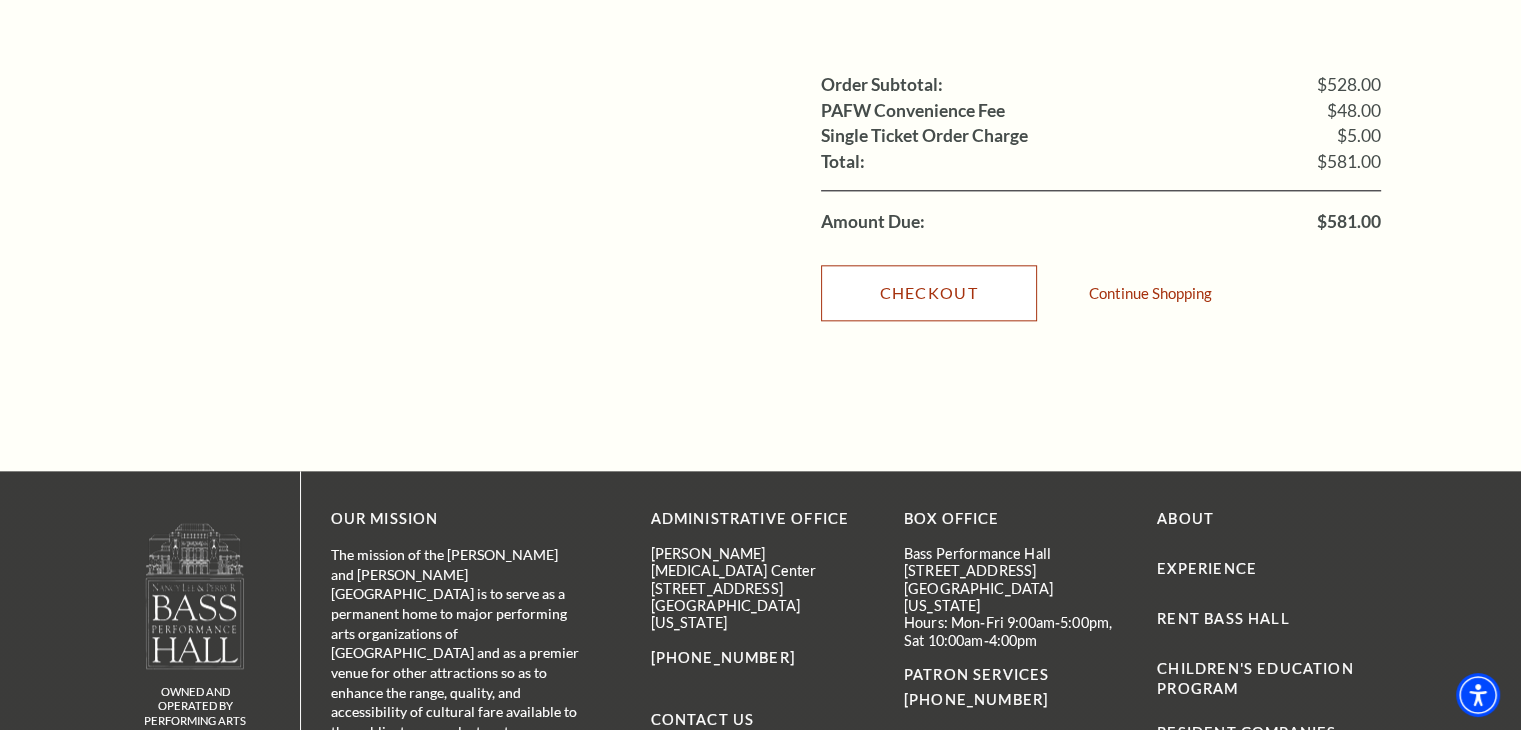 click on "Checkout" at bounding box center (929, 293) 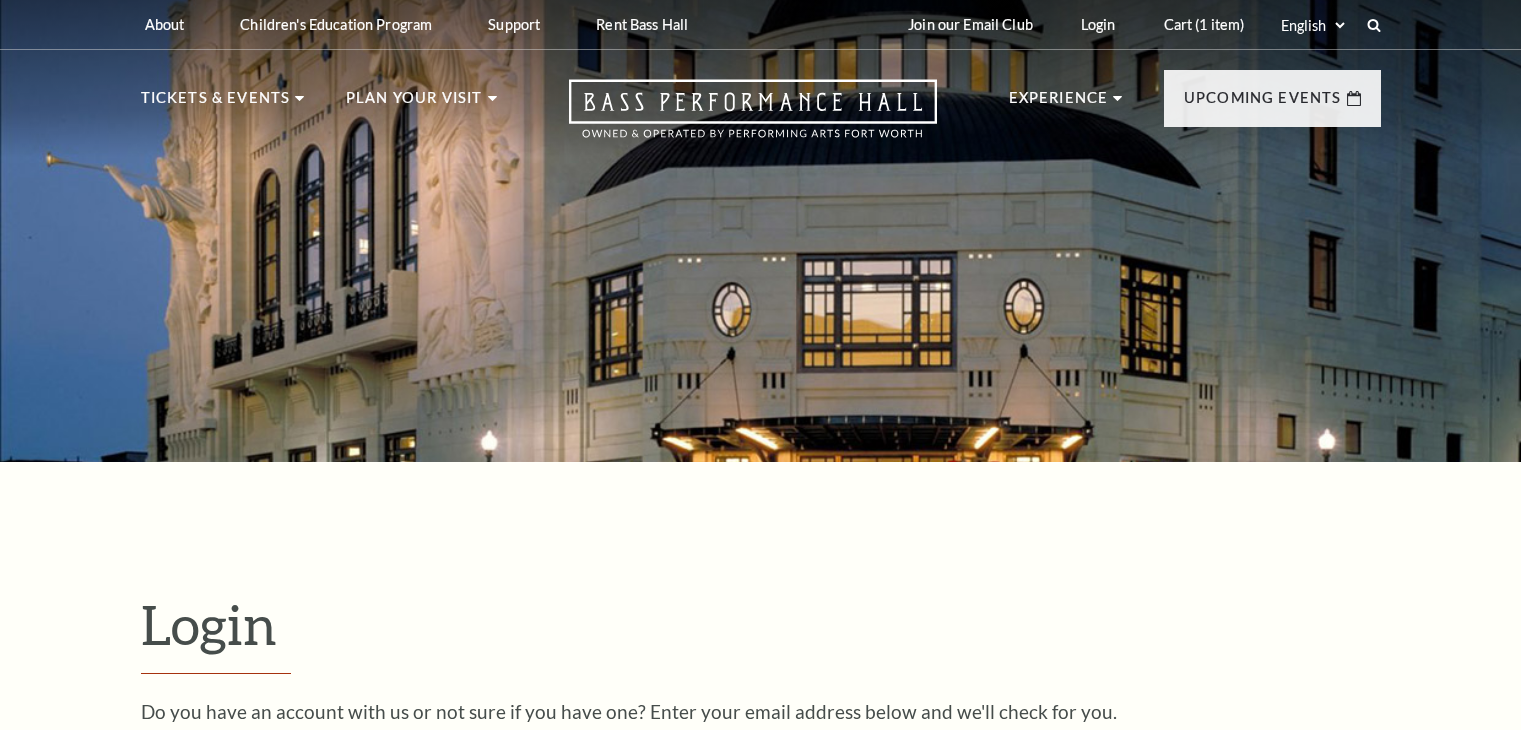 scroll, scrollTop: 592, scrollLeft: 0, axis: vertical 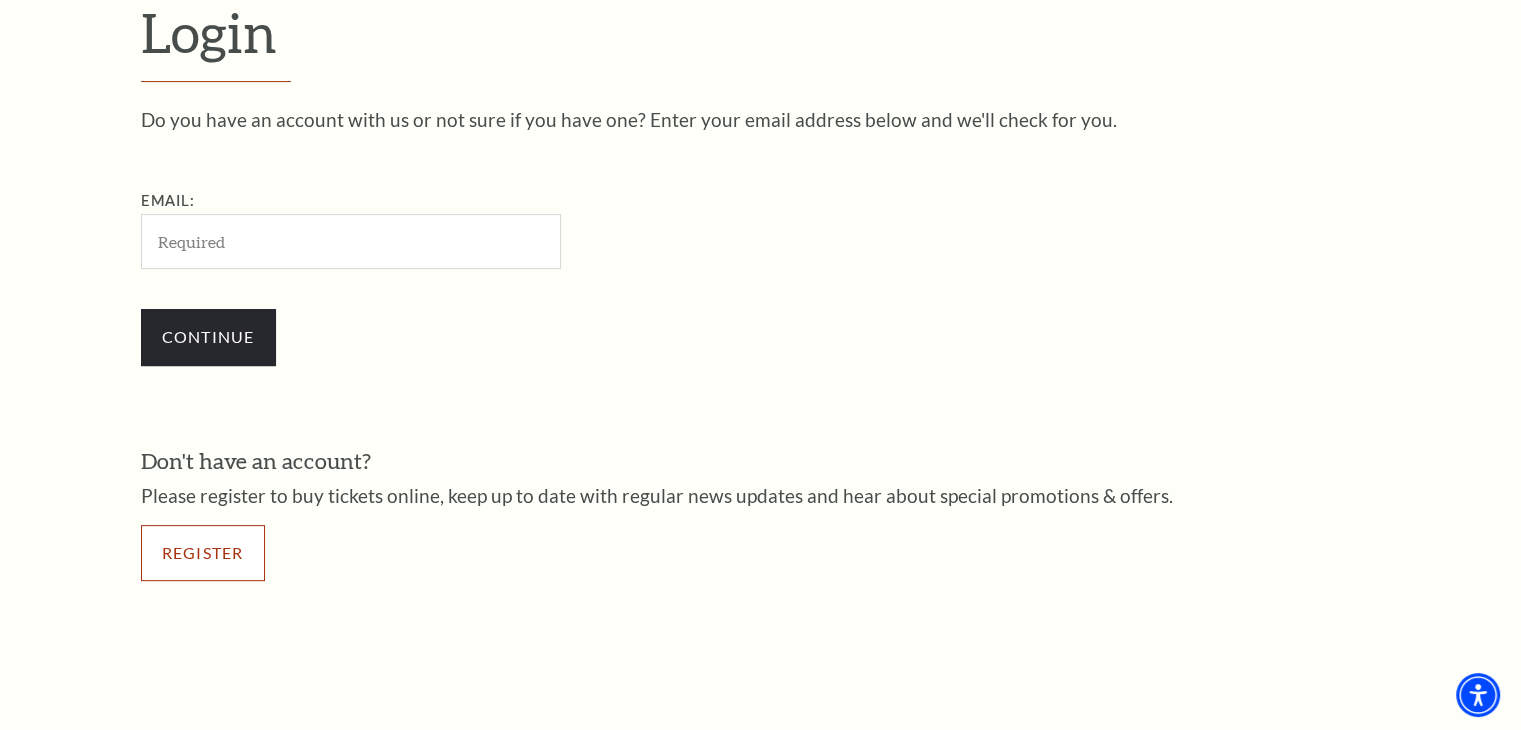 click on "Register" at bounding box center [203, 553] 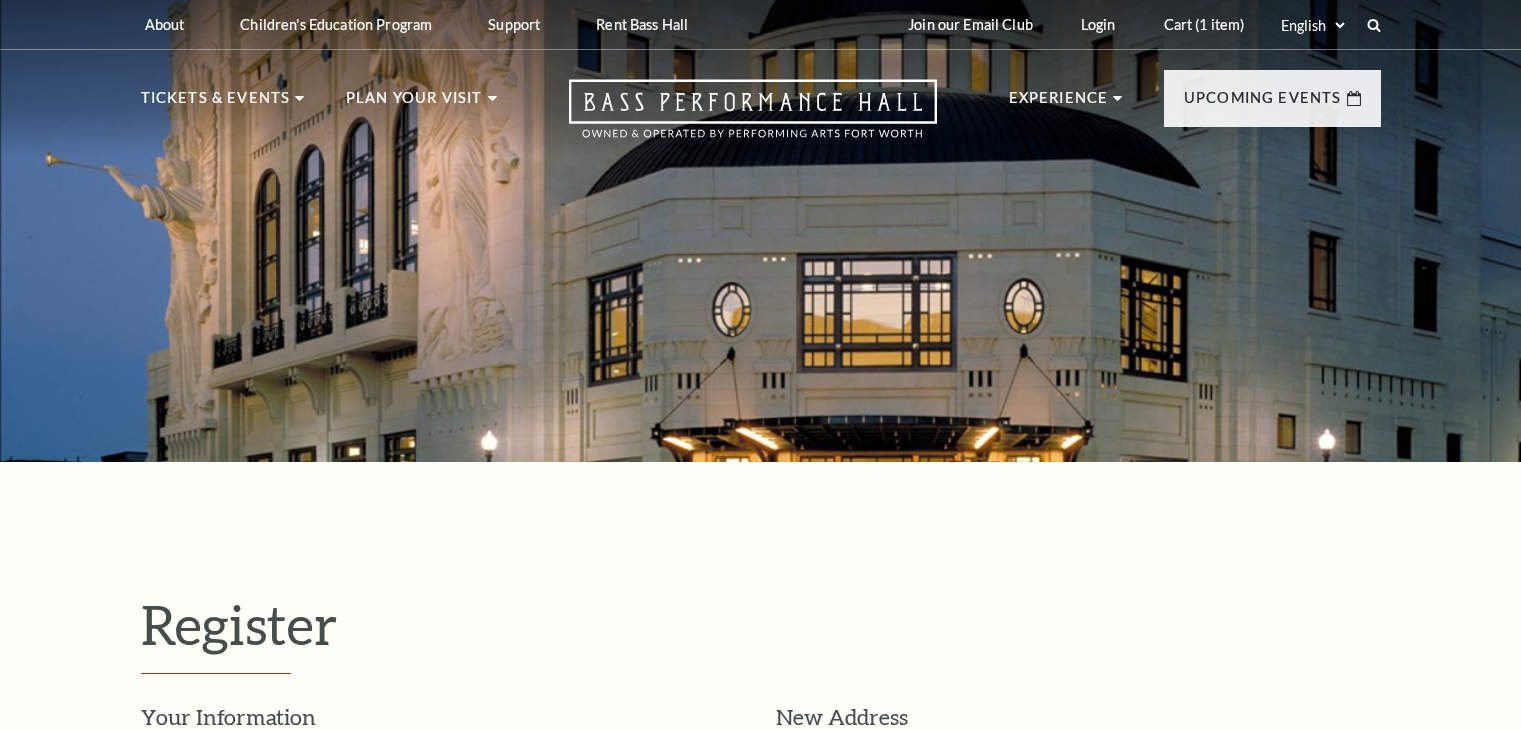 select on "1" 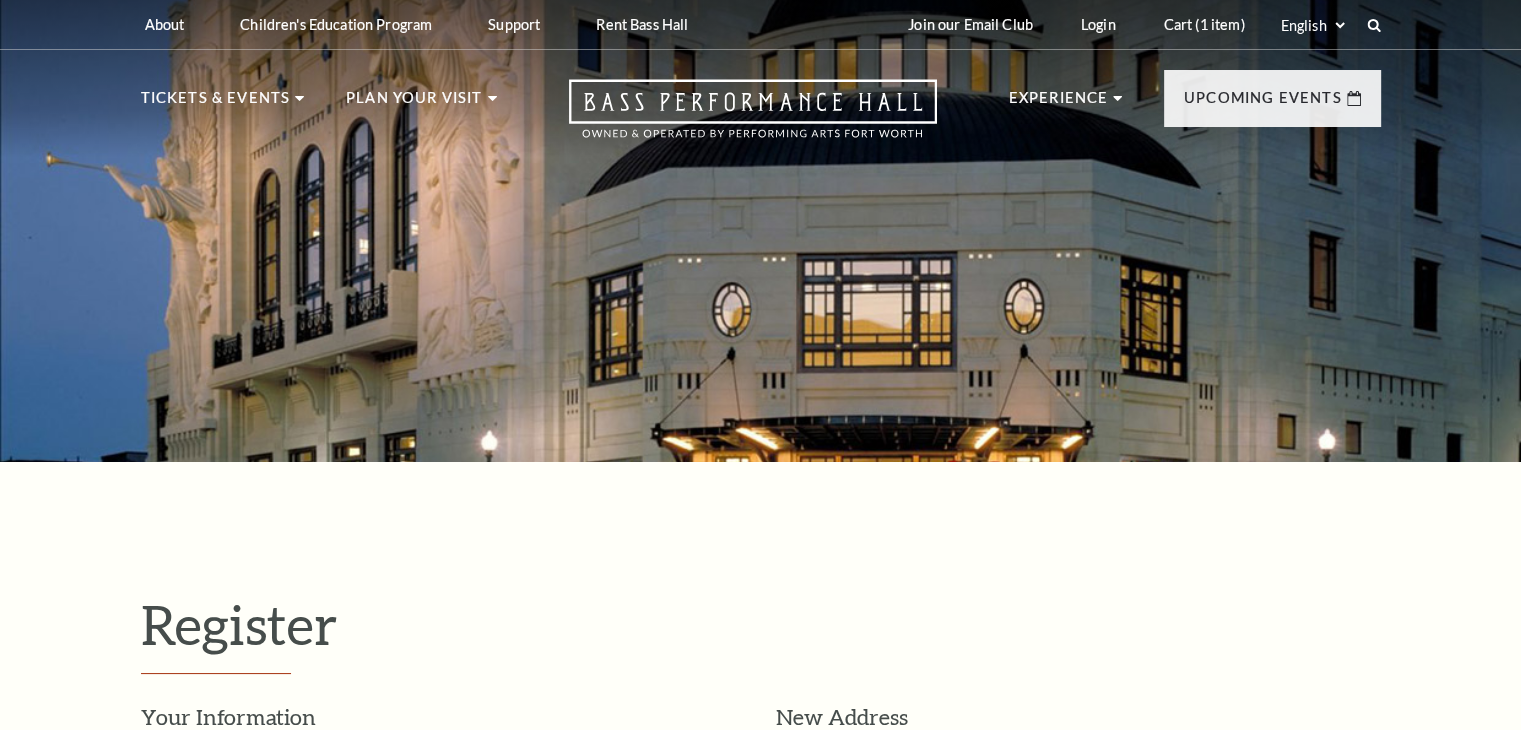 scroll, scrollTop: 0, scrollLeft: 0, axis: both 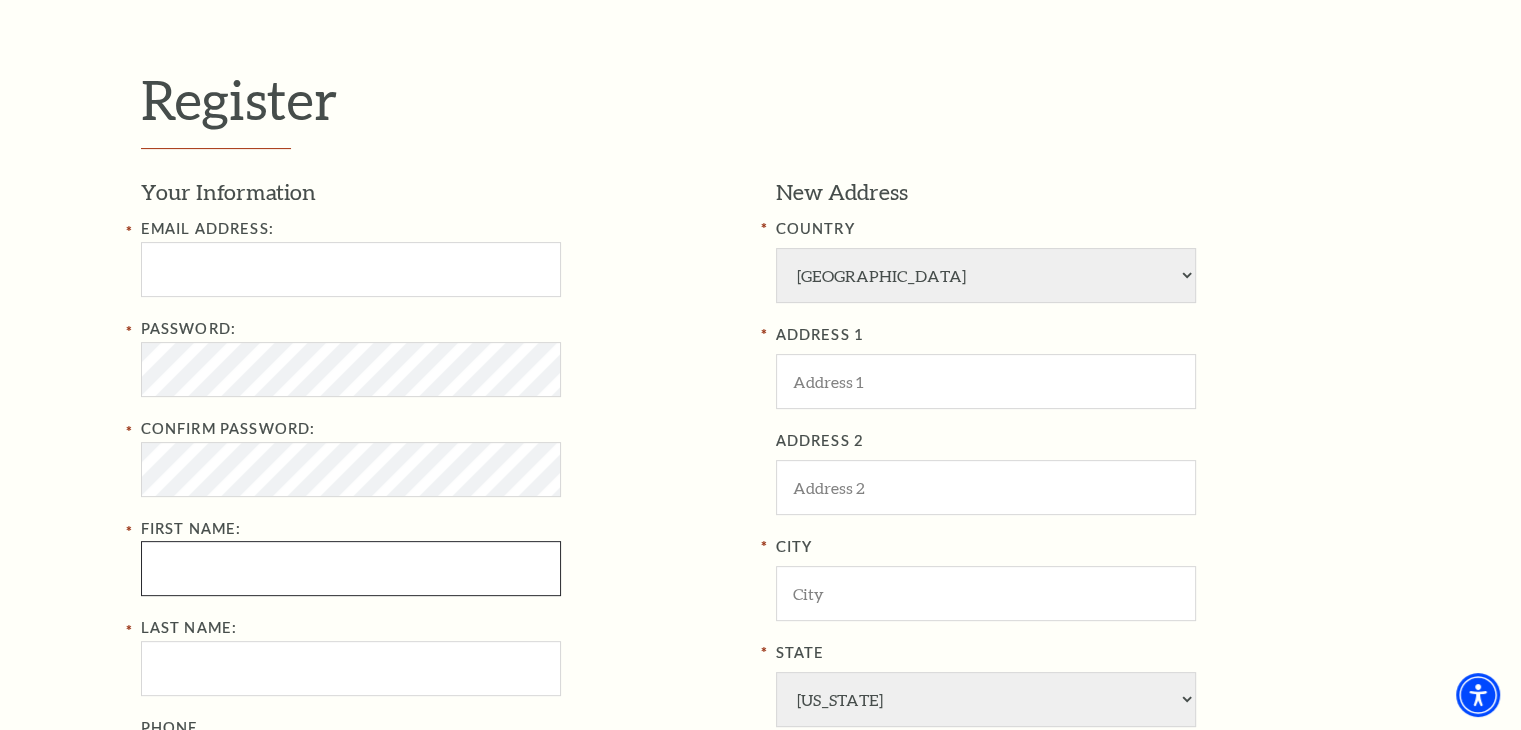 click on "First Name:" at bounding box center [351, 568] 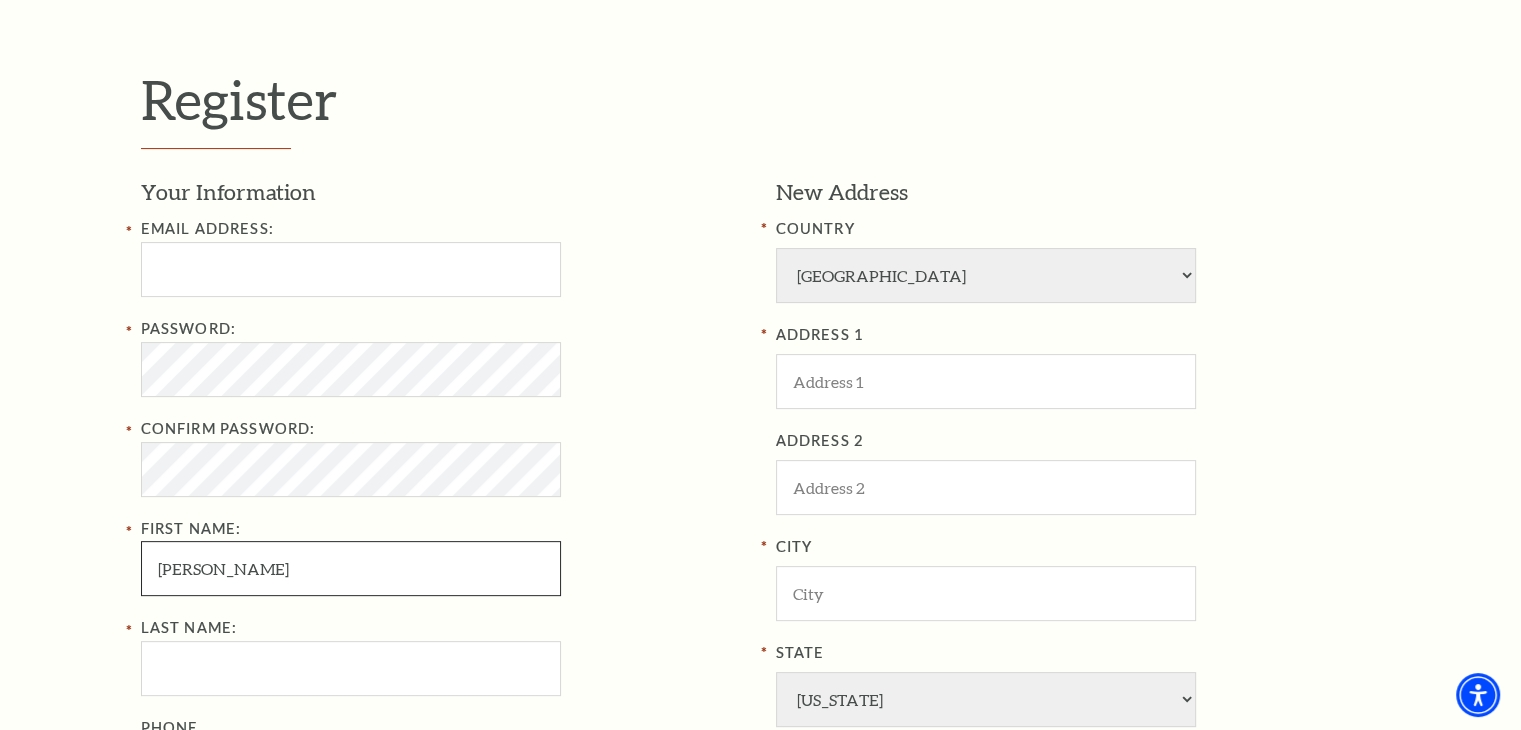 type on "Rebecca" 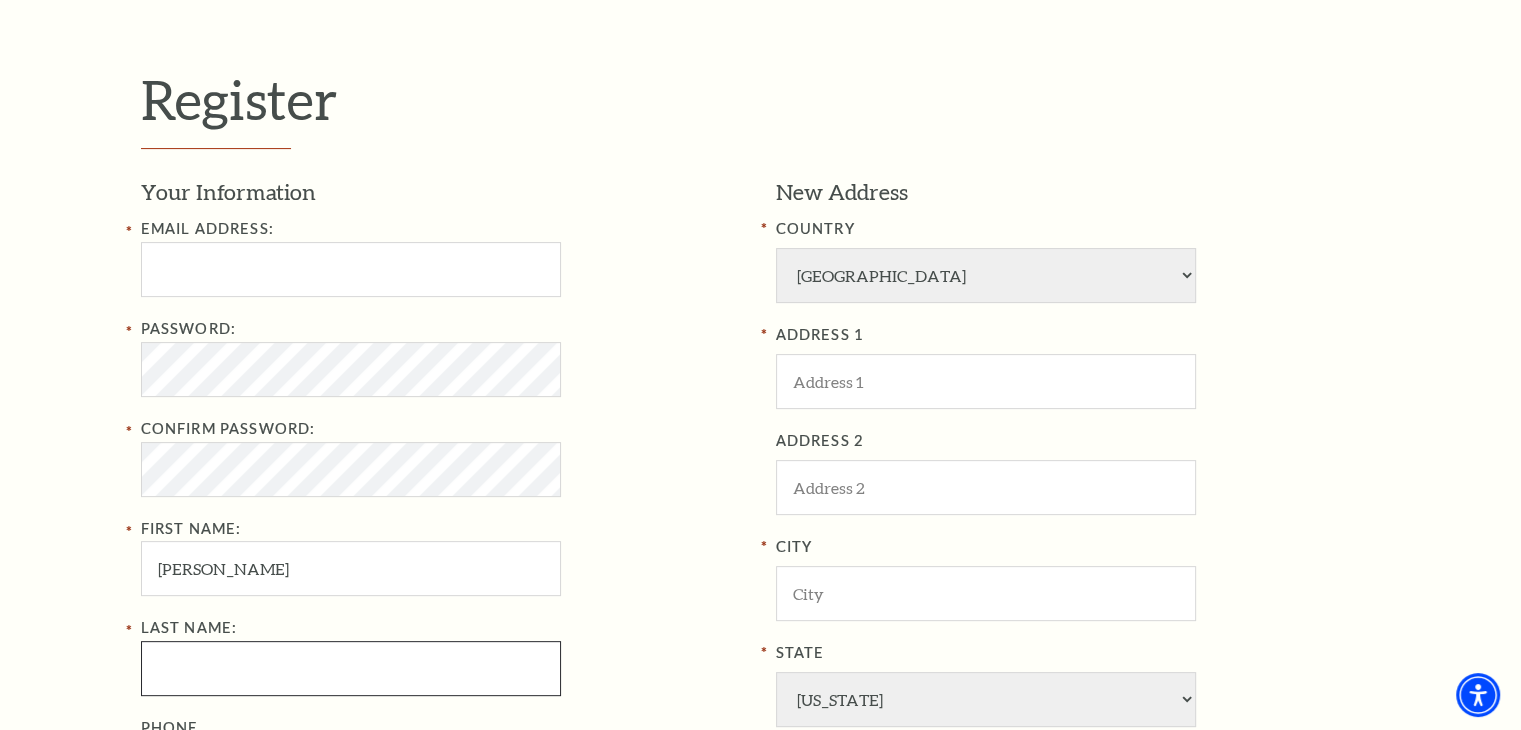 click on "Last Name:" at bounding box center [351, 668] 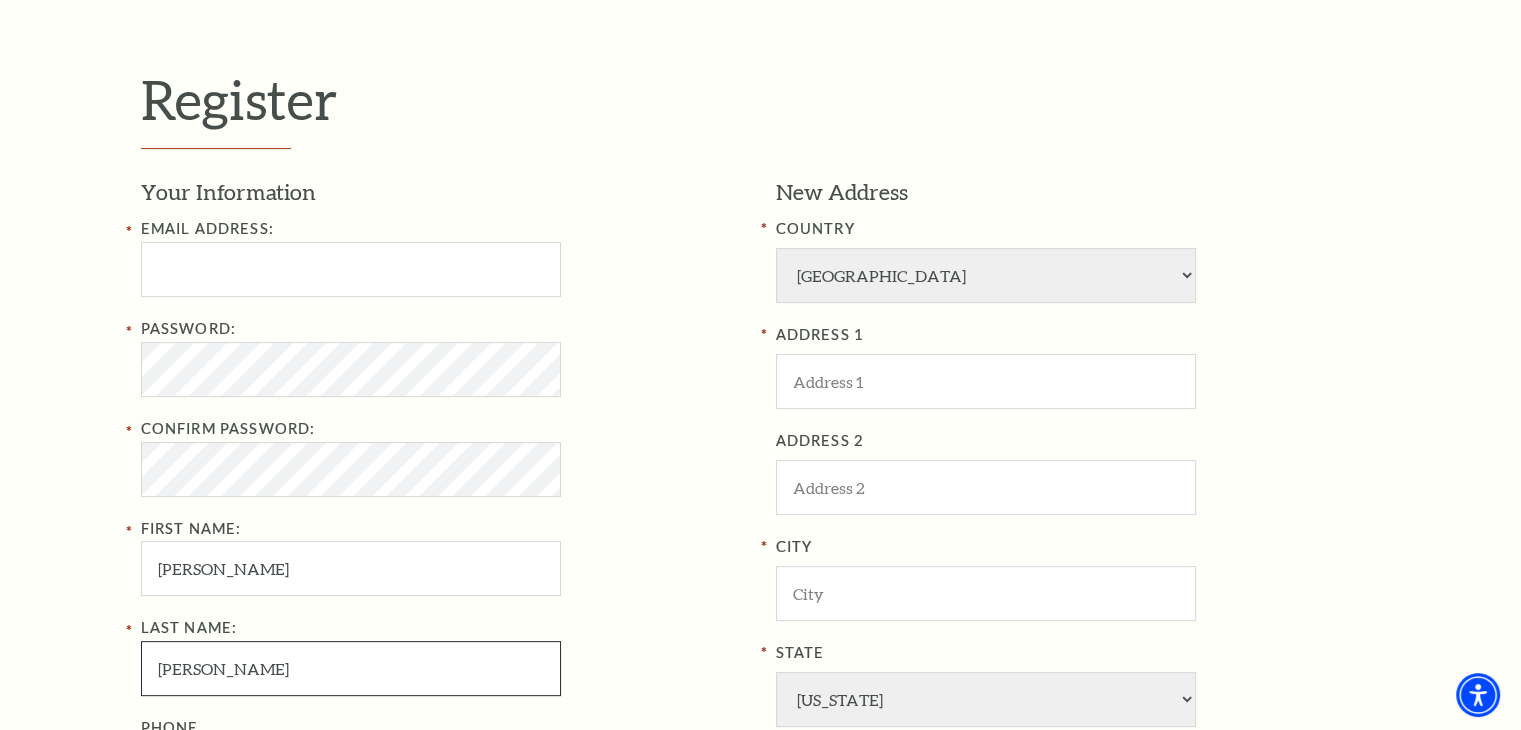 type on "John" 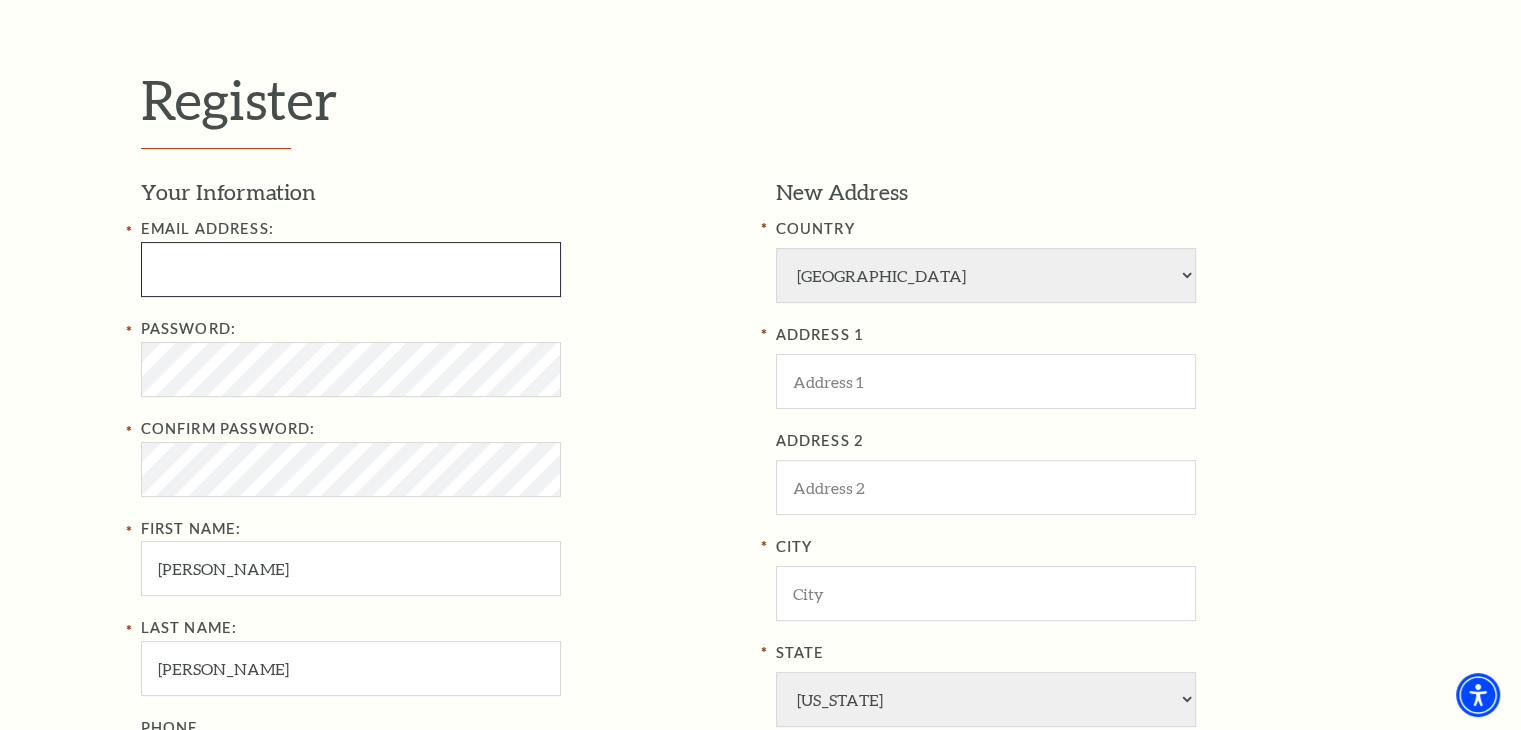 click at bounding box center (351, 269) 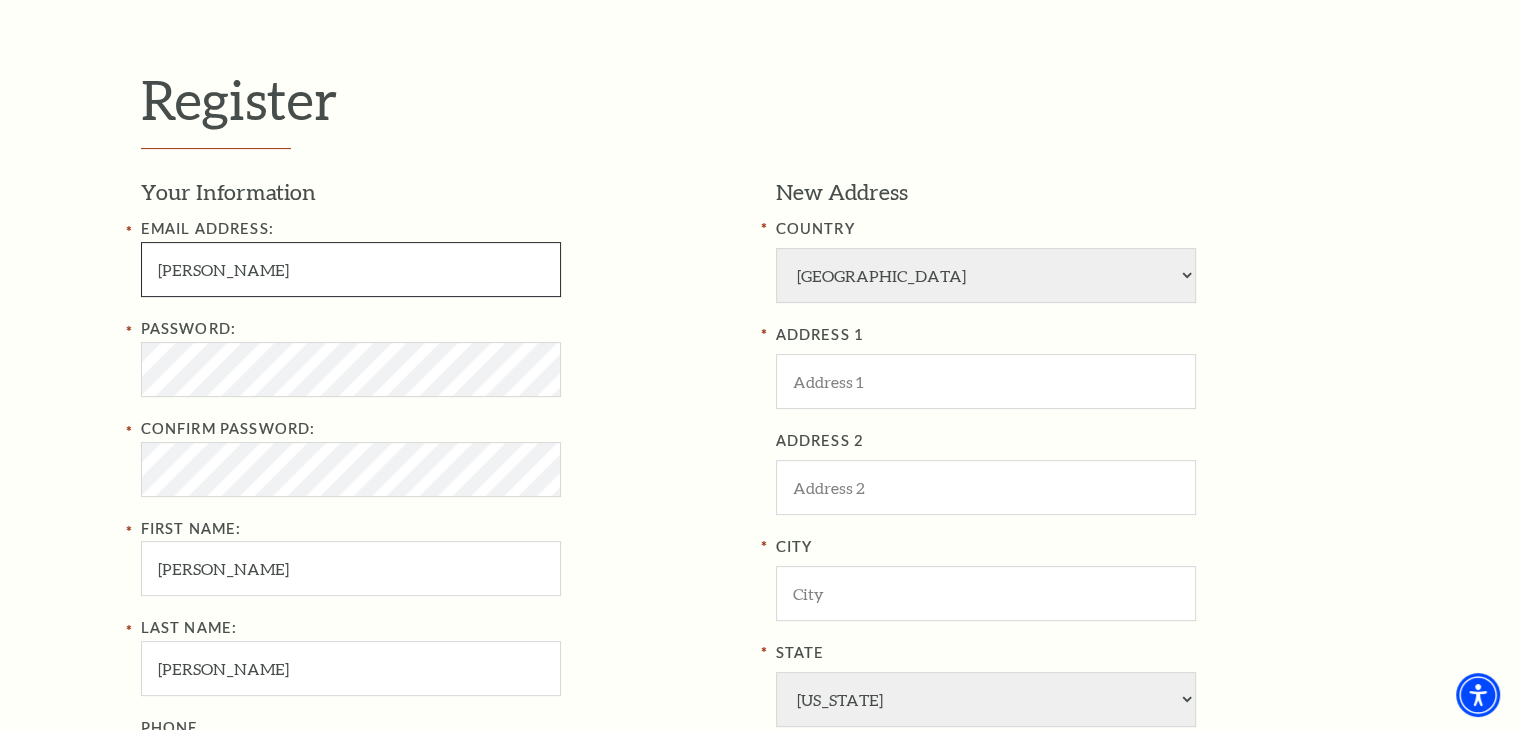 click on "Rebeccajohn" at bounding box center [351, 269] 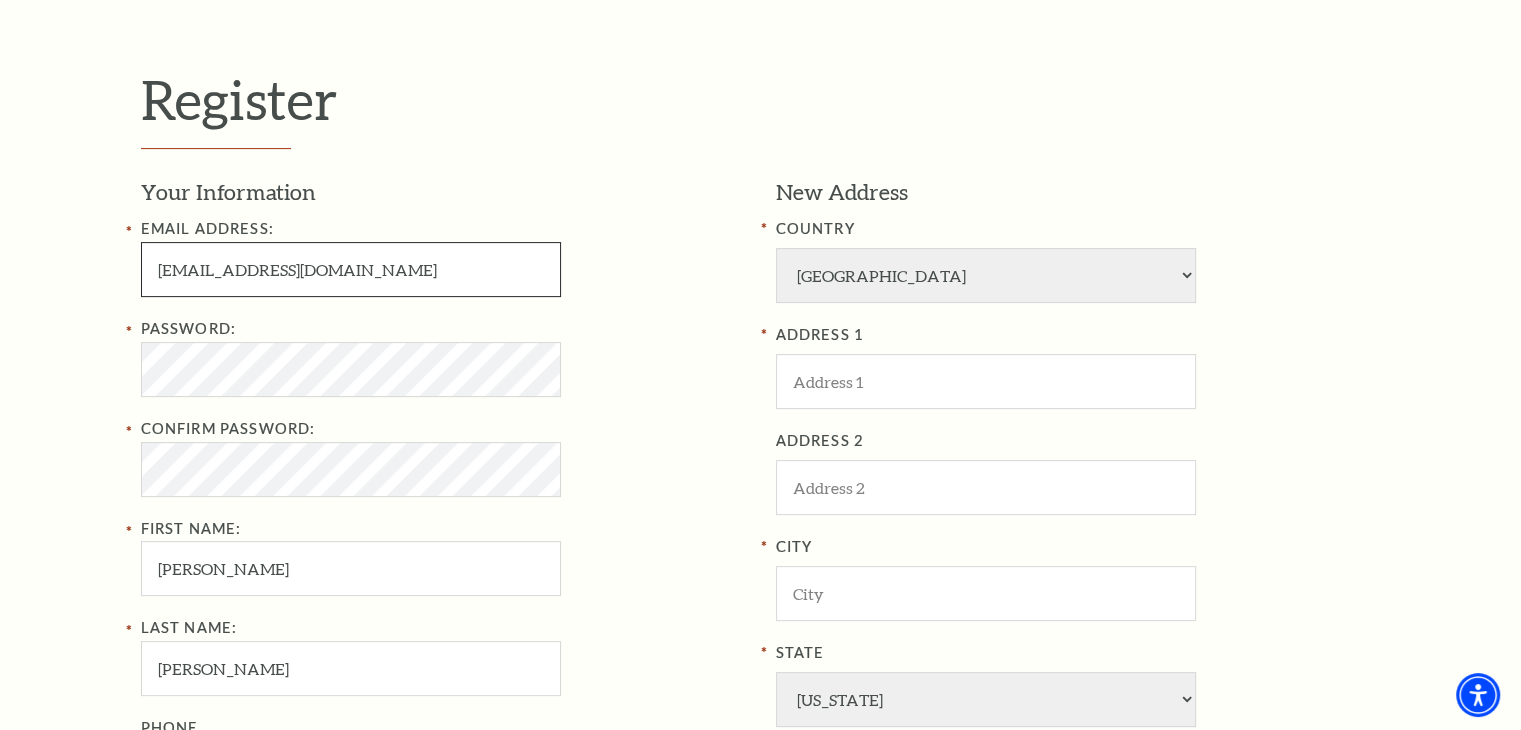 type on "rebeccajohnope4095@yahoo.com" 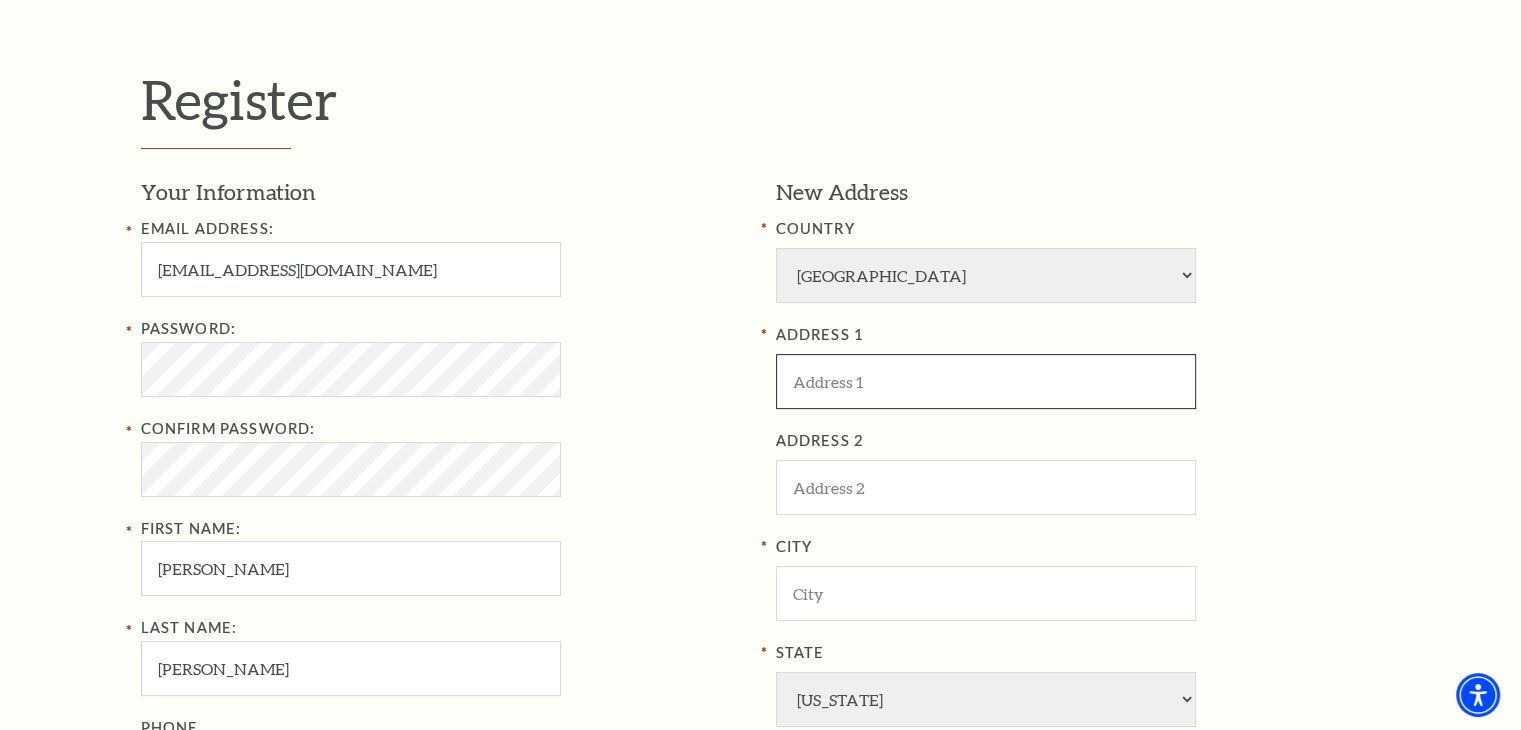click at bounding box center [986, 381] 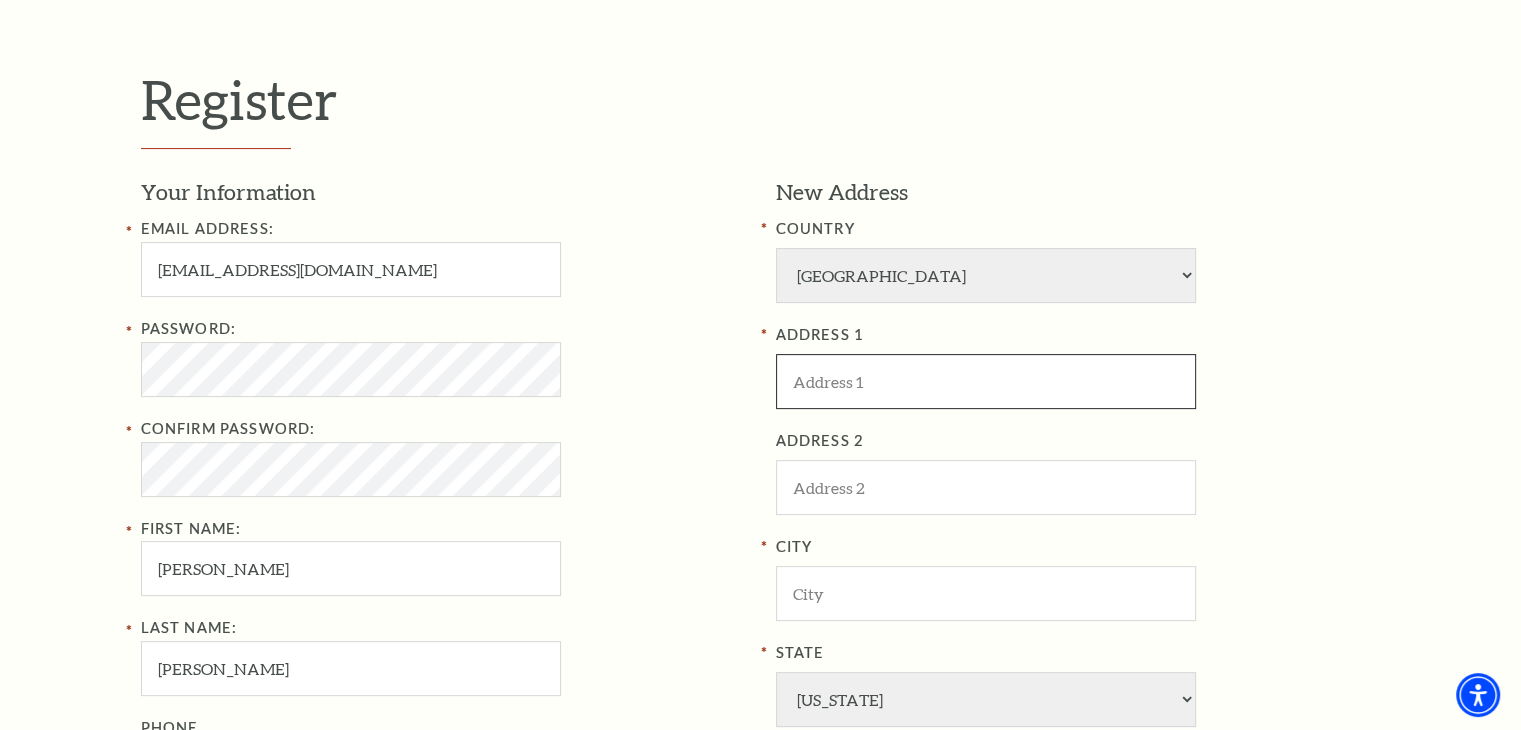 paste on "[STREET_ADDRESS][PERSON_NAME]" 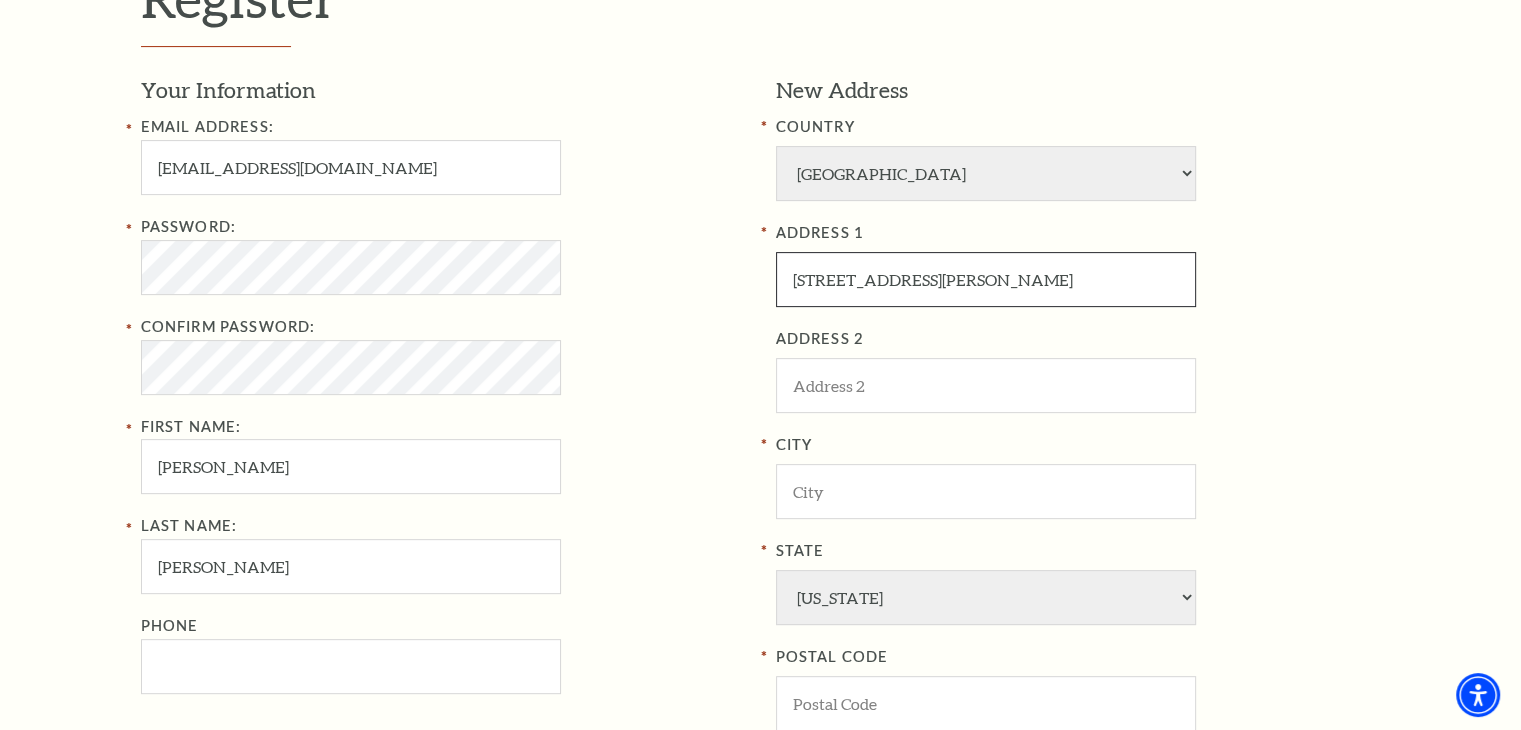 scroll, scrollTop: 634, scrollLeft: 0, axis: vertical 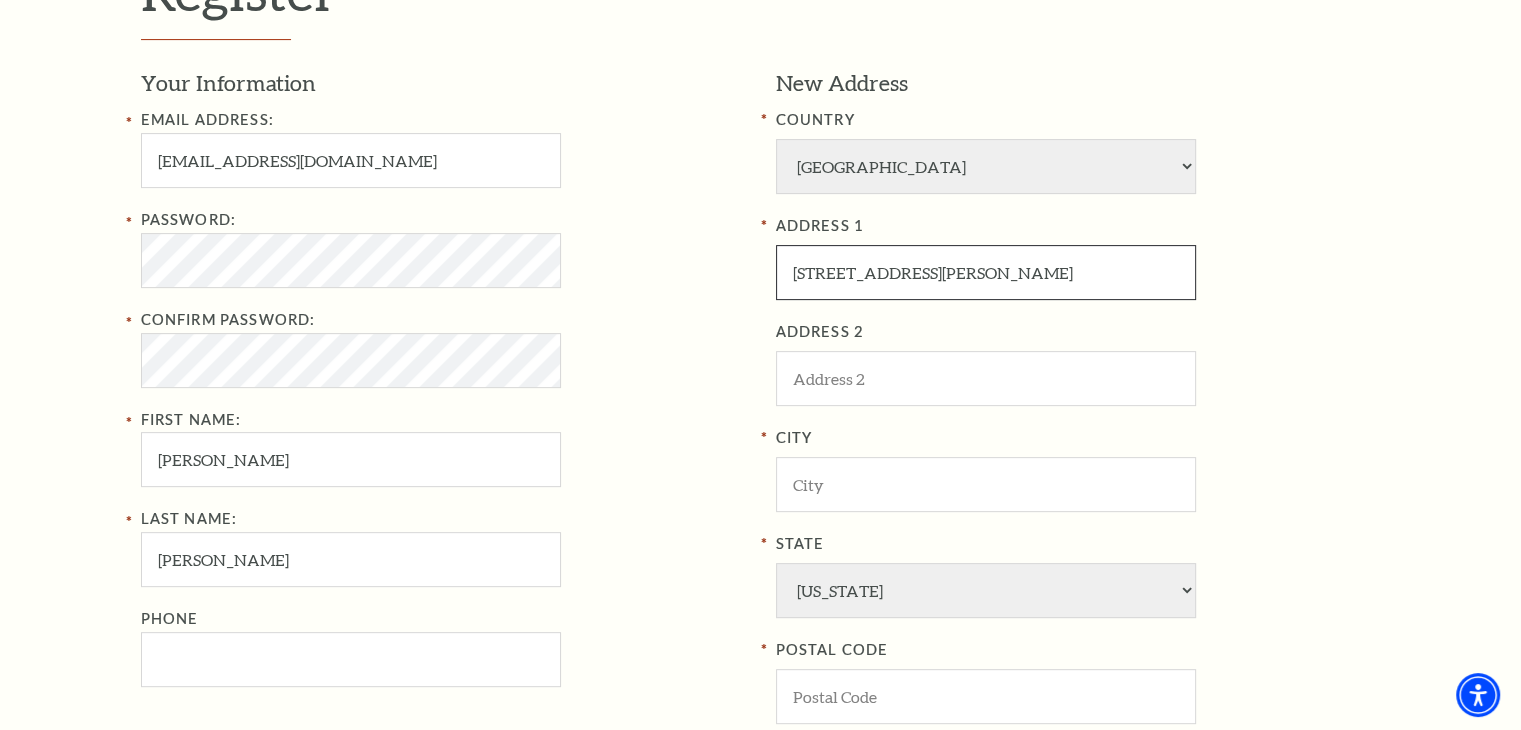 type on "3745 NW Dawdy Dr" 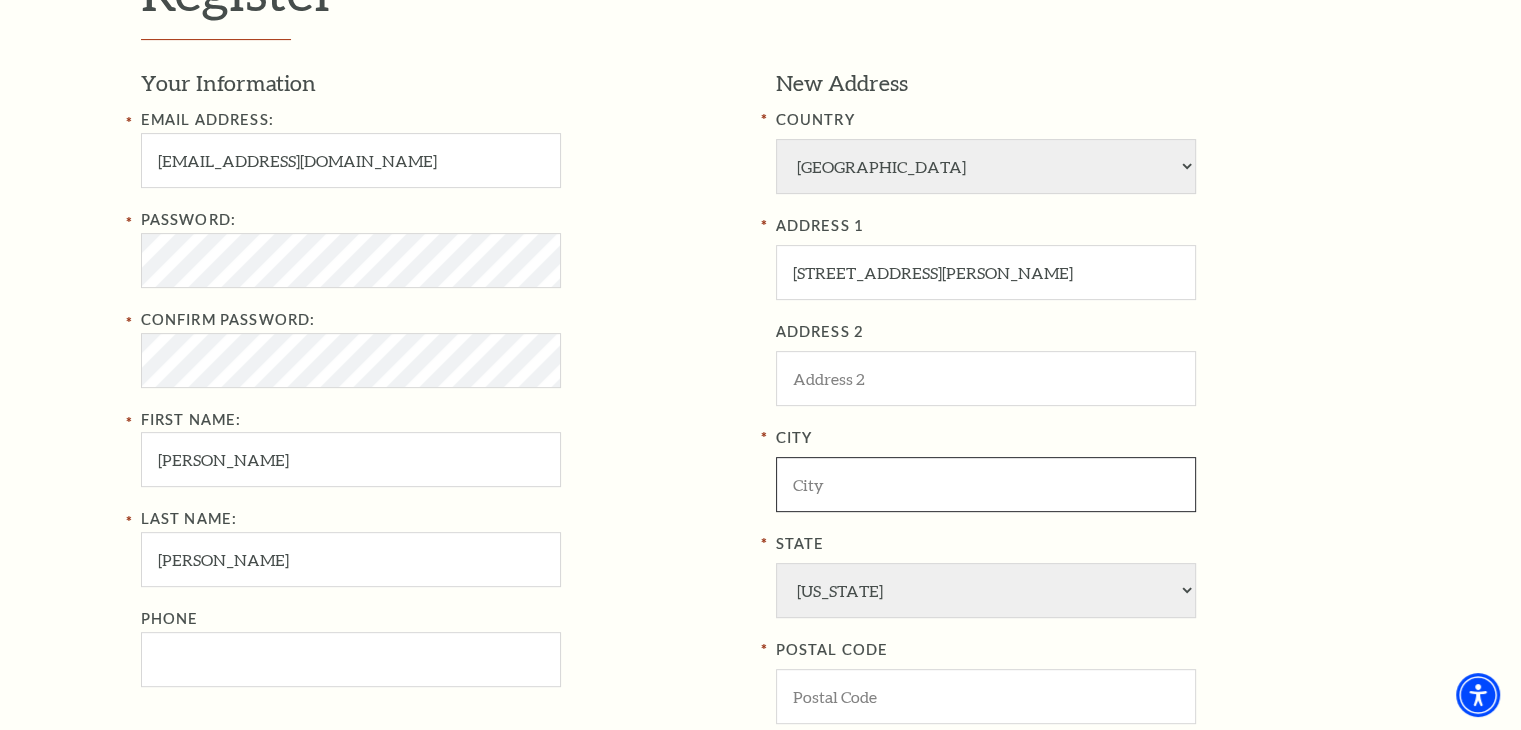 click at bounding box center [986, 484] 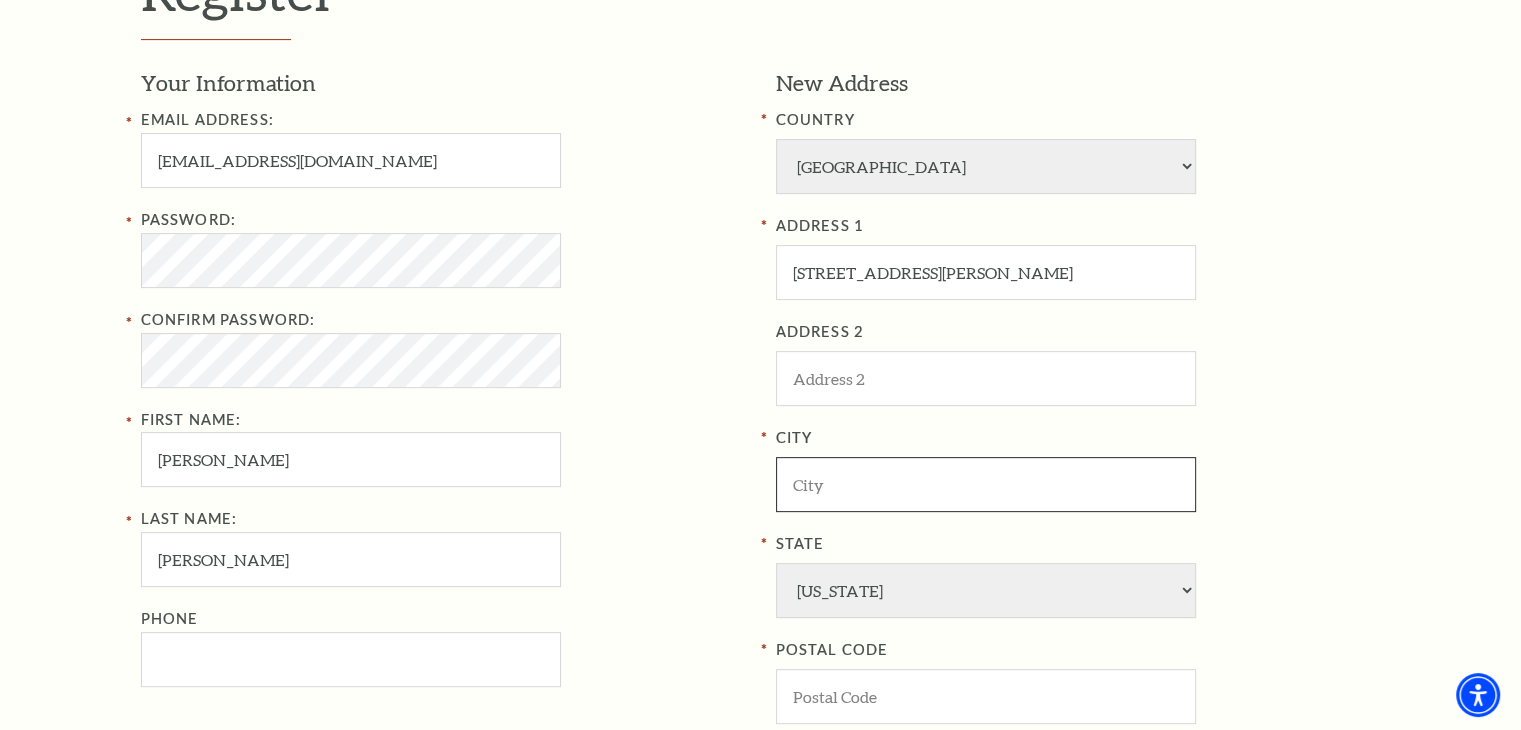 paste on "Topeka" 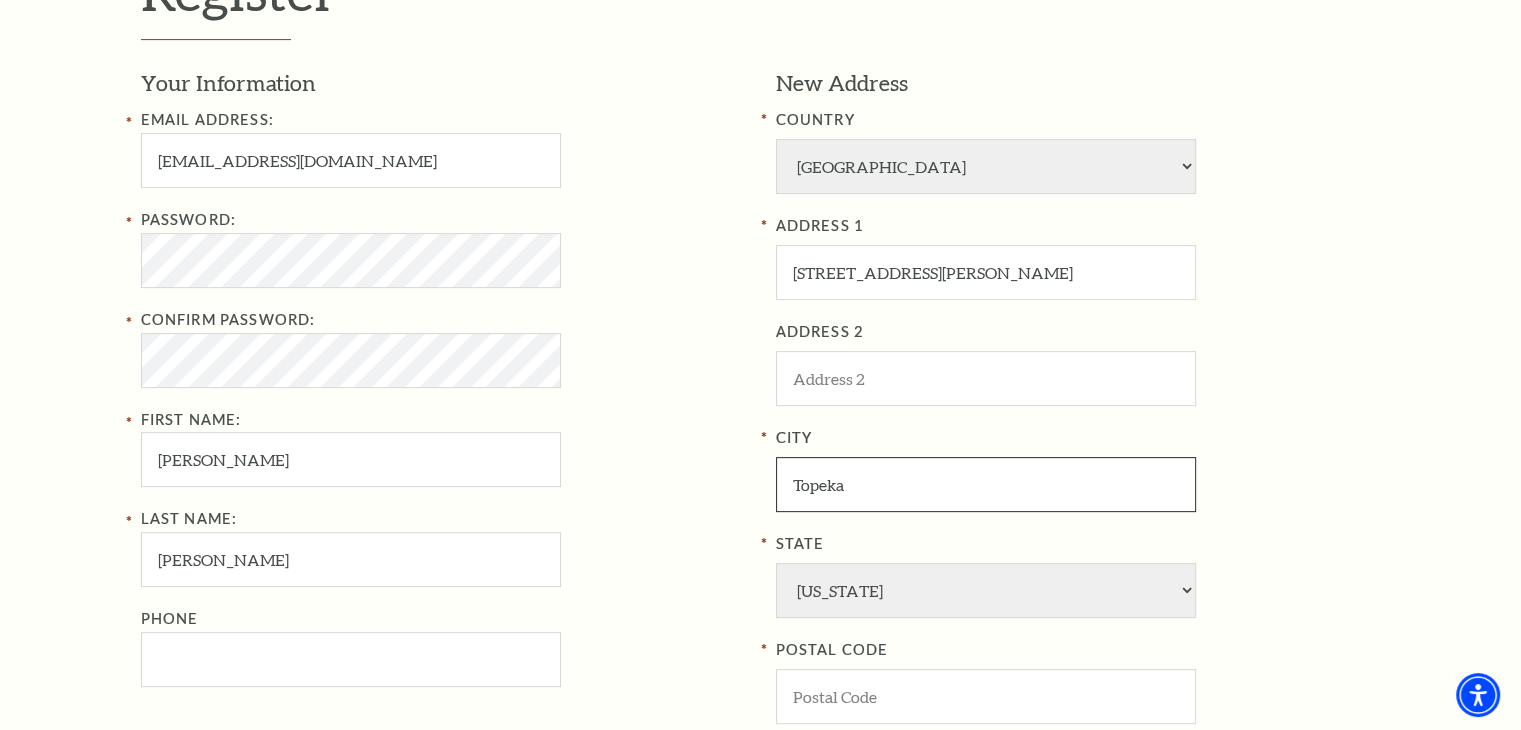 type on "Topeka" 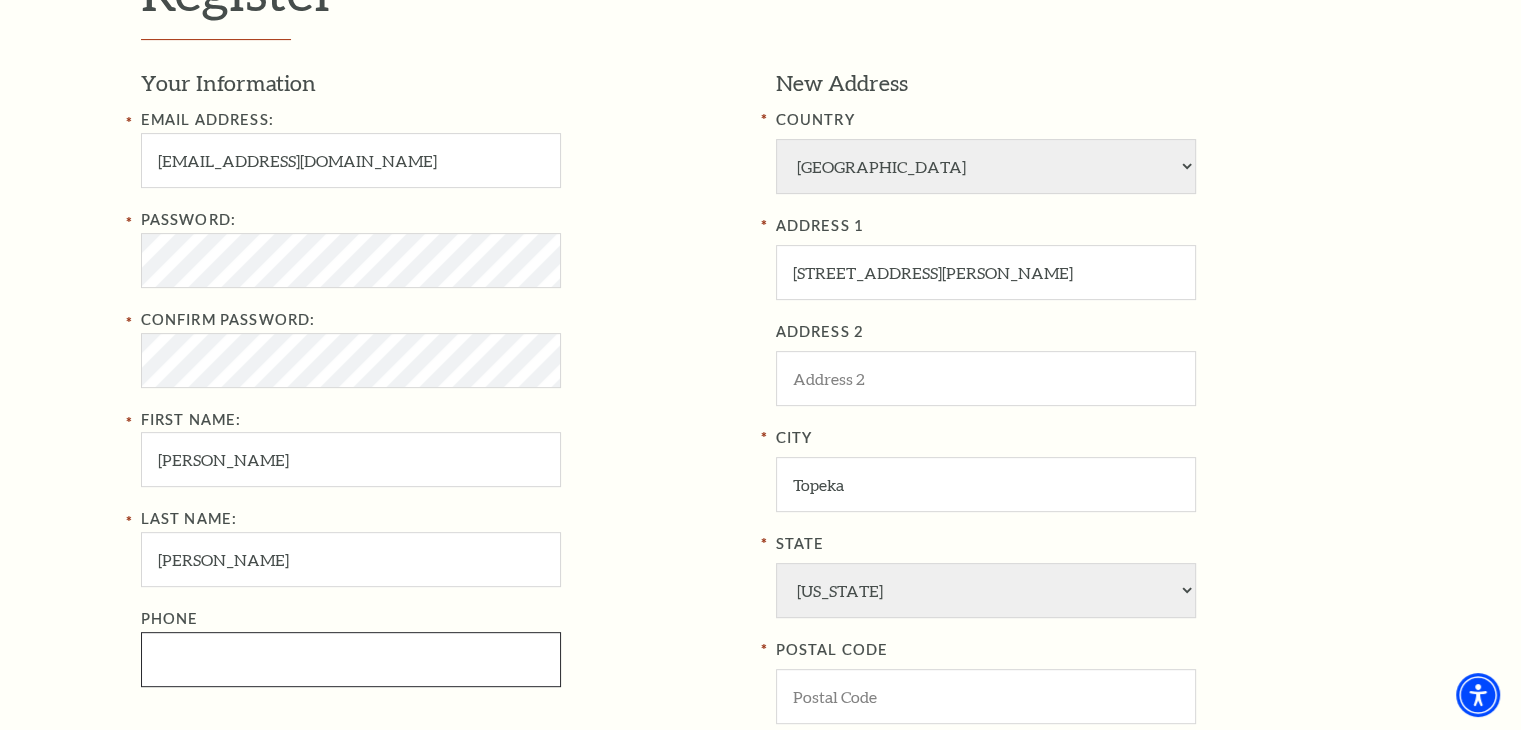 click on "Phone" at bounding box center [351, 659] 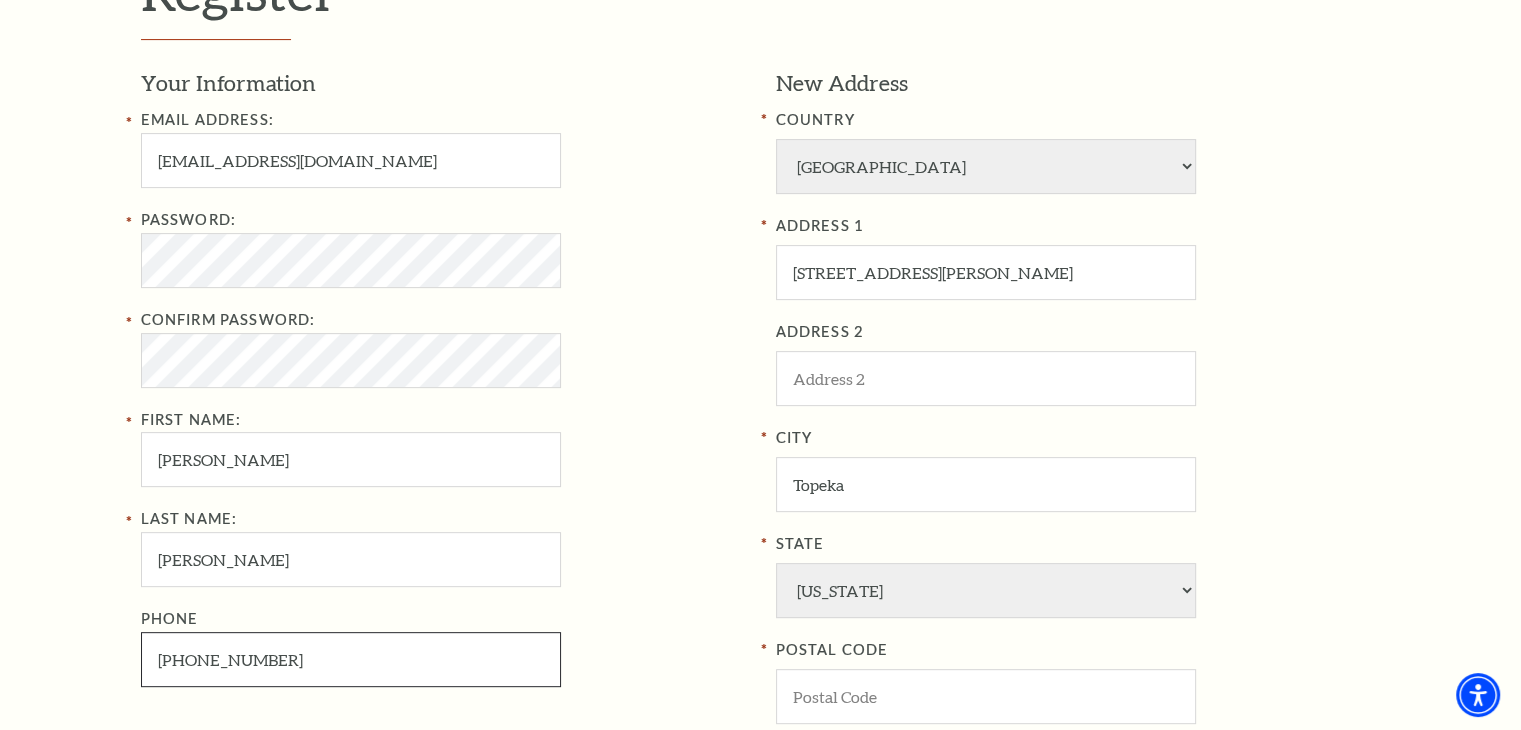 type on "785-249-4071" 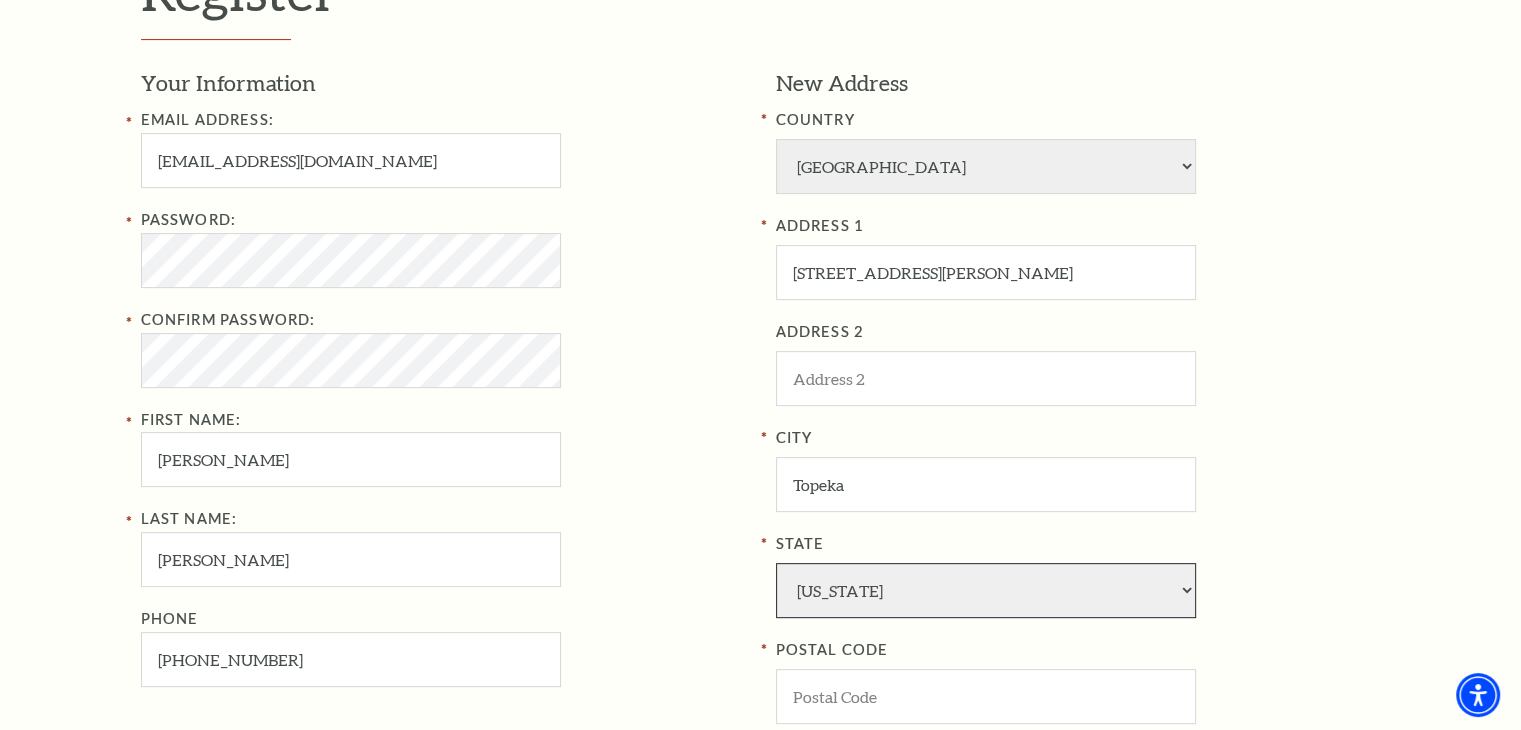 click on "Alabama Alaska American Embassy American Embassy American Samoa Arizona Arkansas Armed Forces California Colorado Connecticut D.C. Delaware Florida Georgia Guam Hawaii Idaho Illinois Indiana Iowa Kansas Kentucky Louisiana Maine Marshall Islands Maryland Massachusetts Michigan Micronesia Minnesota Mississippi Missouri Montana Nebraska Nevada New Hampshire New Jersey New Mexico New York North Carolina North Dakota Northern Mariana Is. Ohio Oklahoma Oregon Palau Pennsylvania Puerto Rico Rhode Island South Carolina South Dakota Tennessee Texas Trust Territories Utah Vermont Virgin Islands Virginia Washington West Virginia Wisconsin Wyoming" at bounding box center (986, 590) 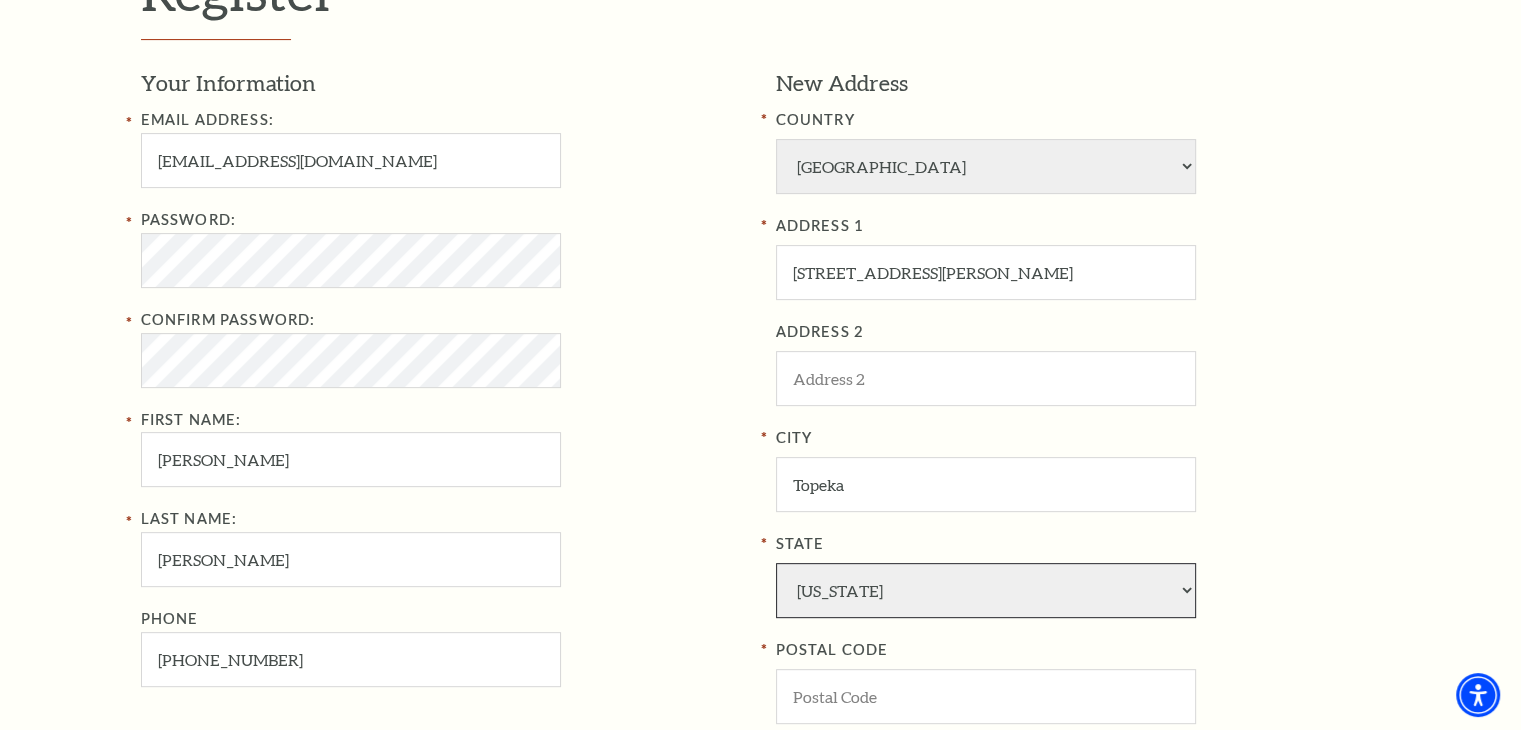 select on "KS" 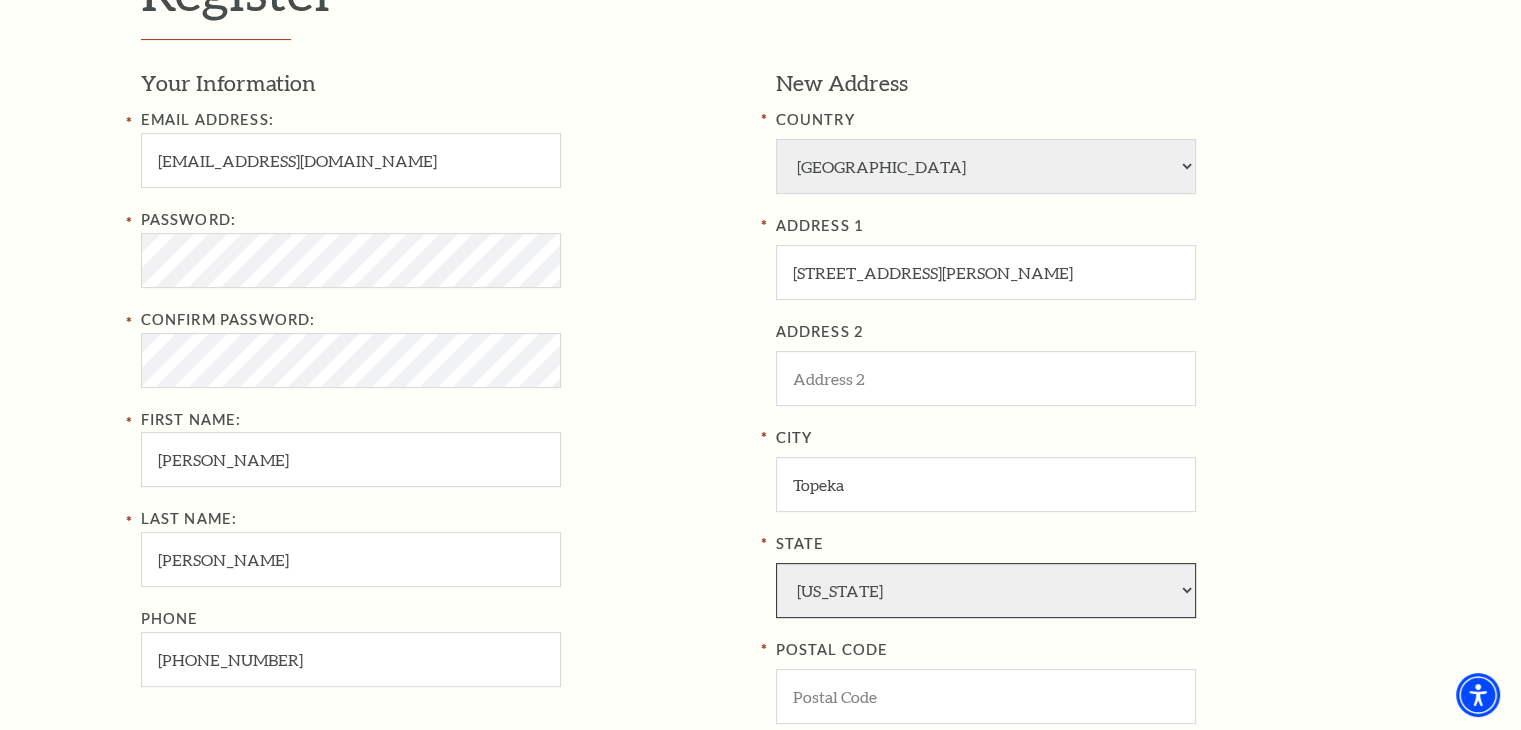 click on "Alabama Alaska American Embassy American Embassy American Samoa Arizona Arkansas Armed Forces California Colorado Connecticut D.C. Delaware Florida Georgia Guam Hawaii Idaho Illinois Indiana Iowa Kansas Kentucky Louisiana Maine Marshall Islands Maryland Massachusetts Michigan Micronesia Minnesota Mississippi Missouri Montana Nebraska Nevada New Hampshire New Jersey New Mexico New York North Carolina North Dakota Northern Mariana Is. Ohio Oklahoma Oregon Palau Pennsylvania Puerto Rico Rhode Island South Carolina South Dakota Tennessee Texas Trust Territories Utah Vermont Virgin Islands Virginia Washington West Virginia Wisconsin Wyoming" at bounding box center [986, 590] 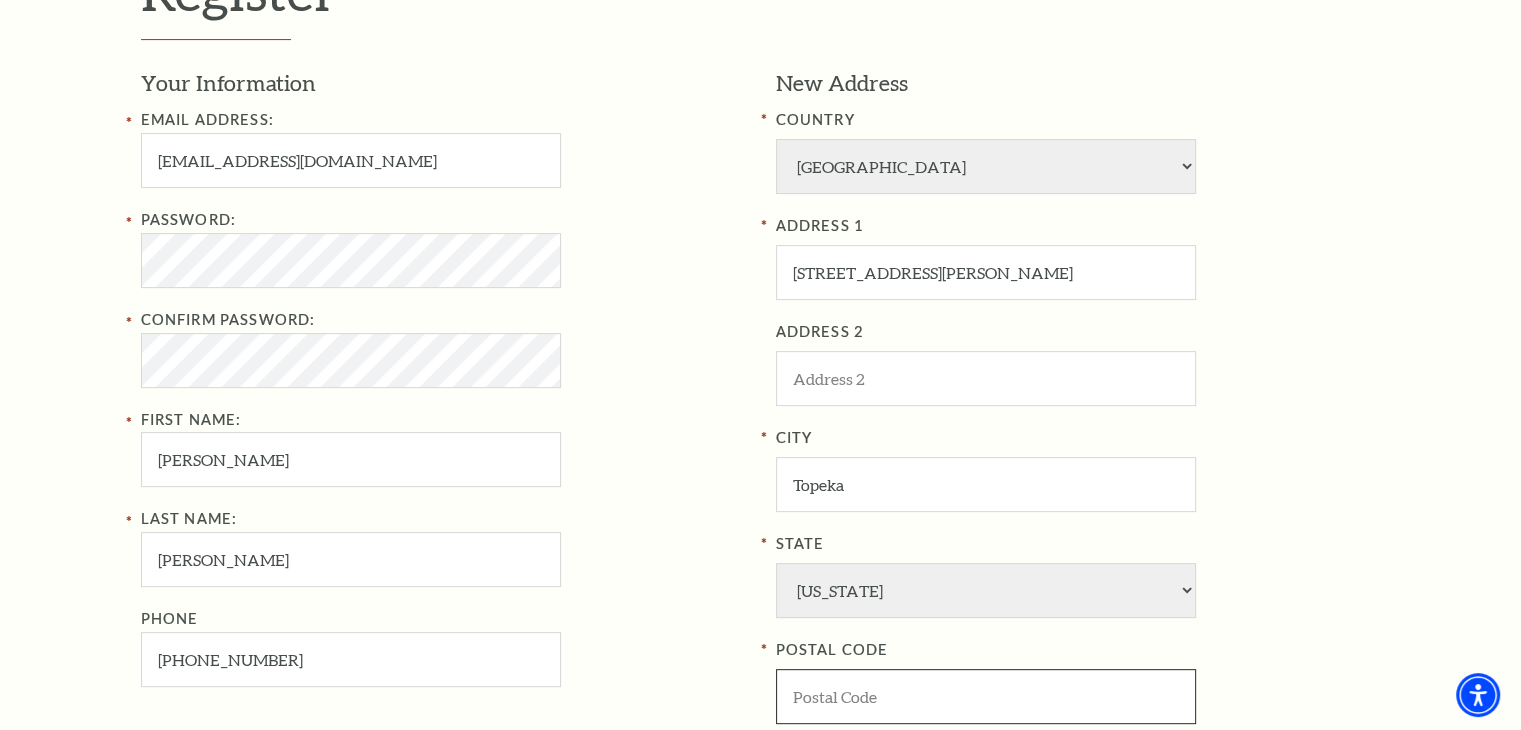 click at bounding box center (986, 696) 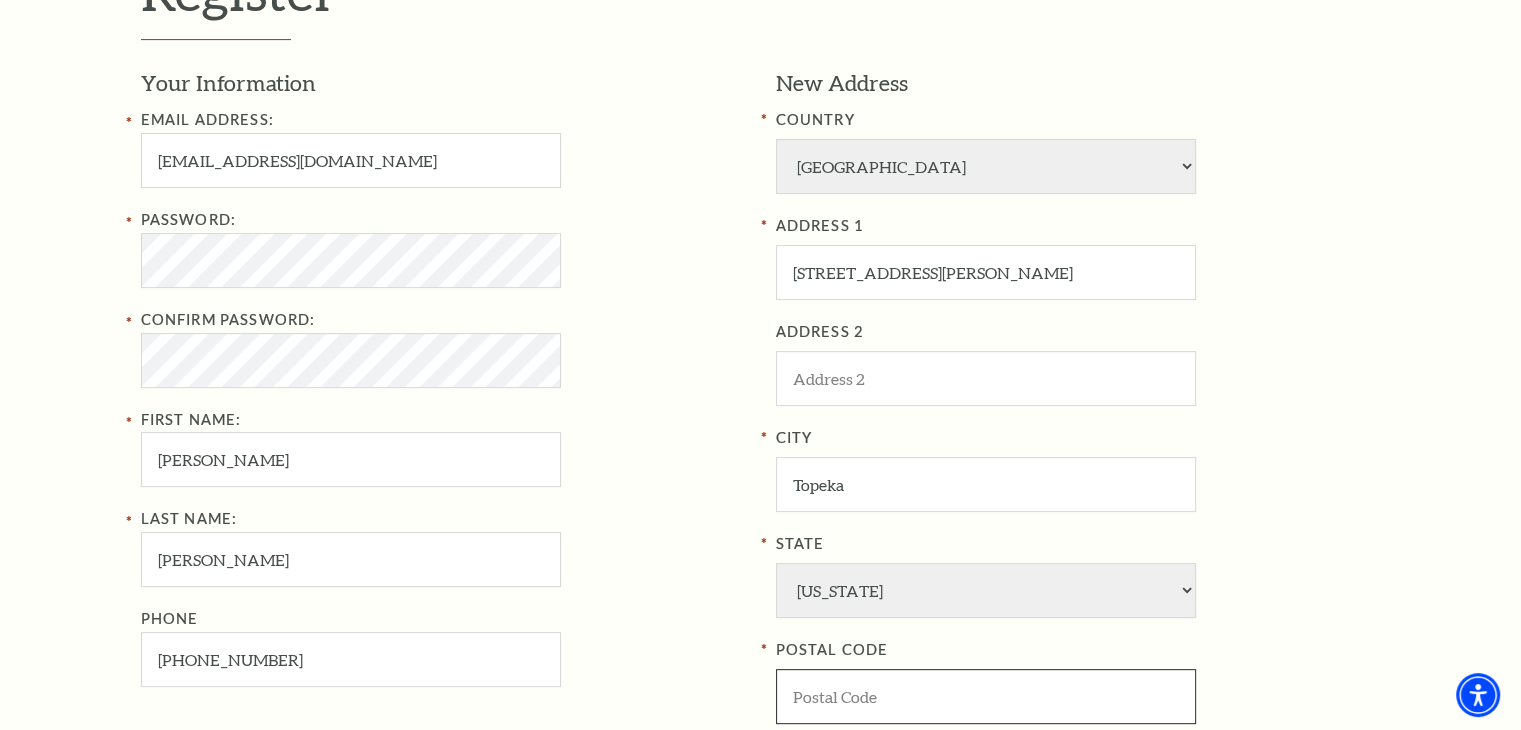 paste on "66618" 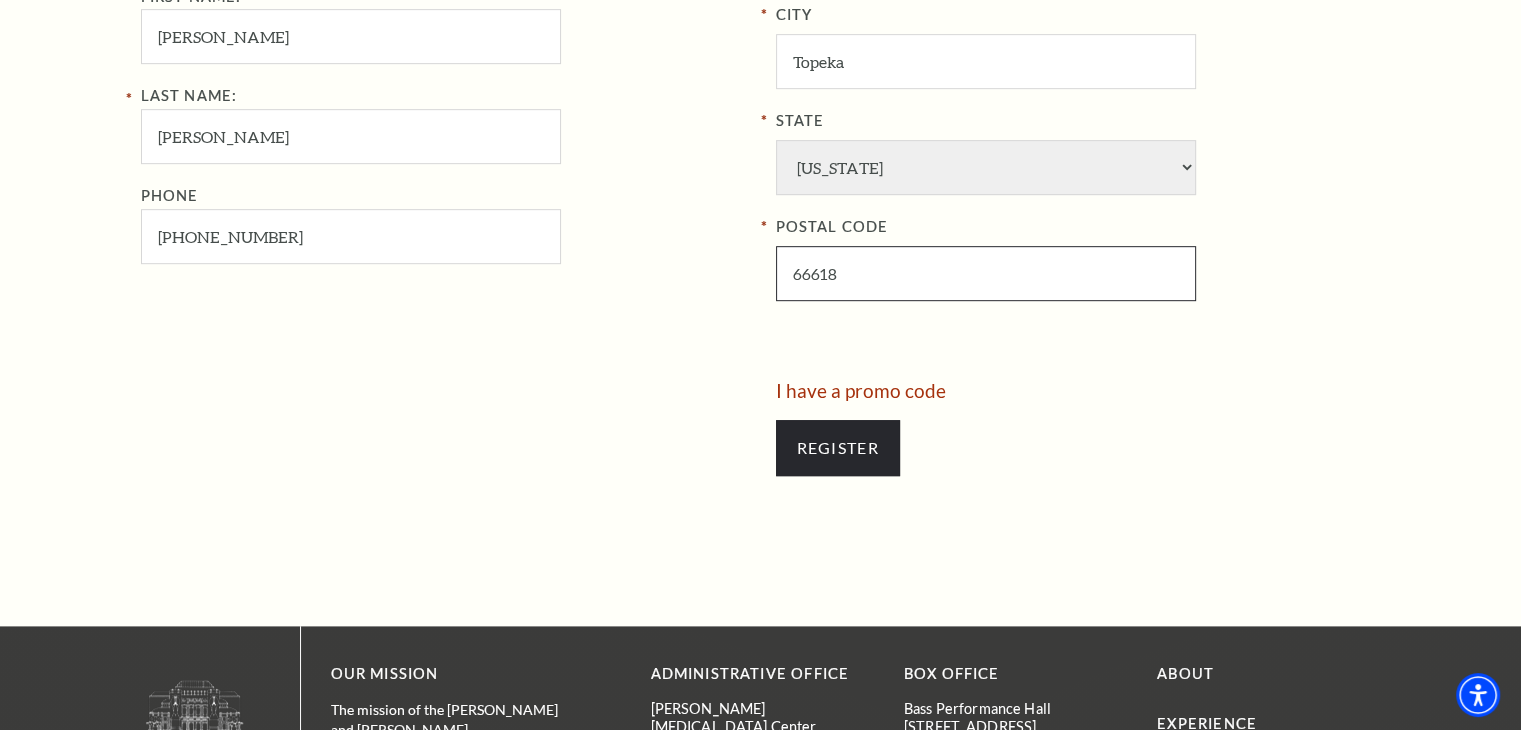 scroll, scrollTop: 1090, scrollLeft: 0, axis: vertical 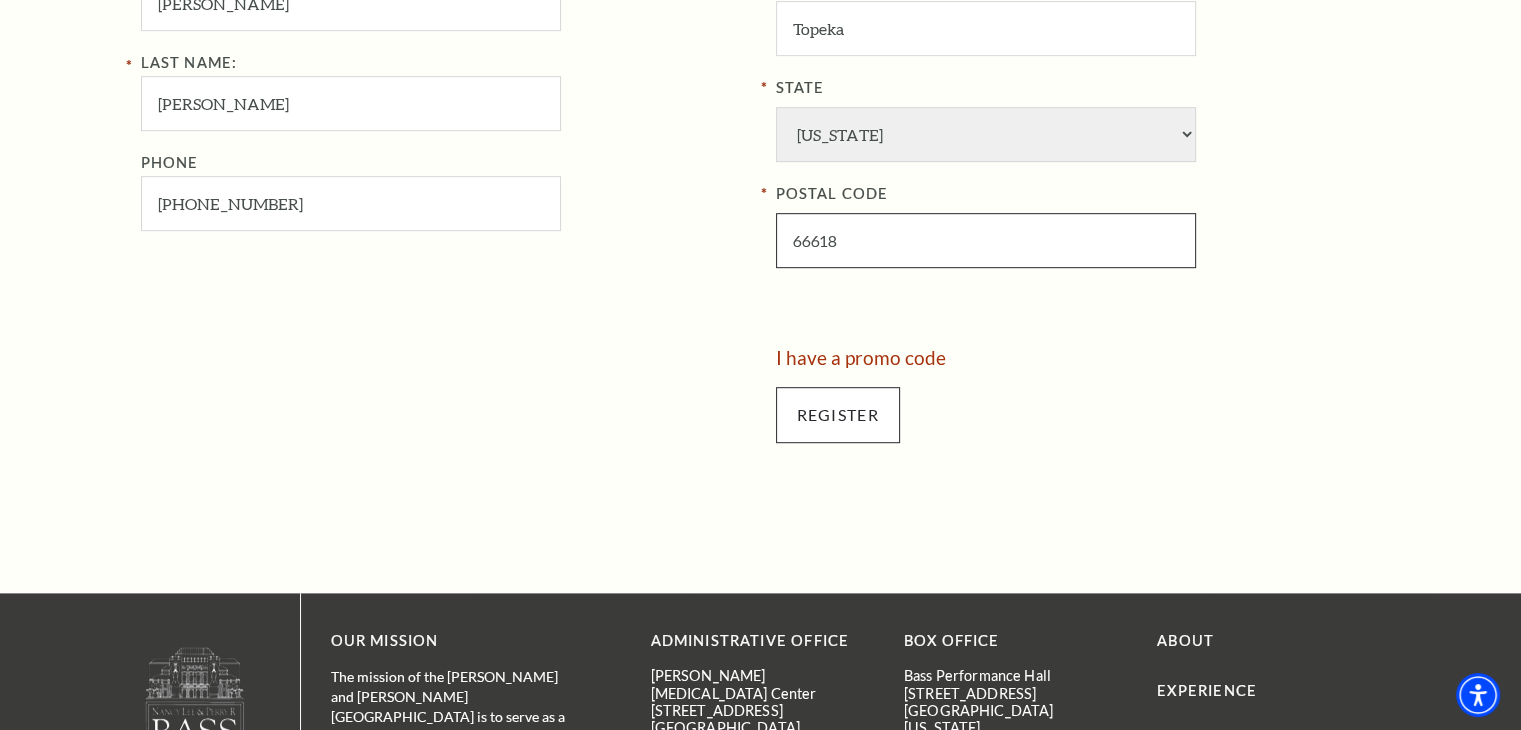 type on "66618" 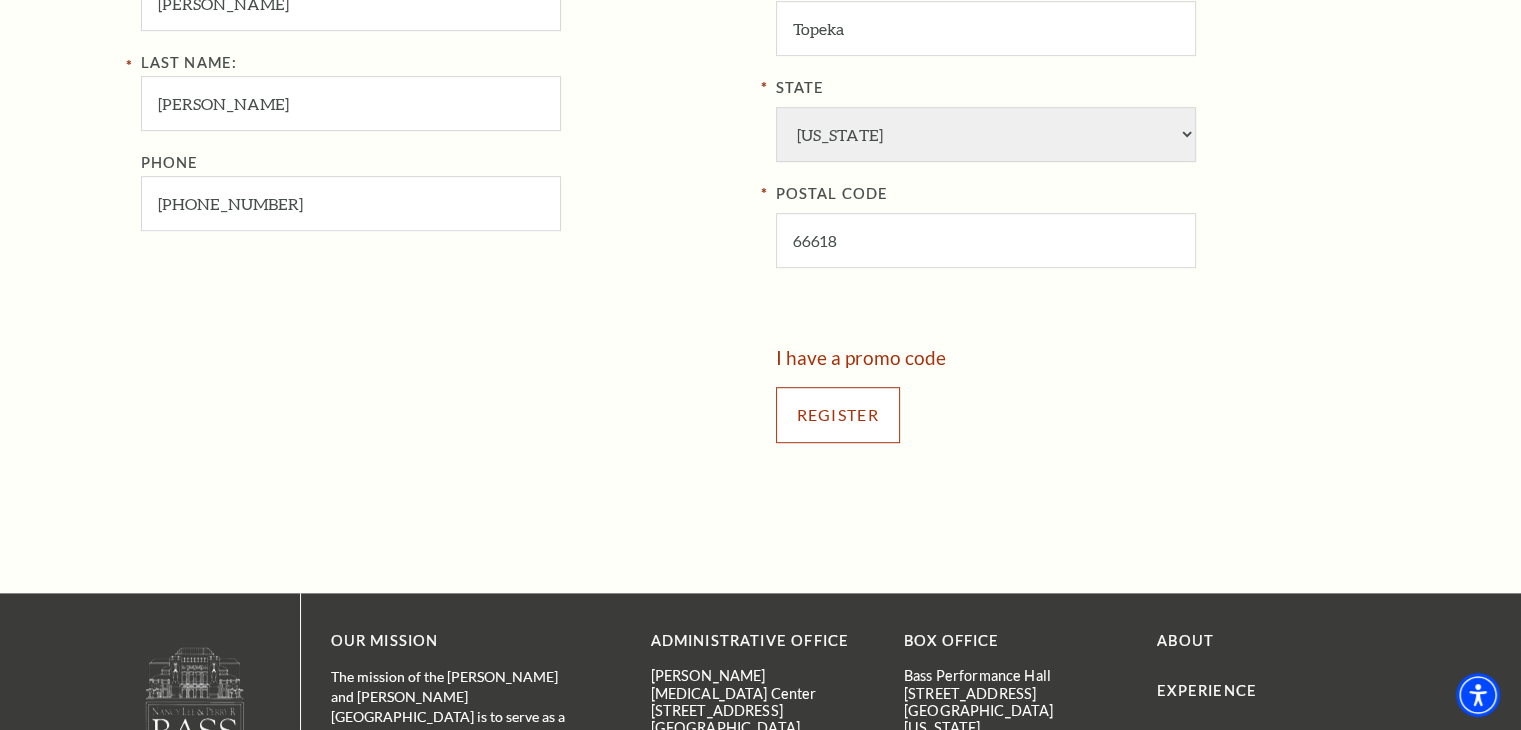 click on "Register" at bounding box center [838, 415] 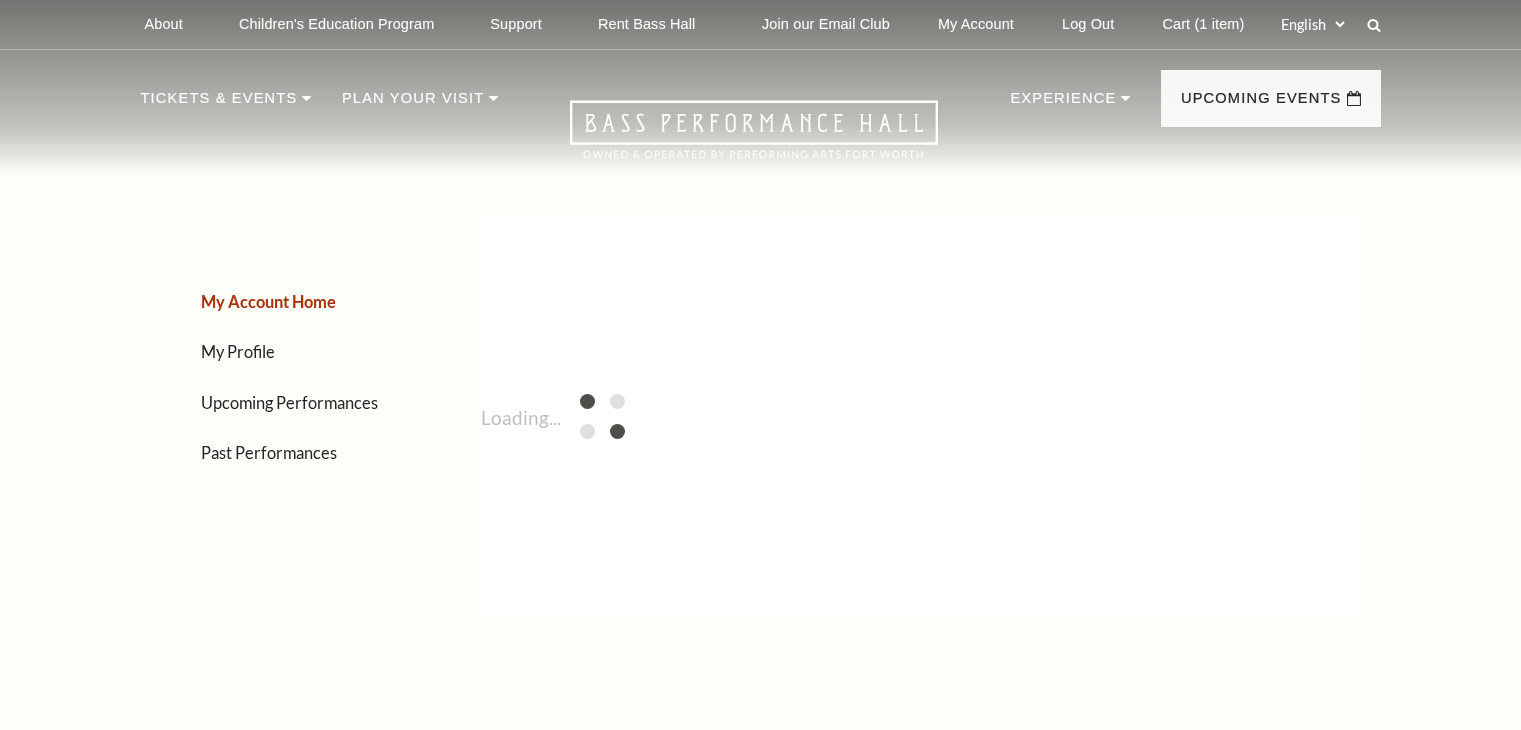 scroll, scrollTop: 0, scrollLeft: 0, axis: both 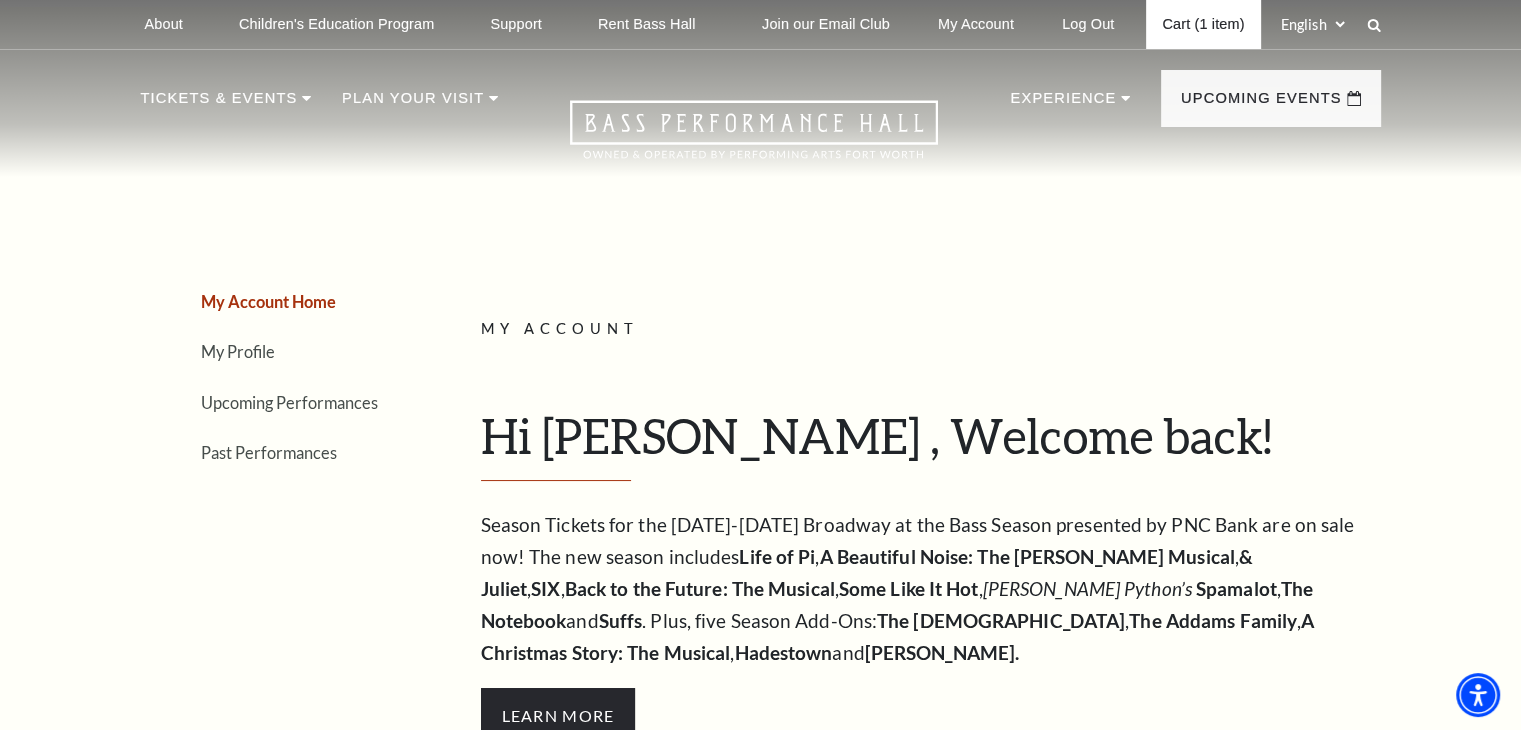 click on "Cart (1 item)" at bounding box center (1203, 24) 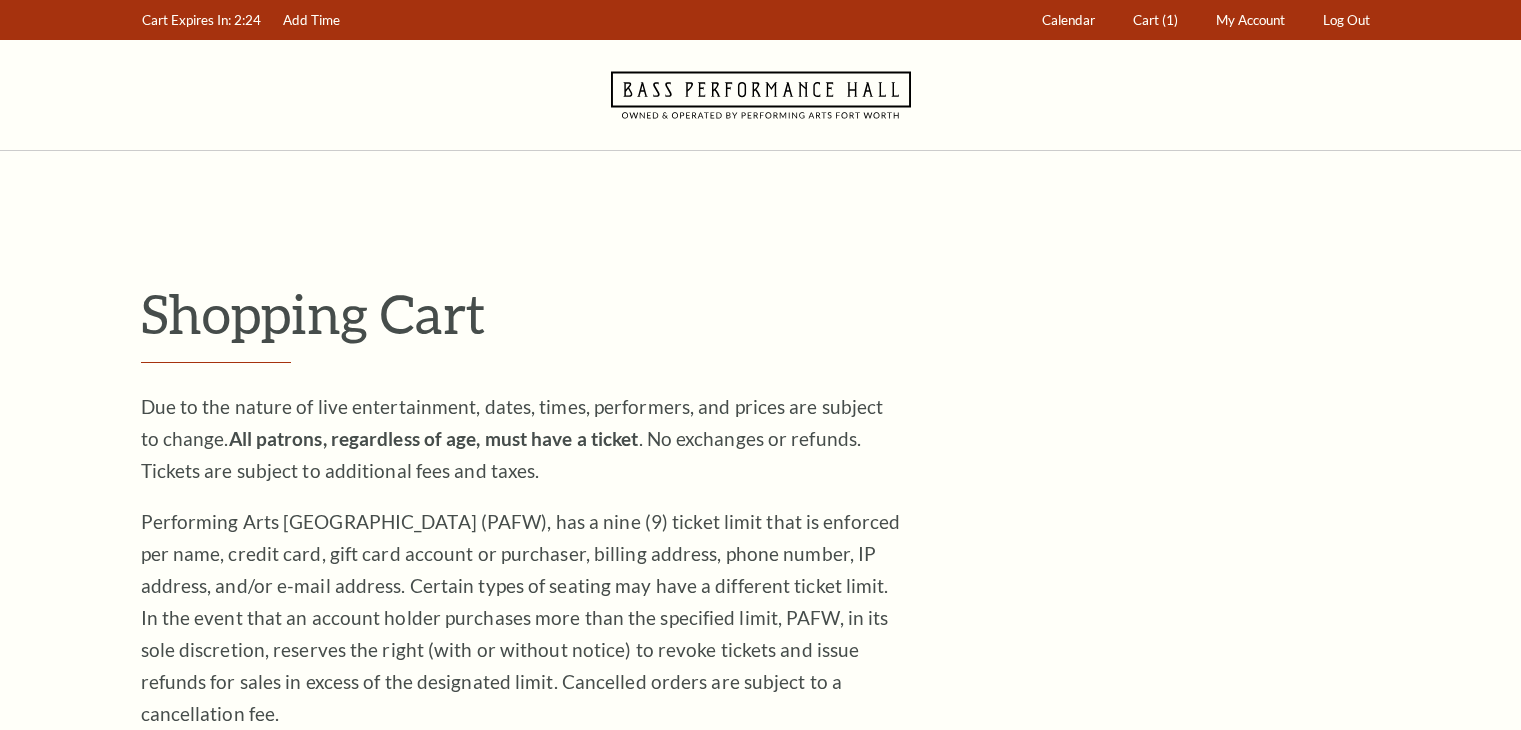 scroll, scrollTop: 0, scrollLeft: 0, axis: both 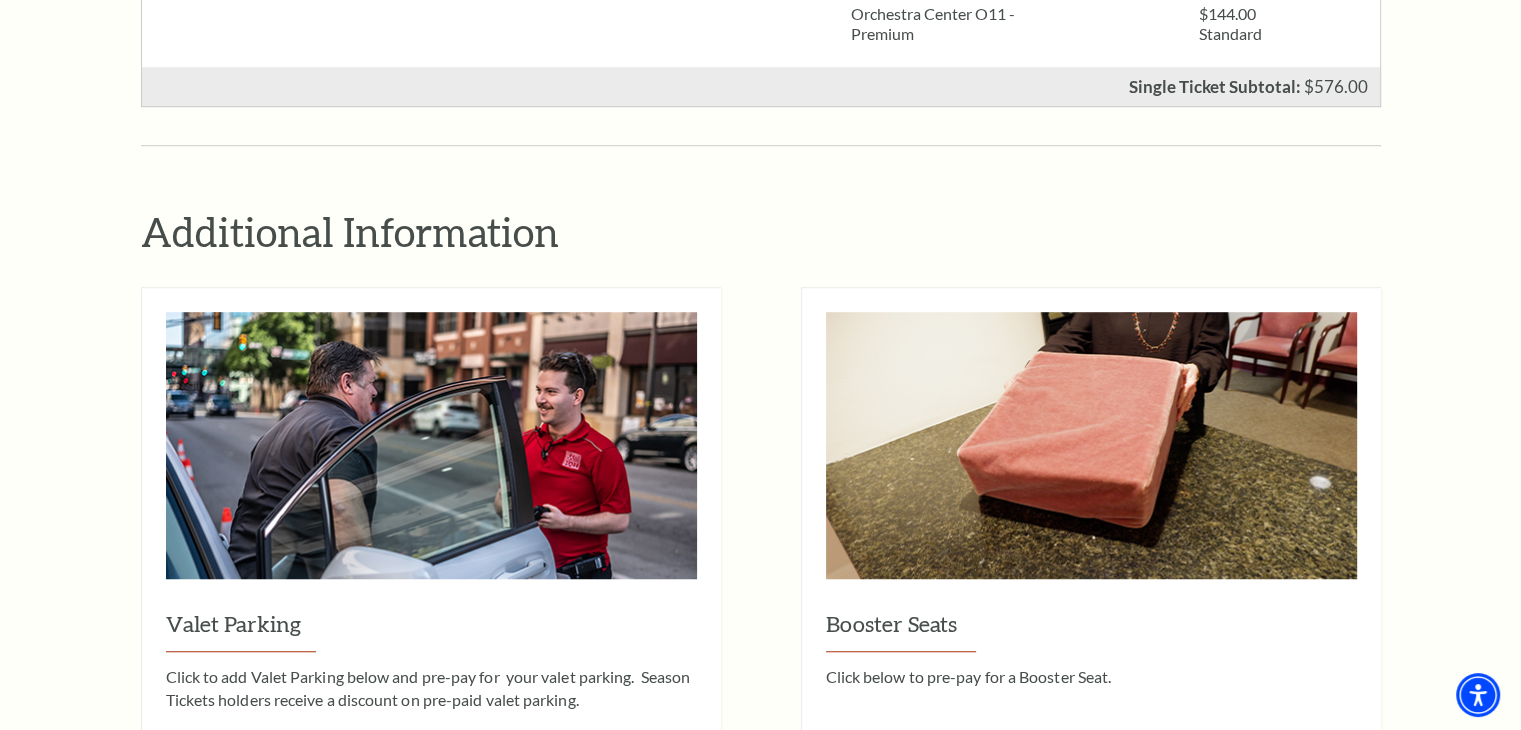 drag, startPoint x: 1499, startPoint y: 411, endPoint x: 1524, endPoint y: 421, distance: 26.925823 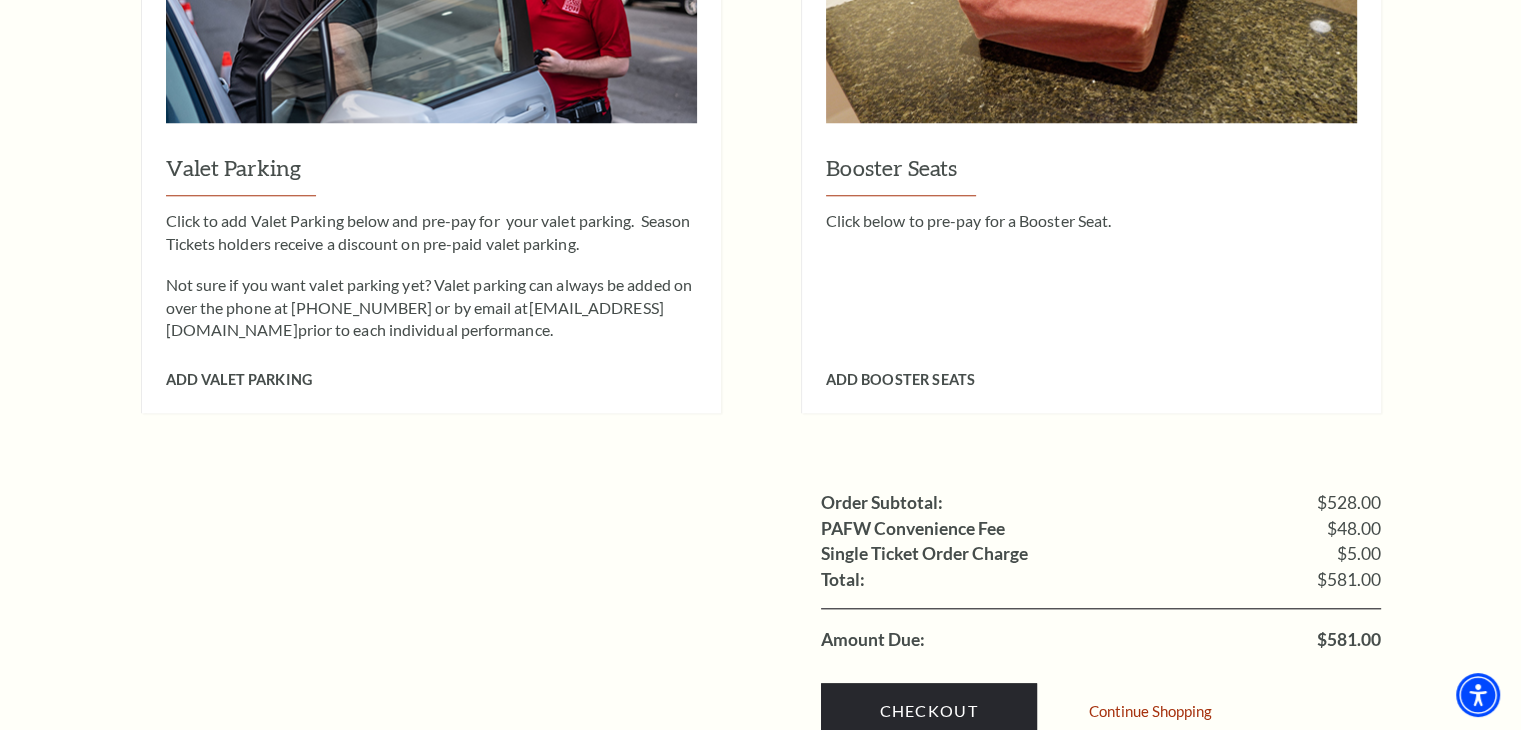 scroll, scrollTop: 1799, scrollLeft: 0, axis: vertical 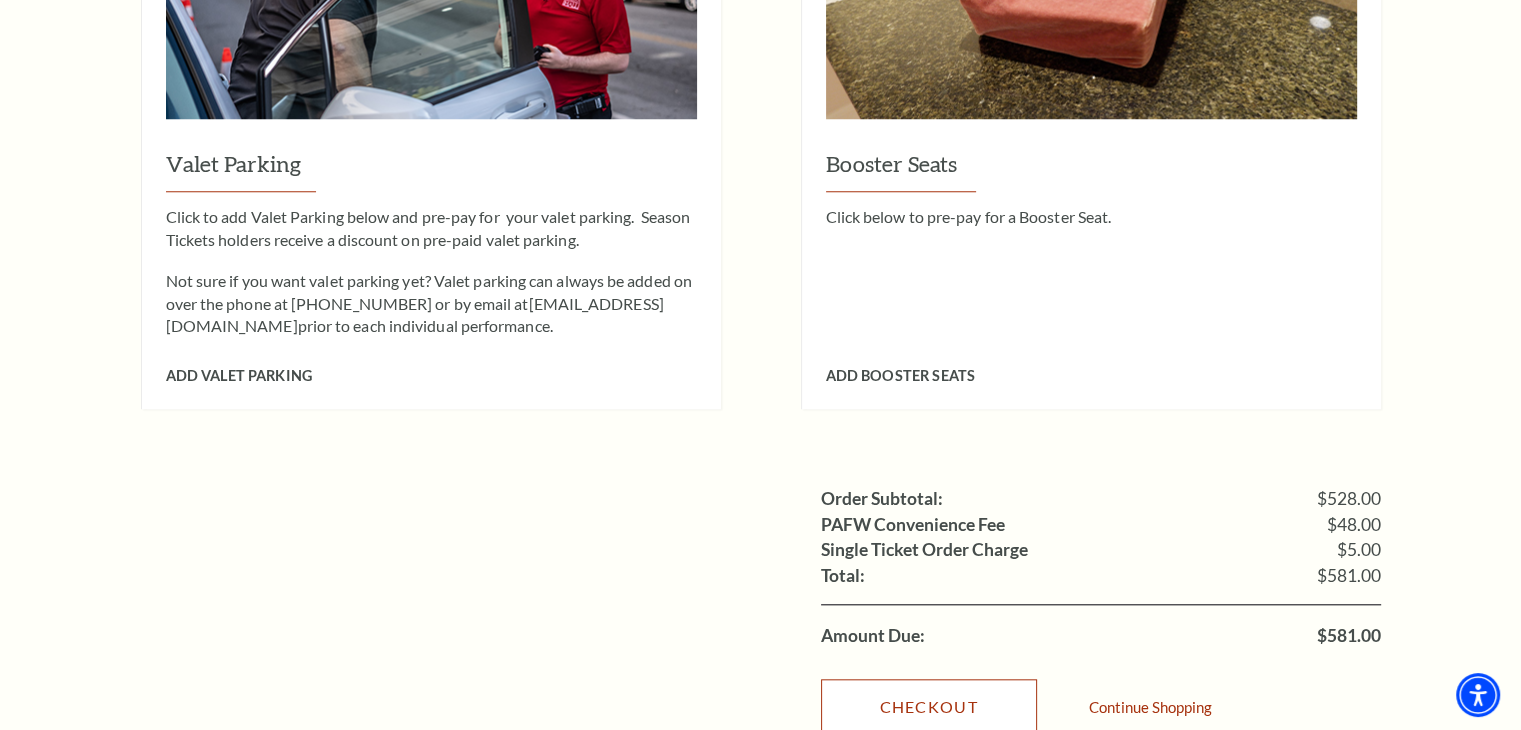 click on "Checkout" at bounding box center [929, 707] 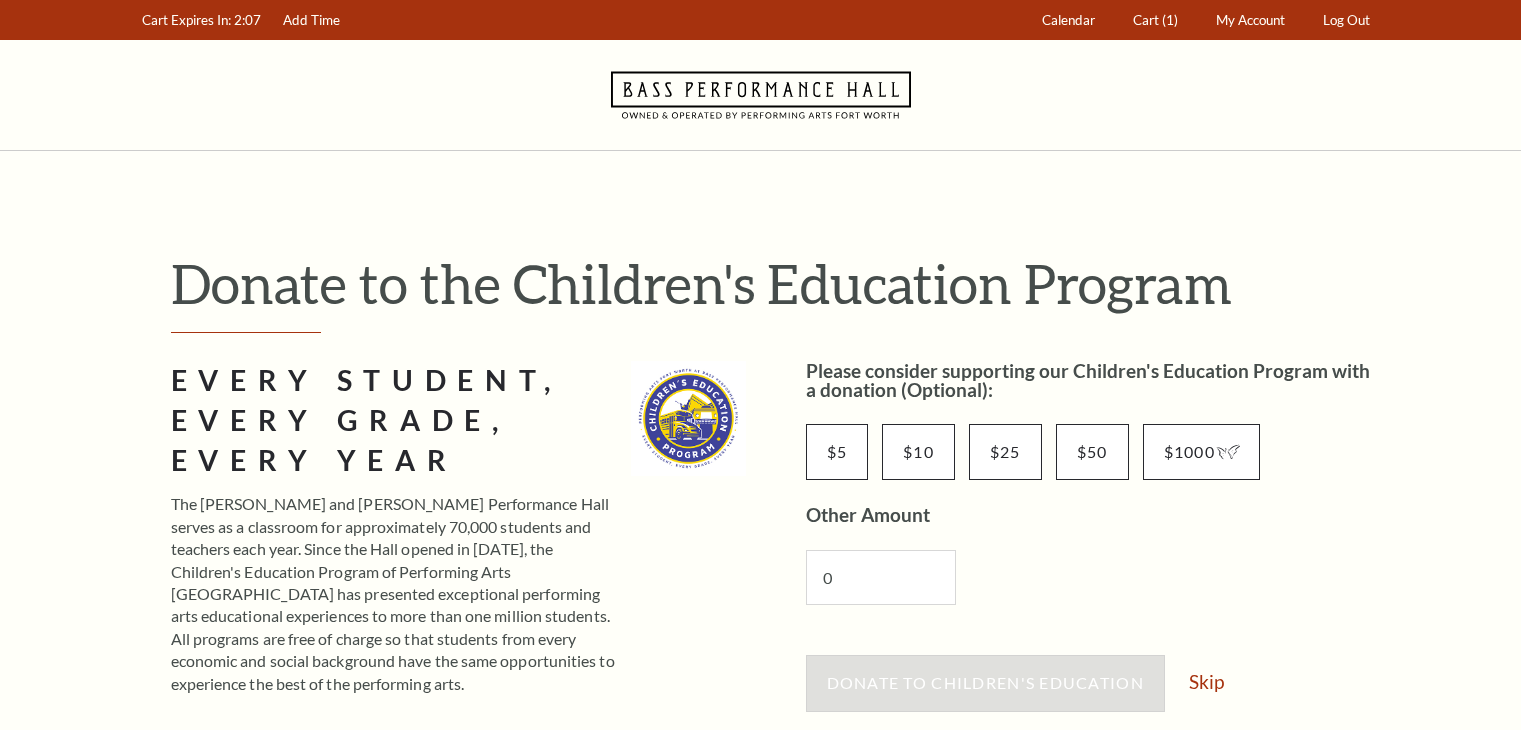 scroll, scrollTop: 0, scrollLeft: 0, axis: both 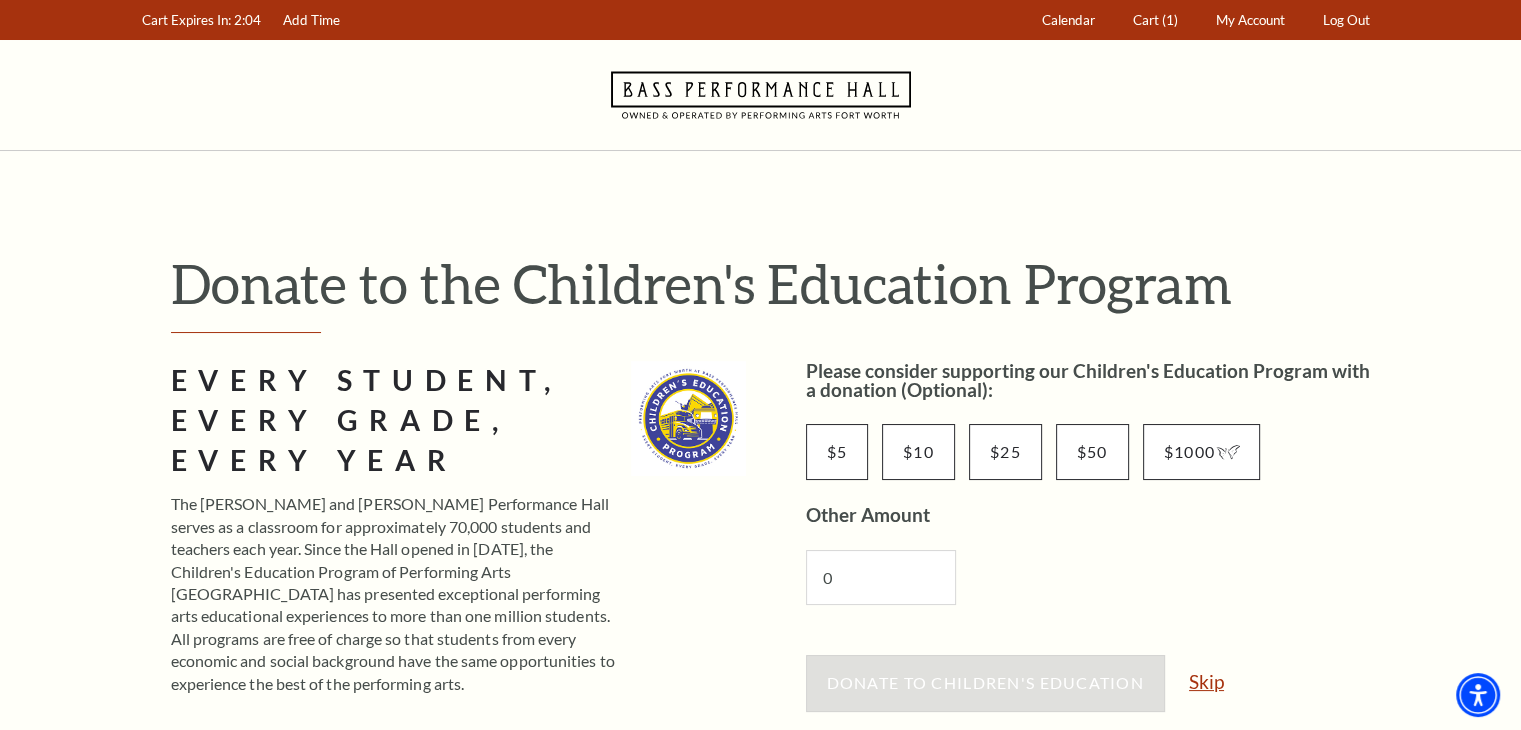 click on "Skip" at bounding box center [1206, 681] 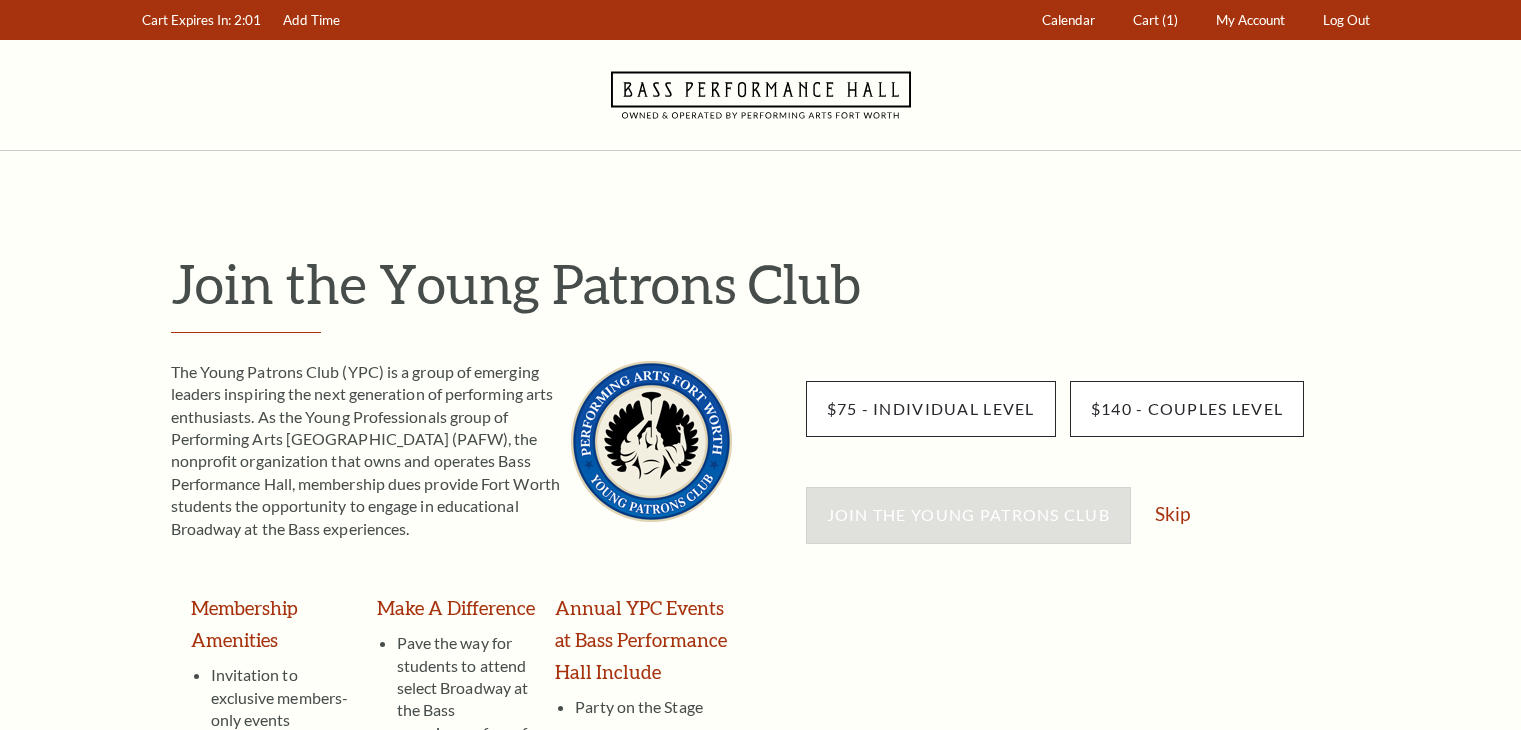 scroll, scrollTop: 0, scrollLeft: 0, axis: both 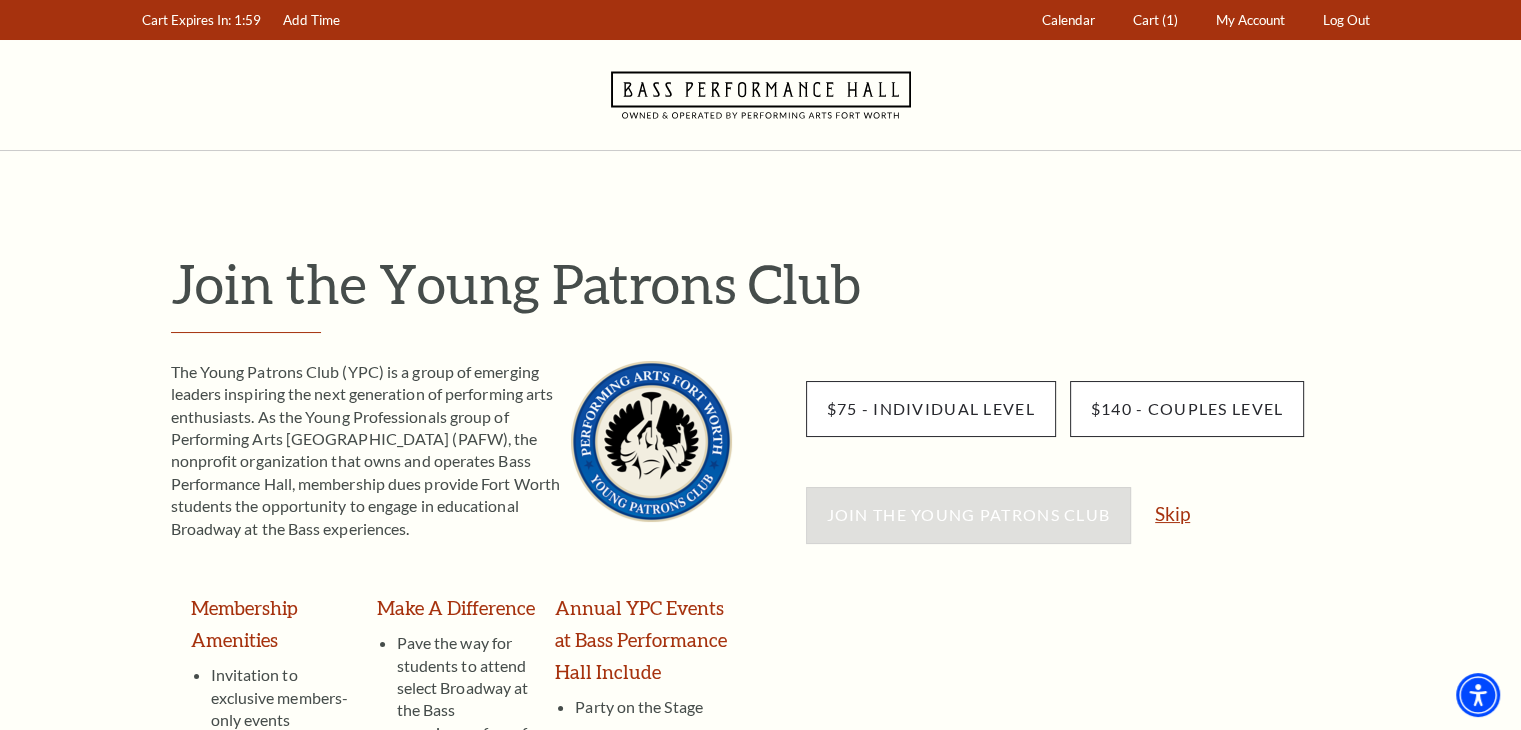 click on "Skip" at bounding box center (1172, 513) 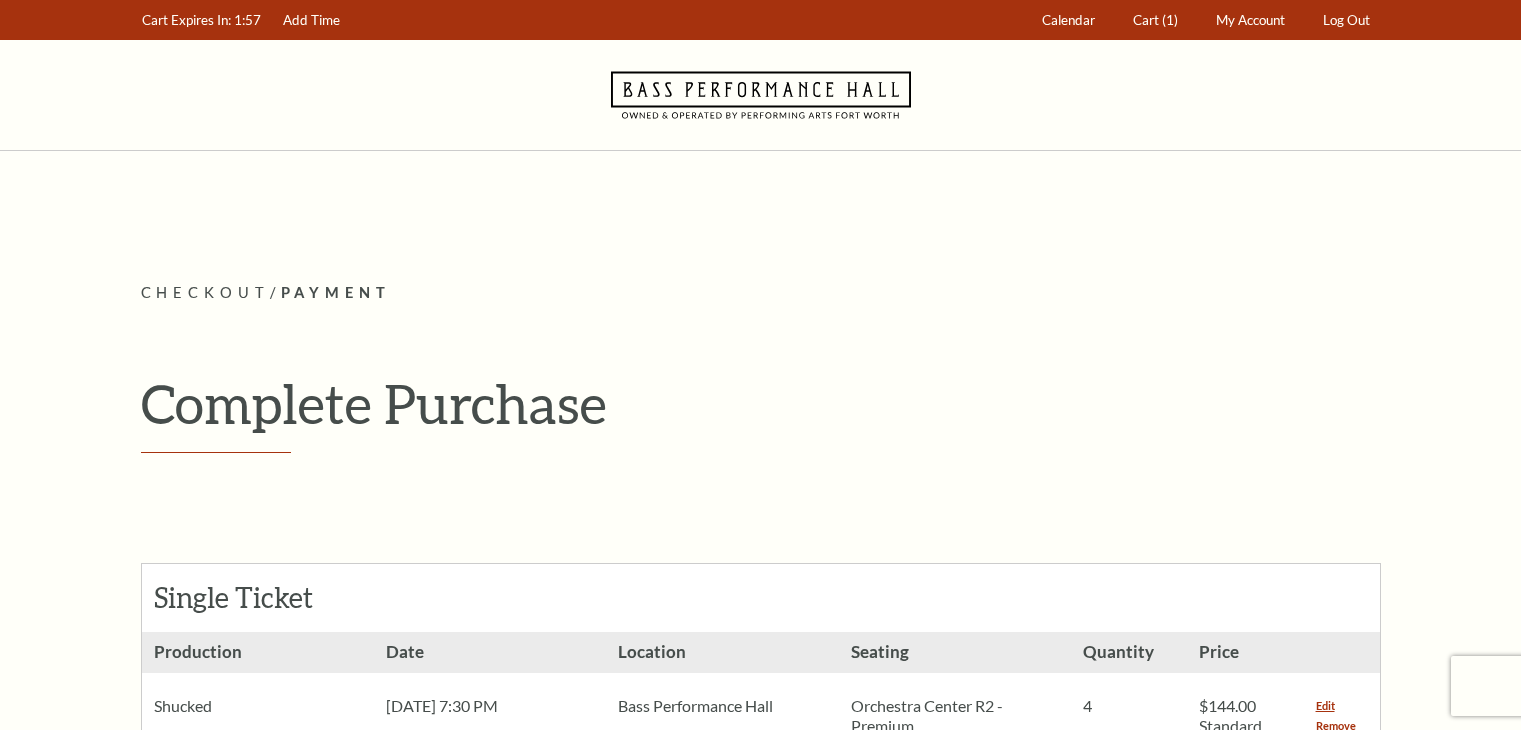 scroll, scrollTop: 0, scrollLeft: 0, axis: both 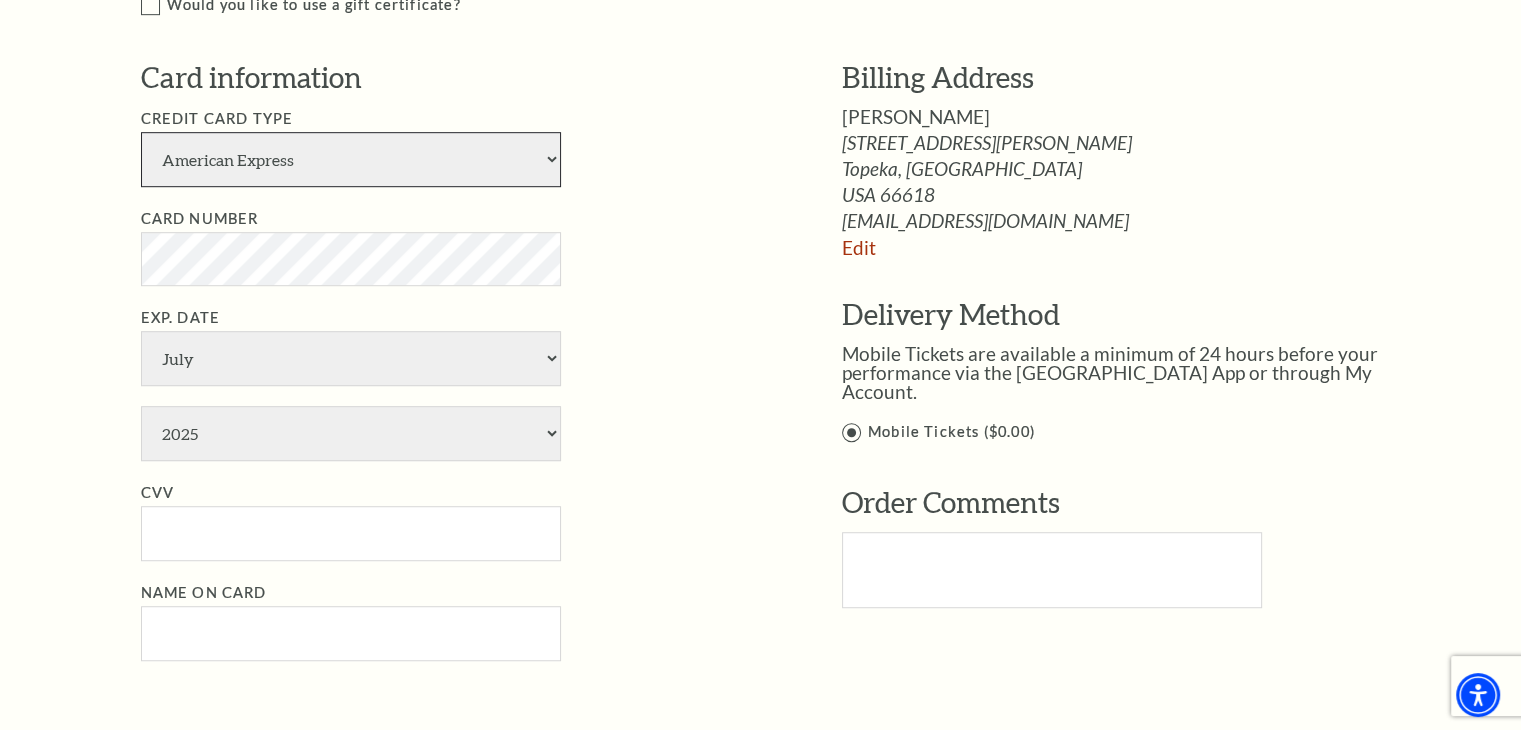 click on "American Express
Visa
Master Card
Discover" at bounding box center (351, 159) 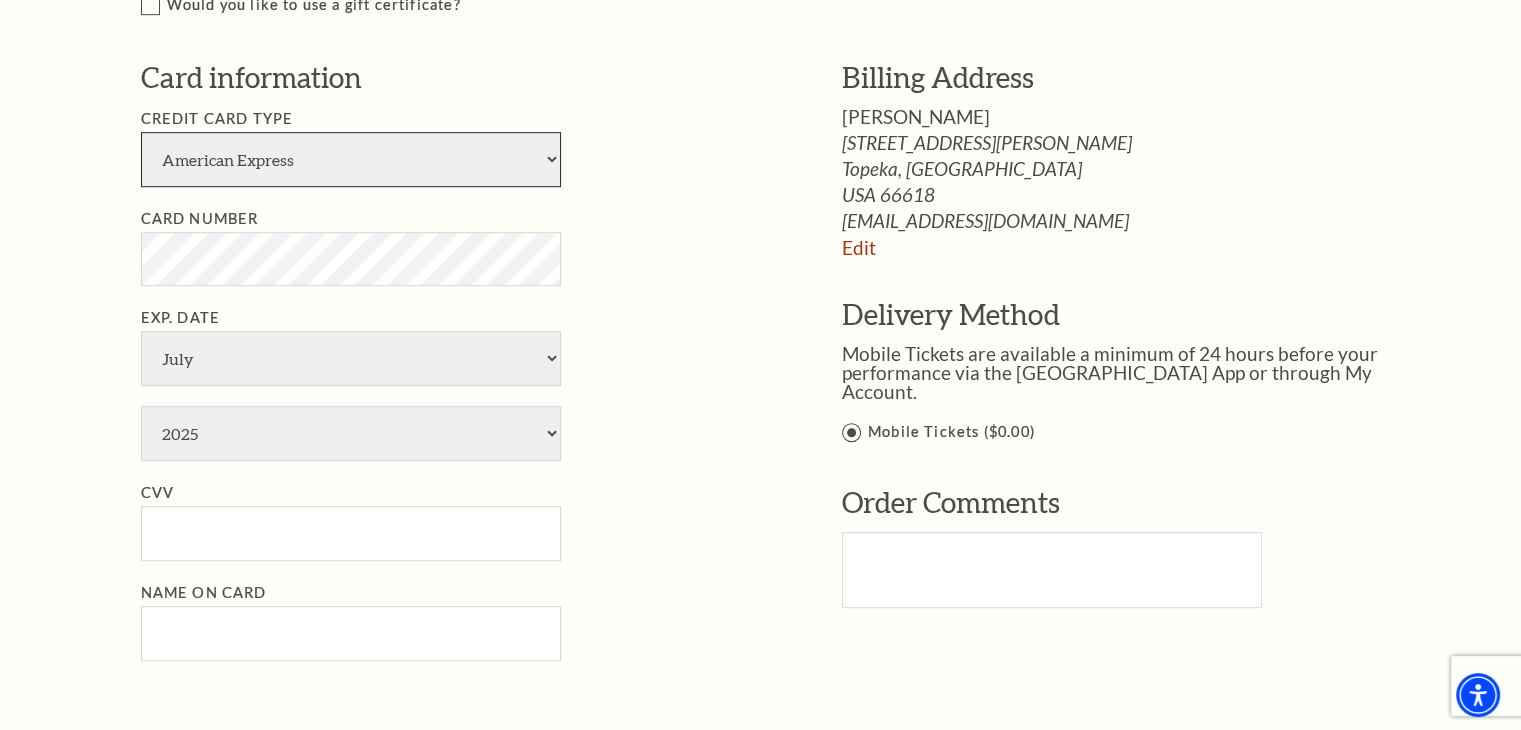 select on "24" 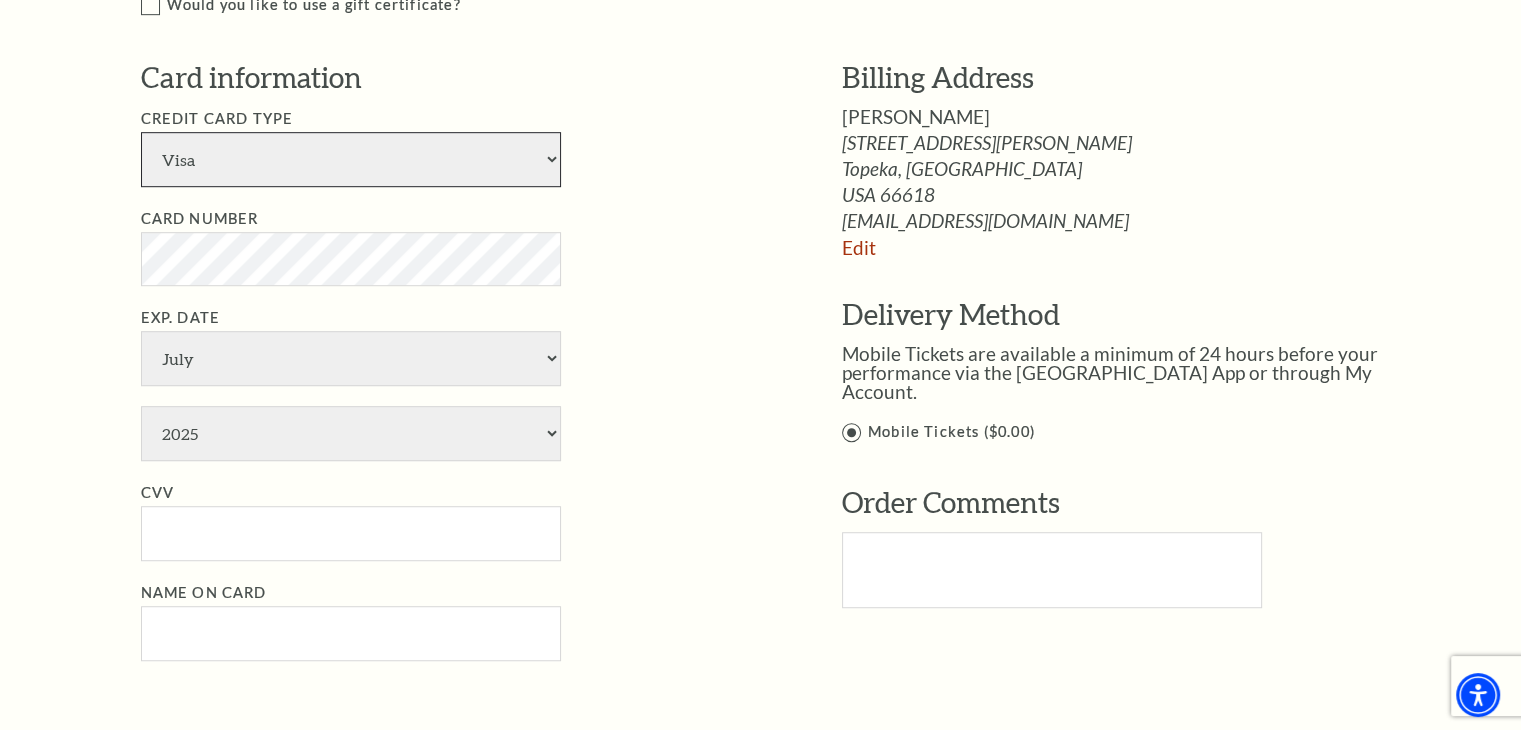 click on "American Express
Visa
Master Card
Discover" at bounding box center [351, 159] 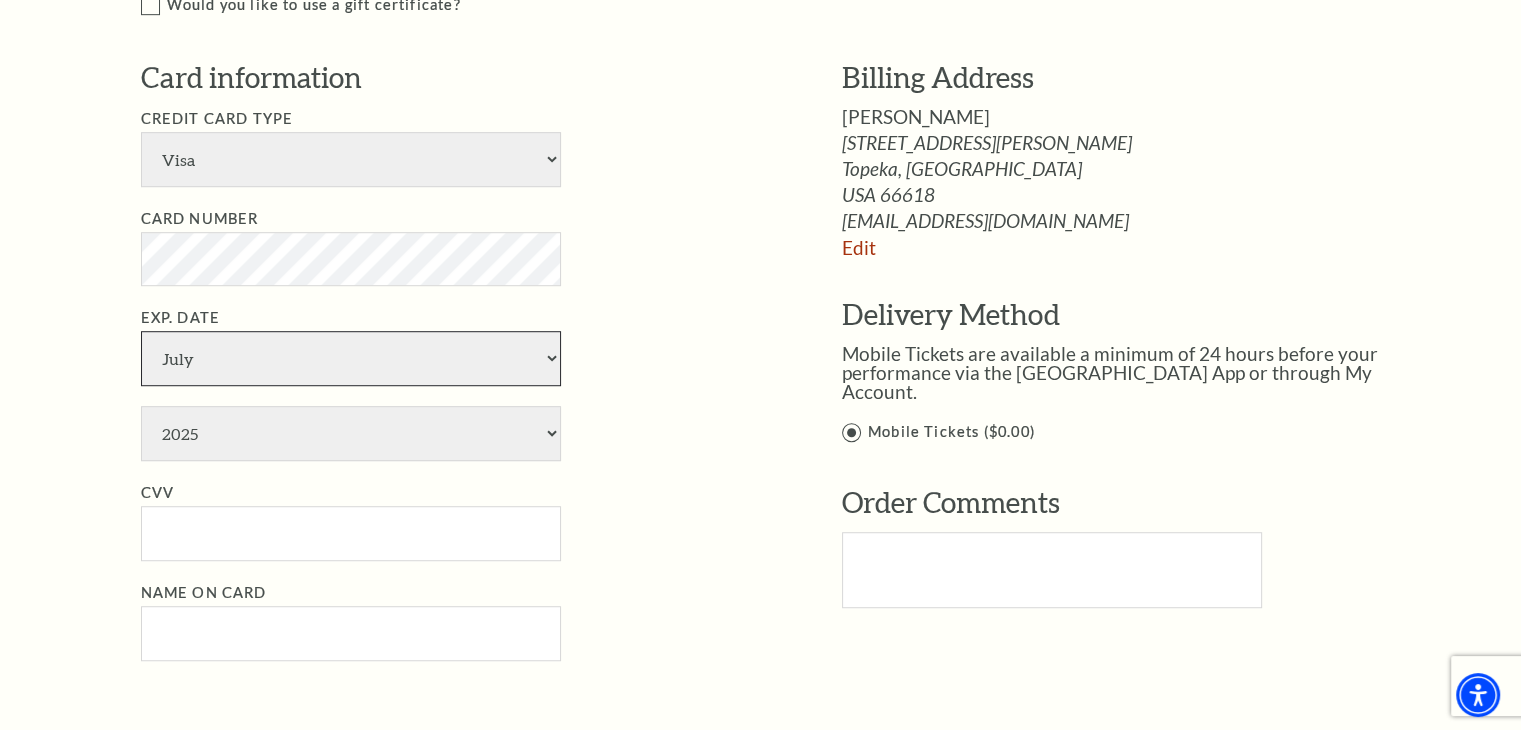 click on "January
February
March
April
May
June
July
August
September
October
November
December" at bounding box center [351, 358] 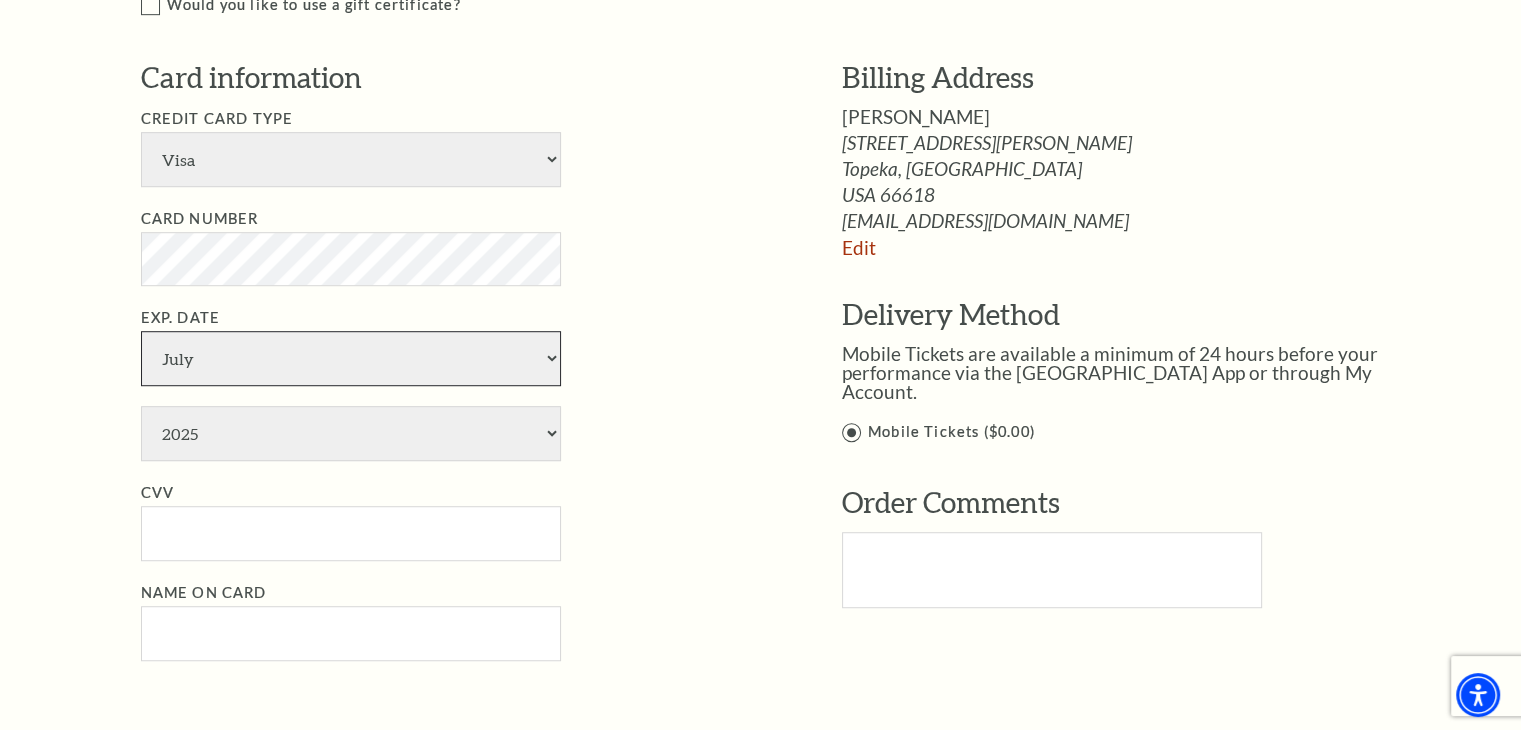select on "12" 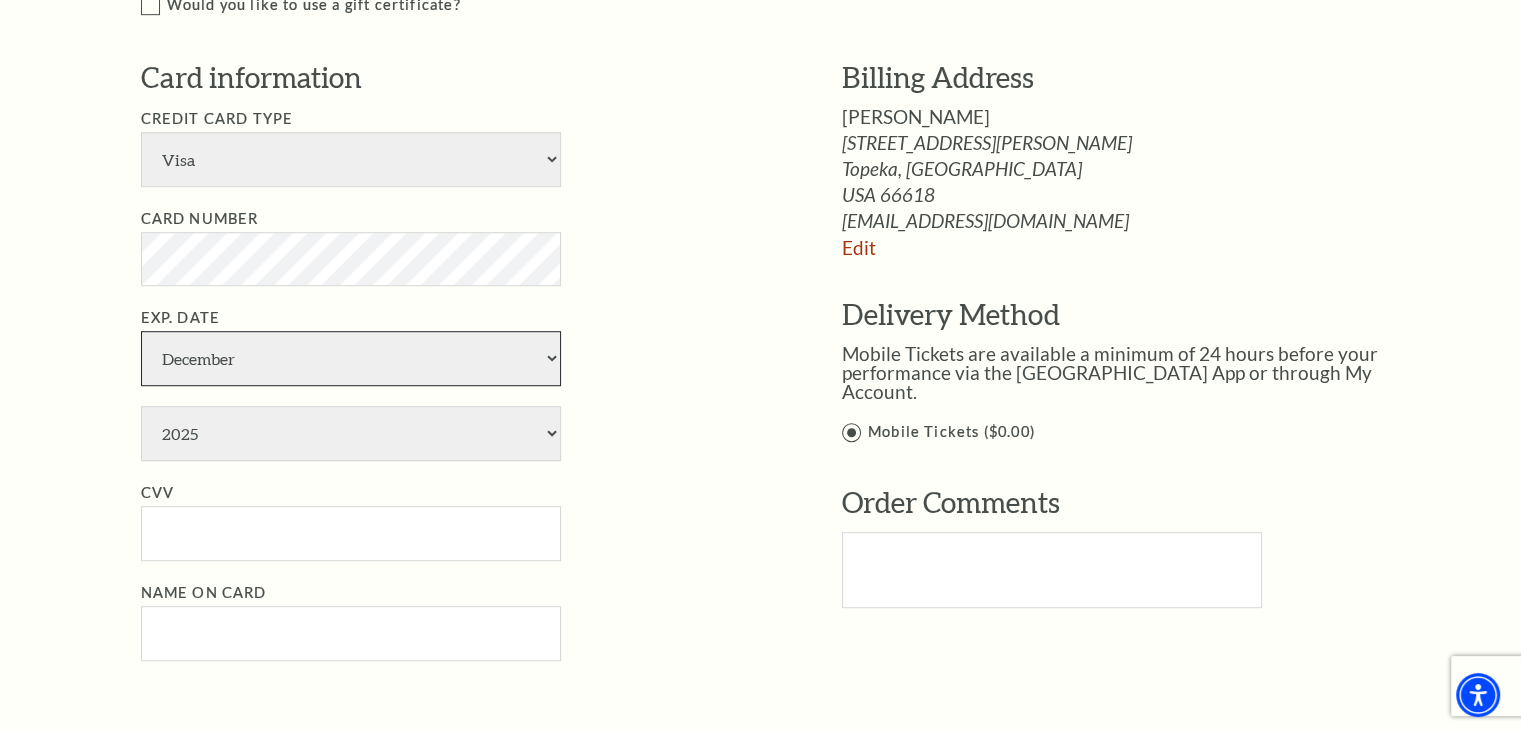 click on "January
February
March
April
May
June
July
August
September
October
November
December" at bounding box center [351, 358] 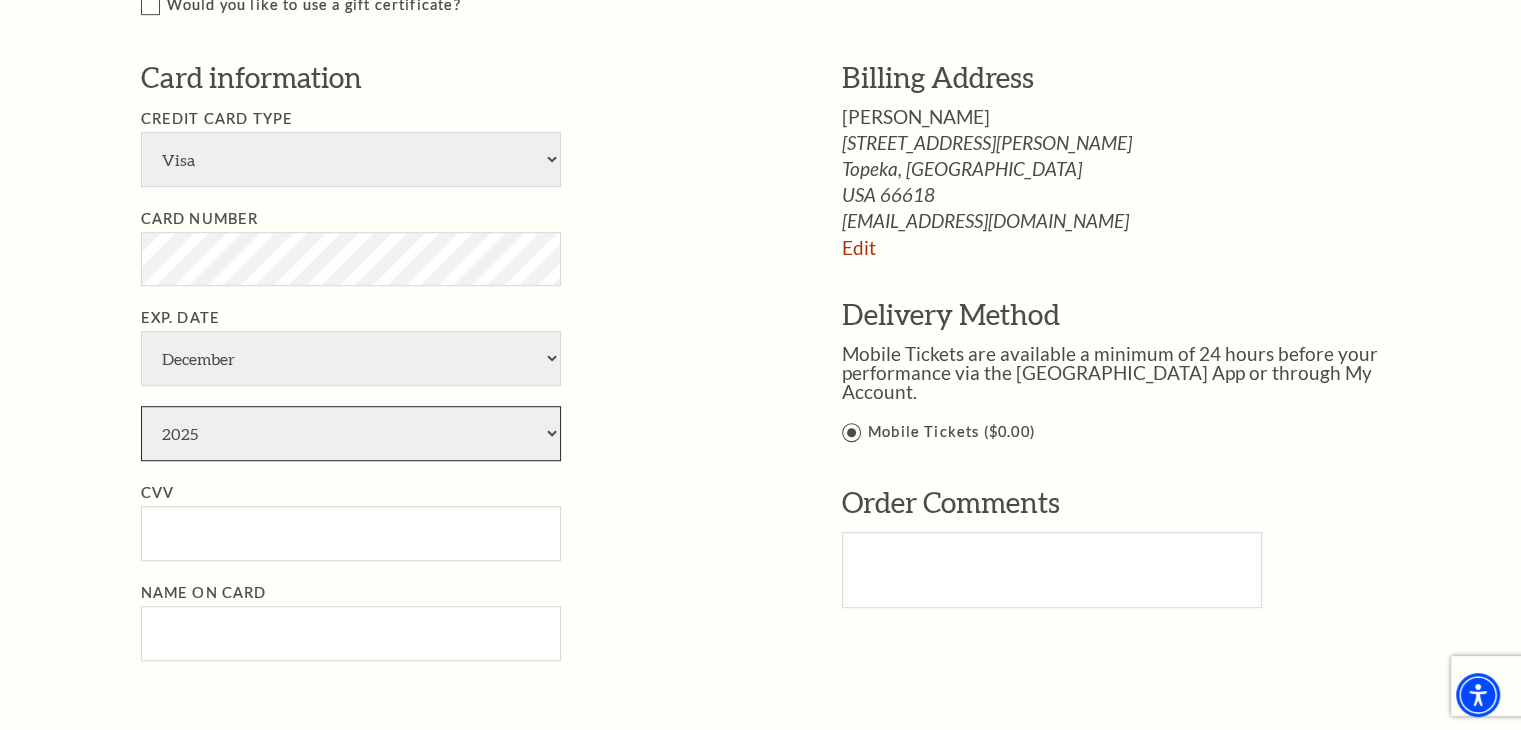 click on "2025
2026
2027
2028
2029
2030
2031
2032
2033
2034" at bounding box center (351, 433) 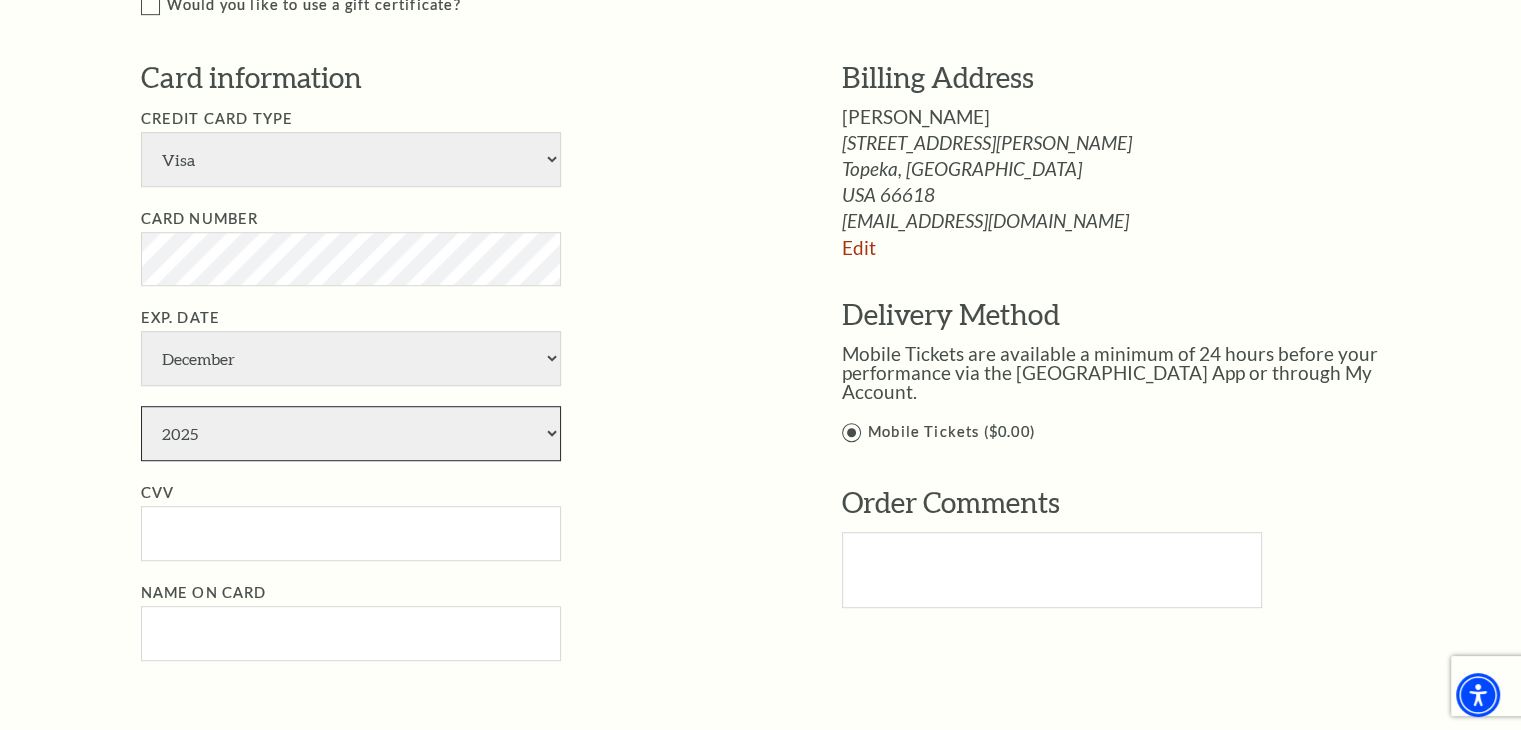 select on "2029" 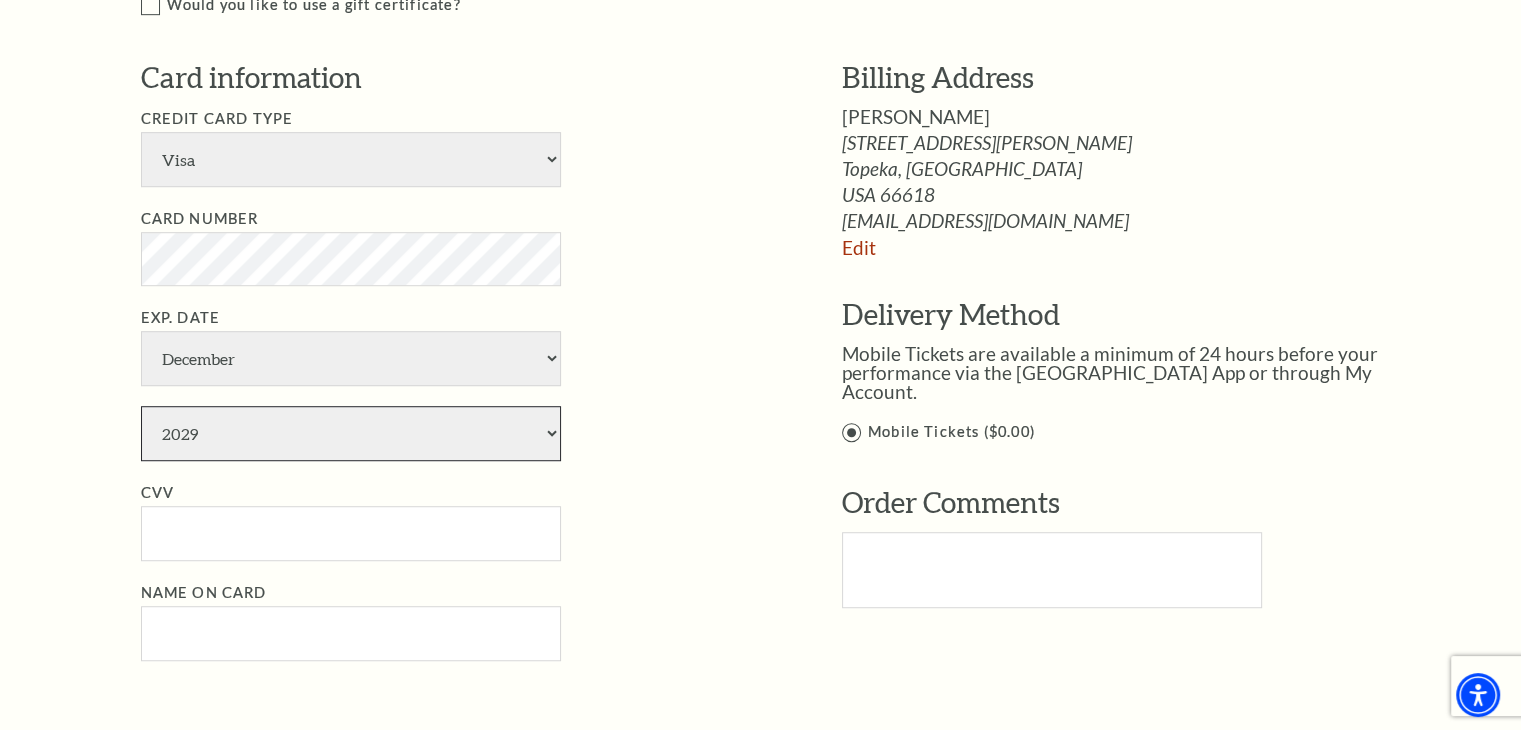 click on "2025
2026
2027
2028
2029
2030
2031
2032
2033
2034" at bounding box center [351, 433] 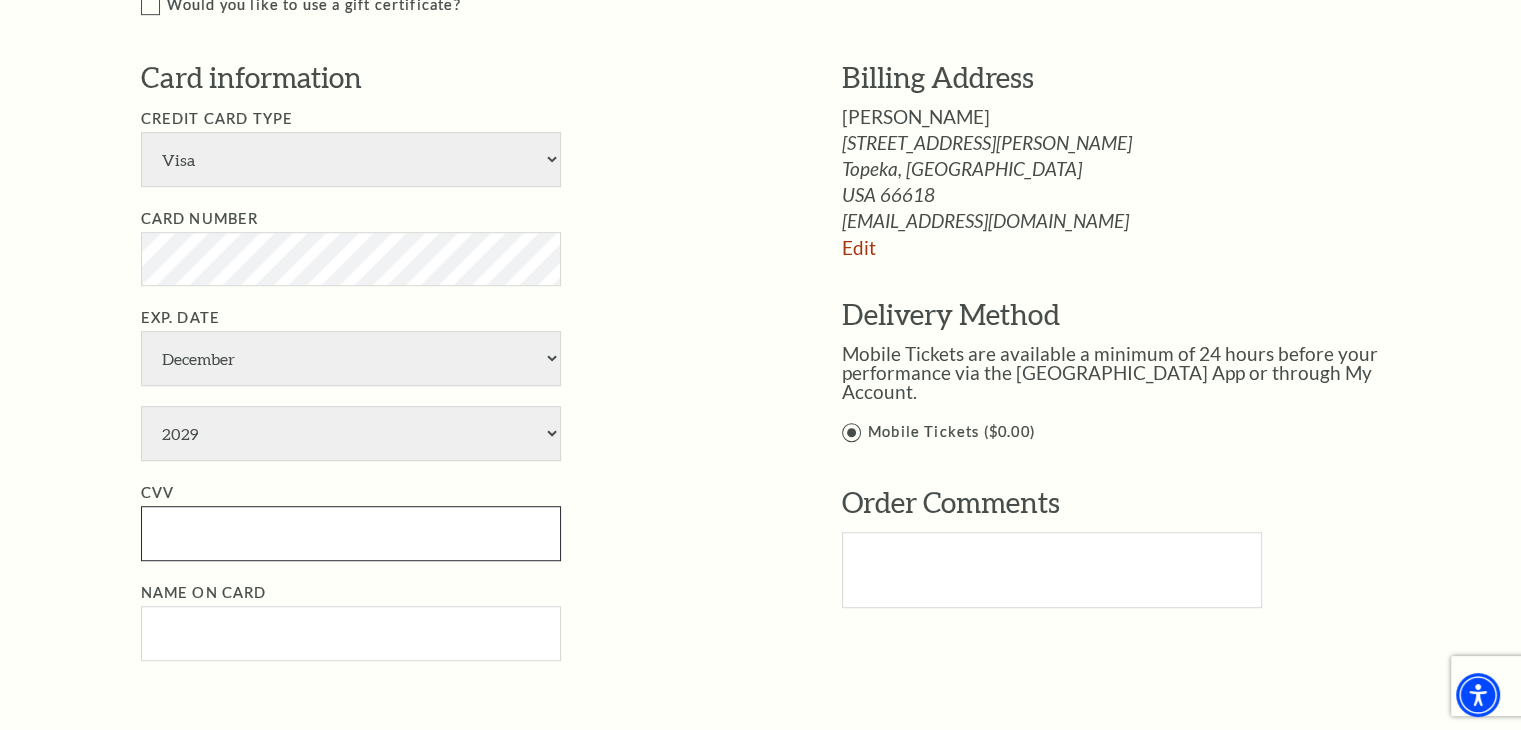 click on "CVV" at bounding box center (351, 533) 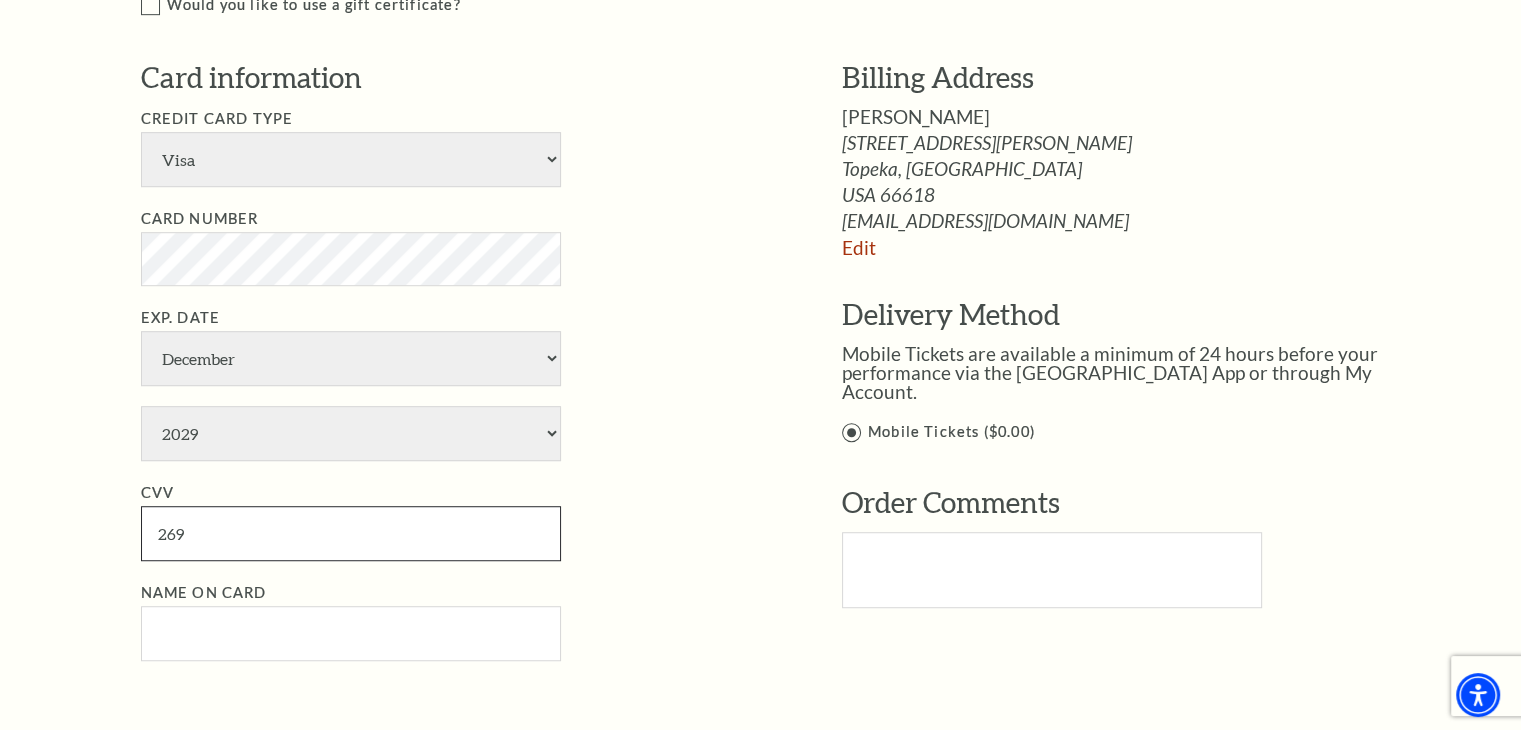 type on "269" 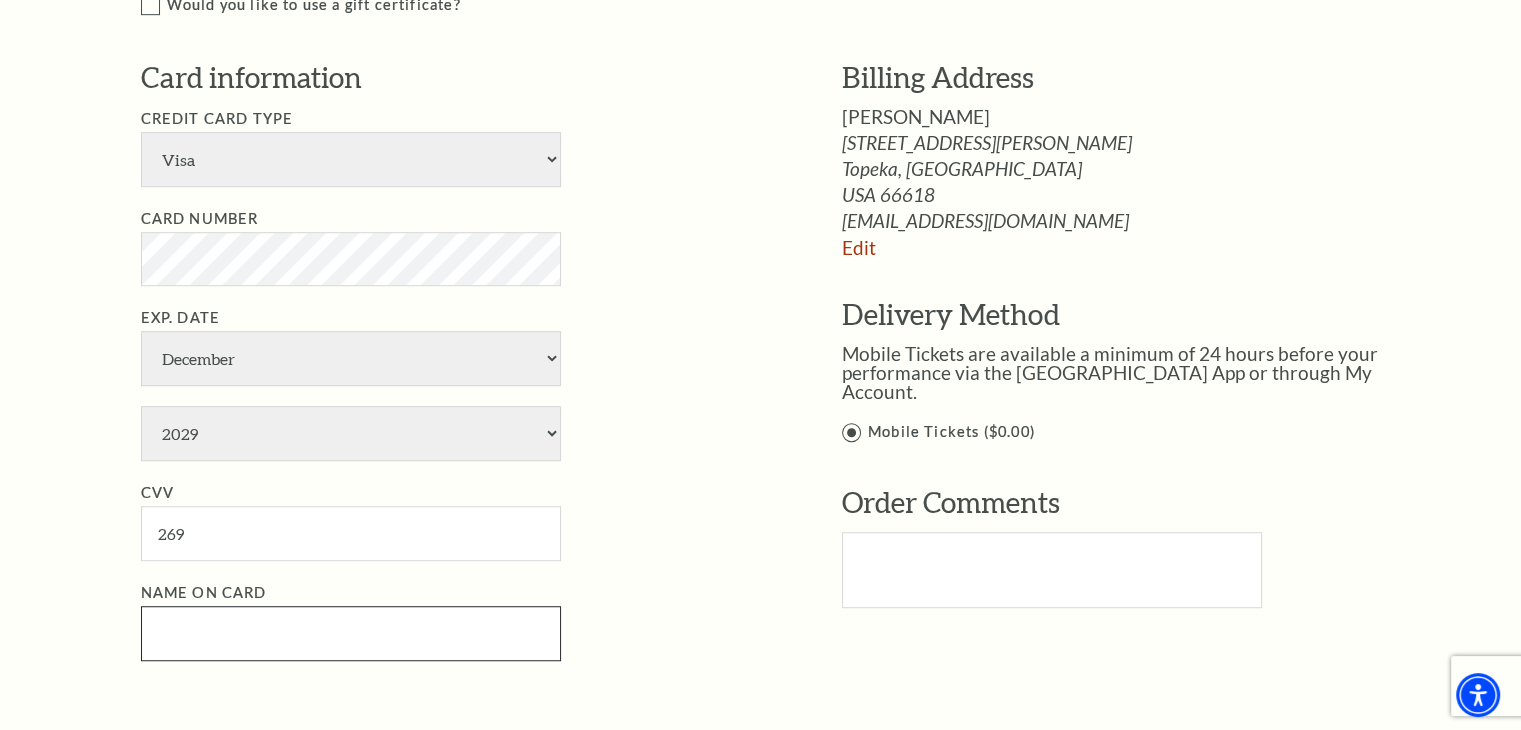 click on "Name on Card" at bounding box center [351, 633] 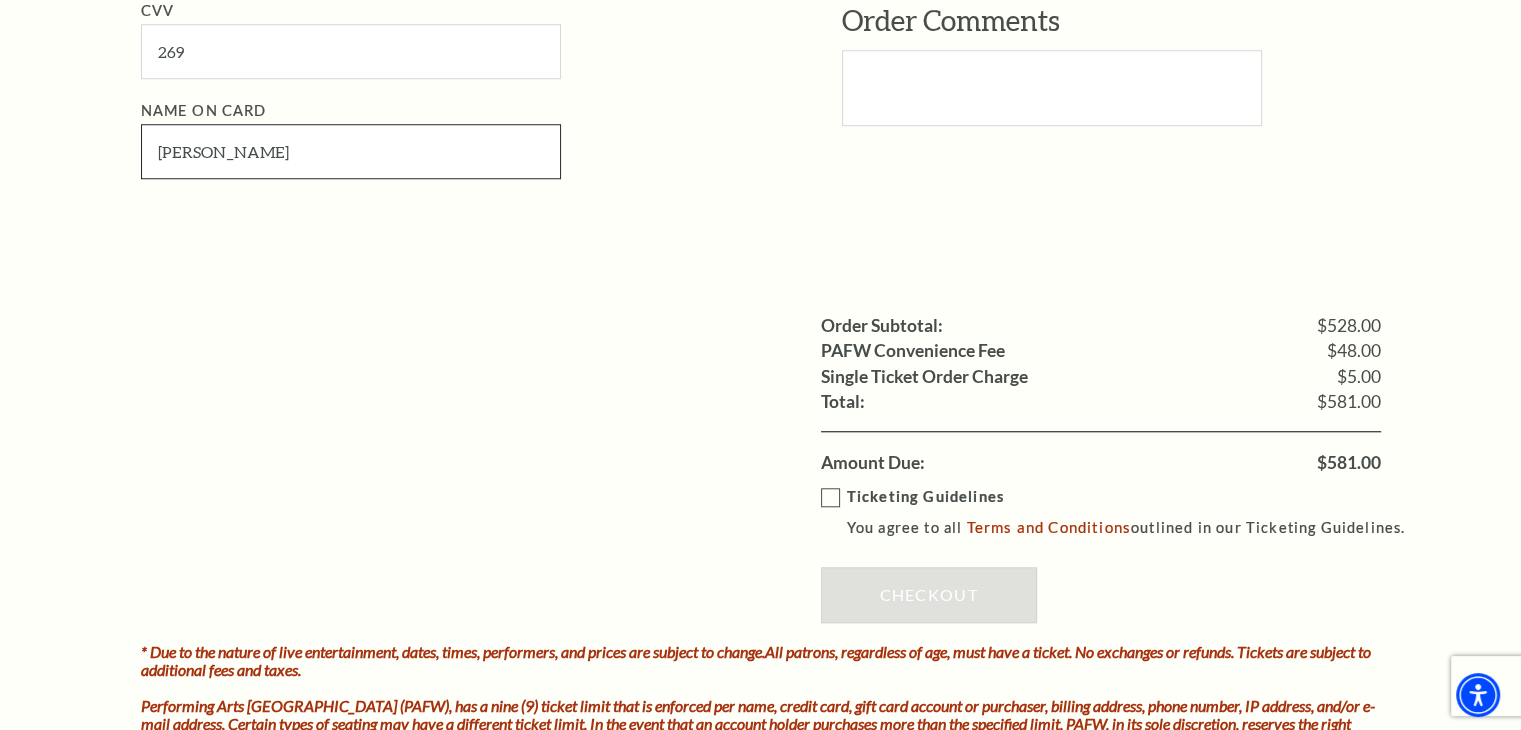 scroll, scrollTop: 1712, scrollLeft: 0, axis: vertical 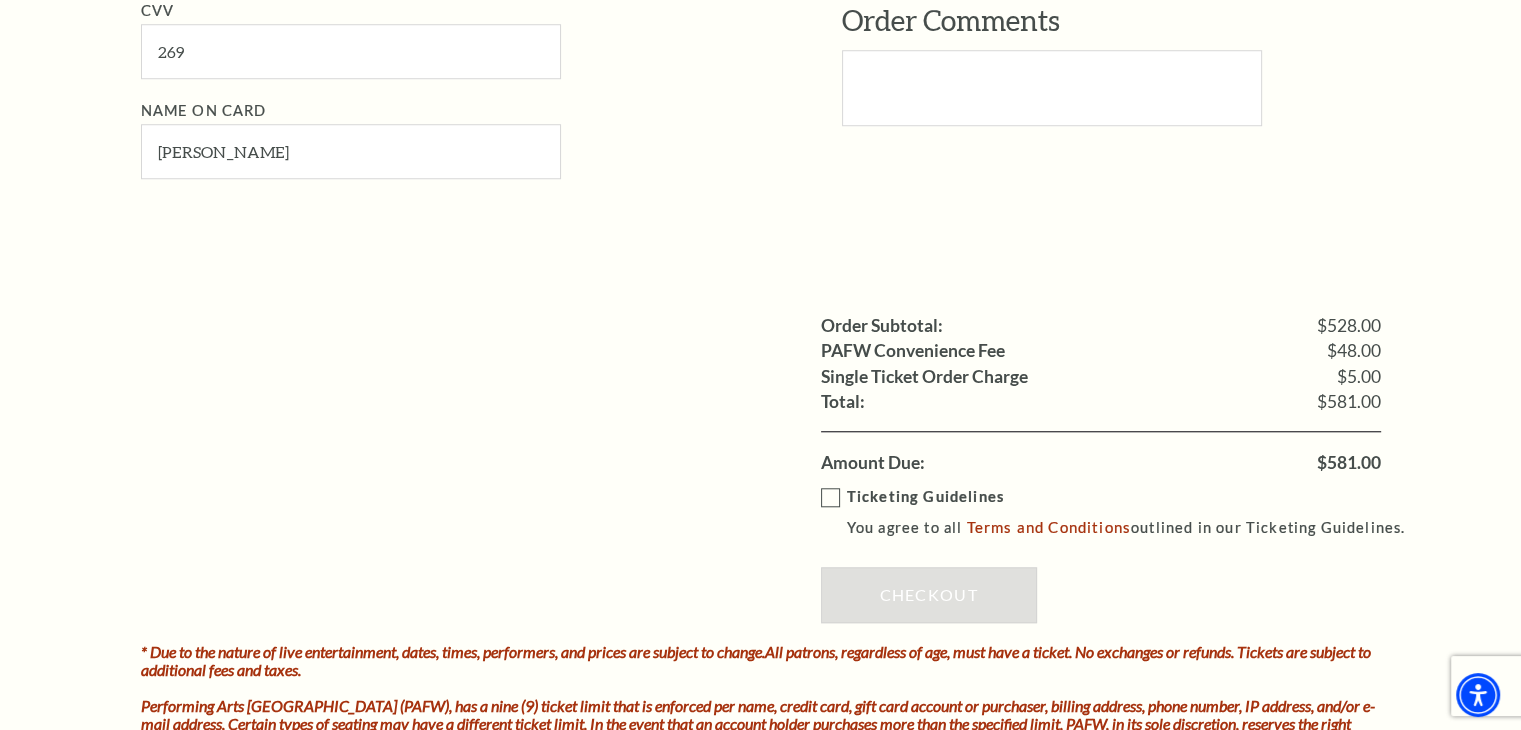 click on "Ticketing Guidelines
You agree to all   Terms and Conditions  outlined in our Ticketing Guidelines." at bounding box center (1122, 512) 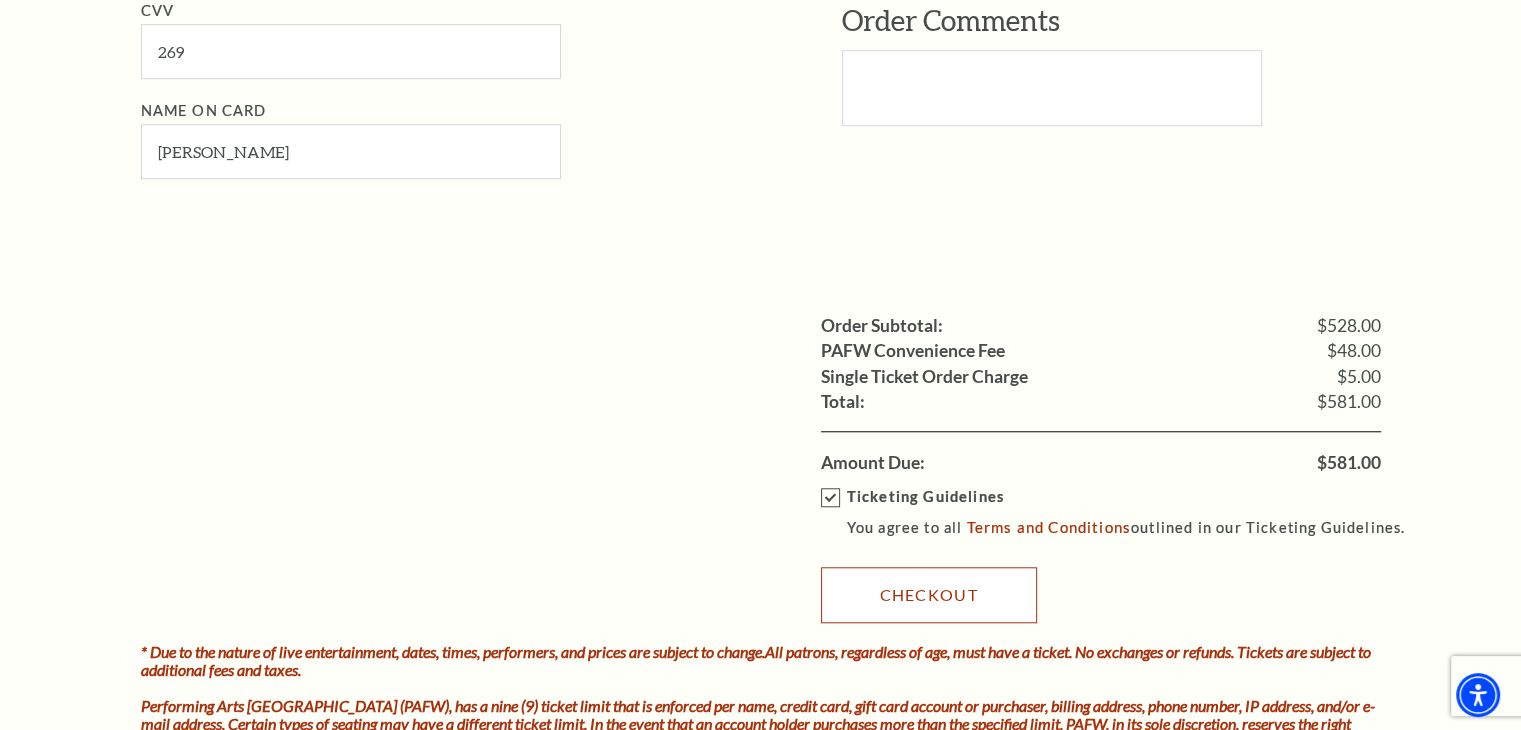 click on "Checkout" at bounding box center [929, 595] 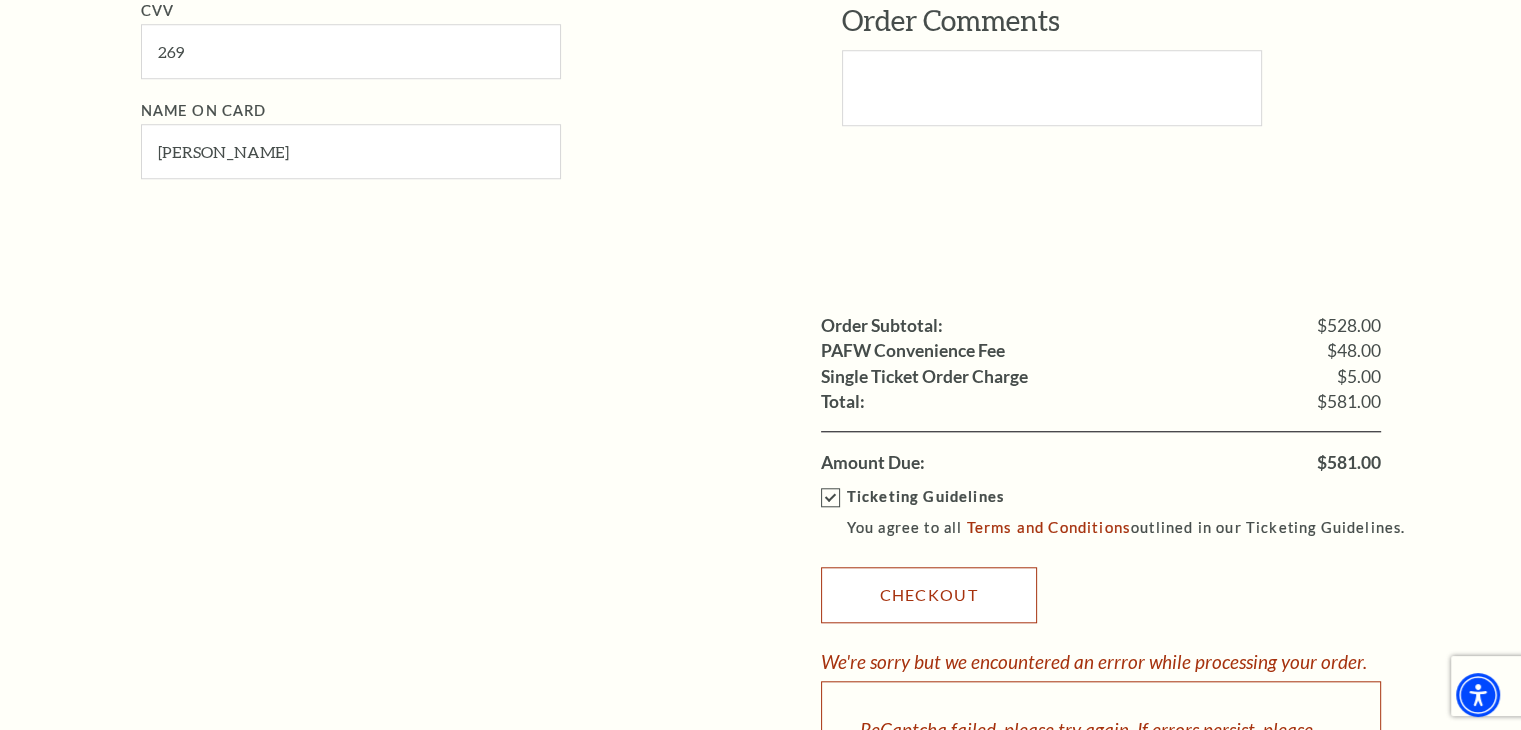 click on "Checkout" at bounding box center (929, 595) 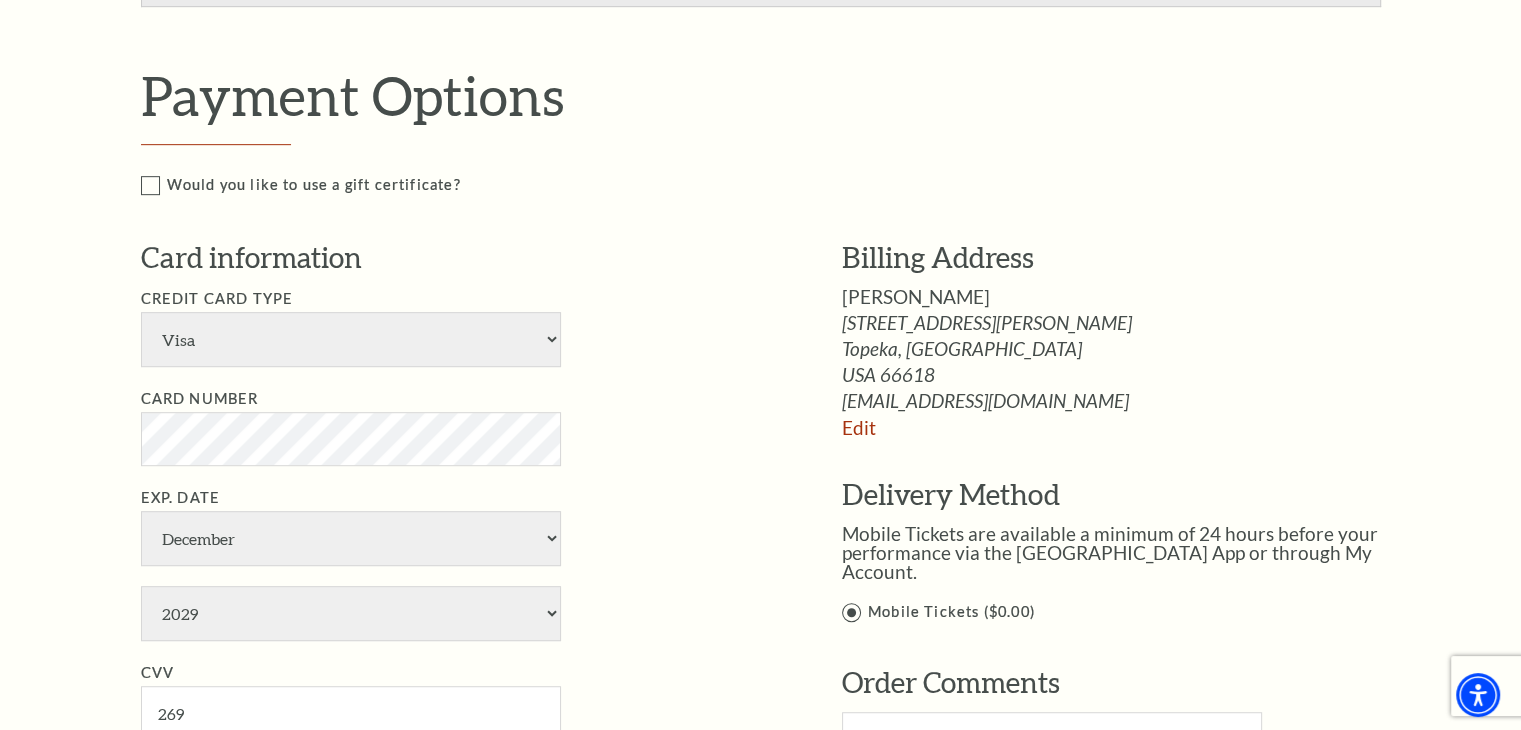 scroll, scrollTop: 1053, scrollLeft: 0, axis: vertical 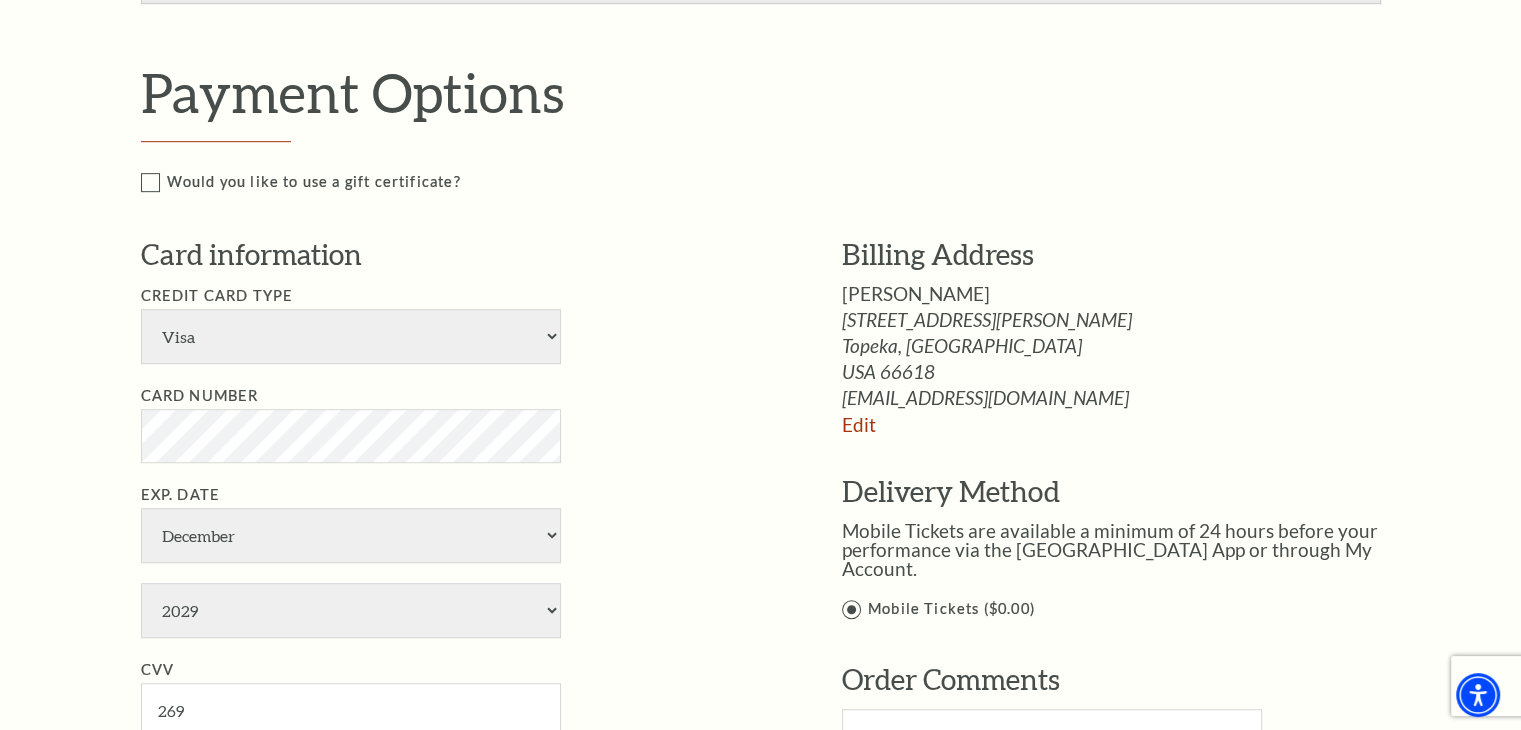 click on "Notice
×
Tickets cannot be removed during a Ticket Exchange. Choose Start Over to begin the Ticket Exchange Process again from the beginning, or close this dialogue to resume.
Close
Start Over
Notice
×
Subscriptions cannot be removed during a Renewal. Choose Start Over to begin the Renewal Process again from the beginning, or close this dialogue to resume.
Close
Start Over" at bounding box center (760, 405) 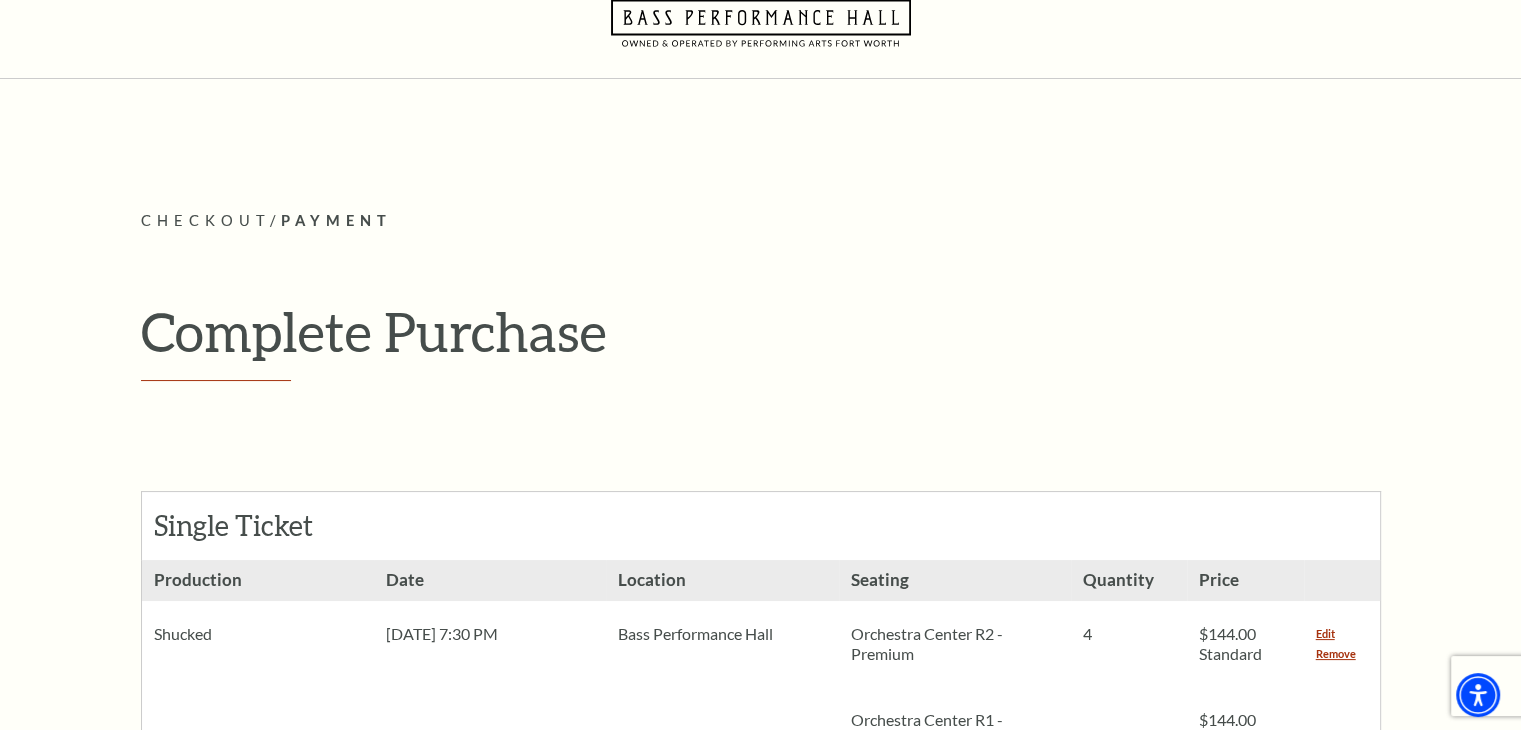 scroll, scrollTop: 0, scrollLeft: 0, axis: both 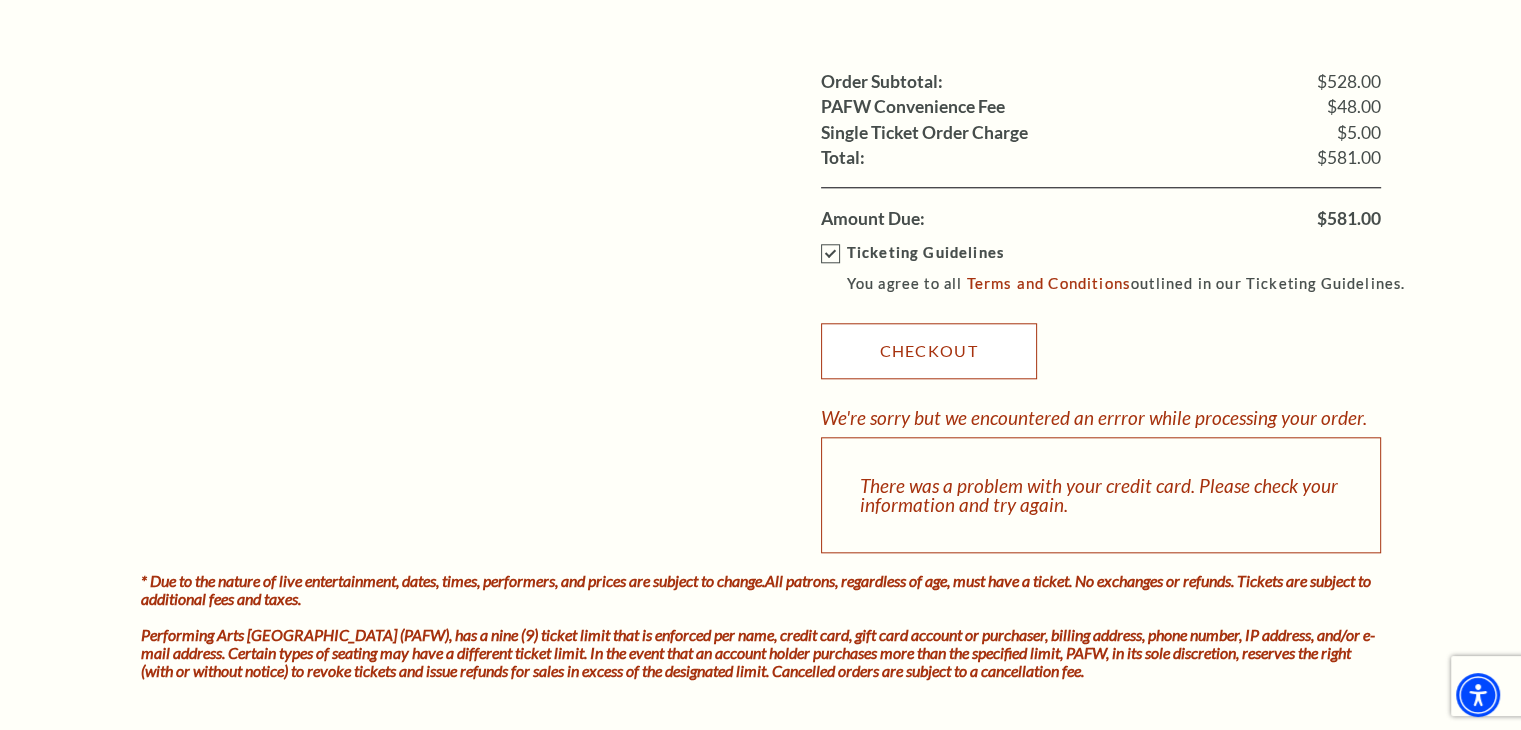 click on "Checkout" at bounding box center [929, 351] 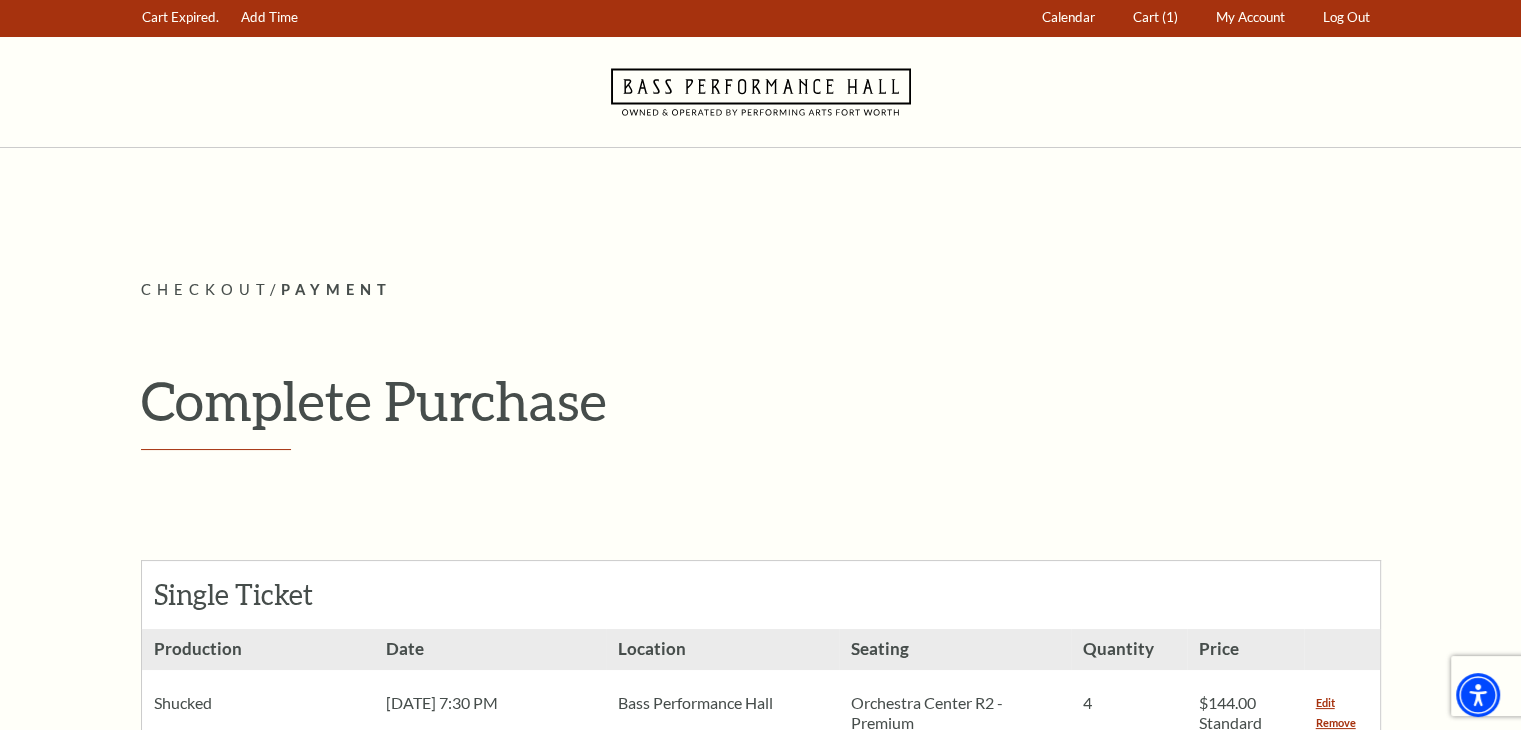 scroll, scrollTop: 0, scrollLeft: 0, axis: both 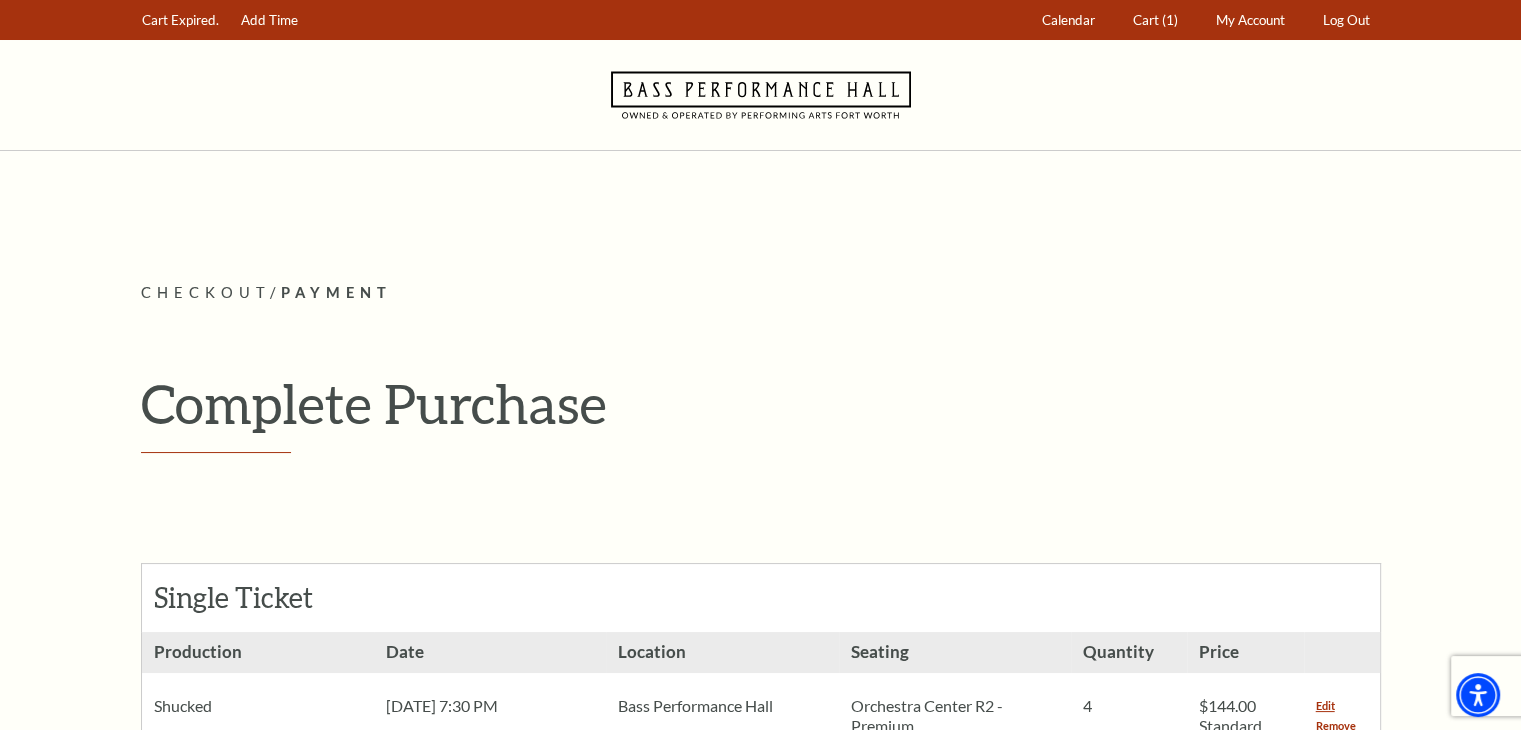click 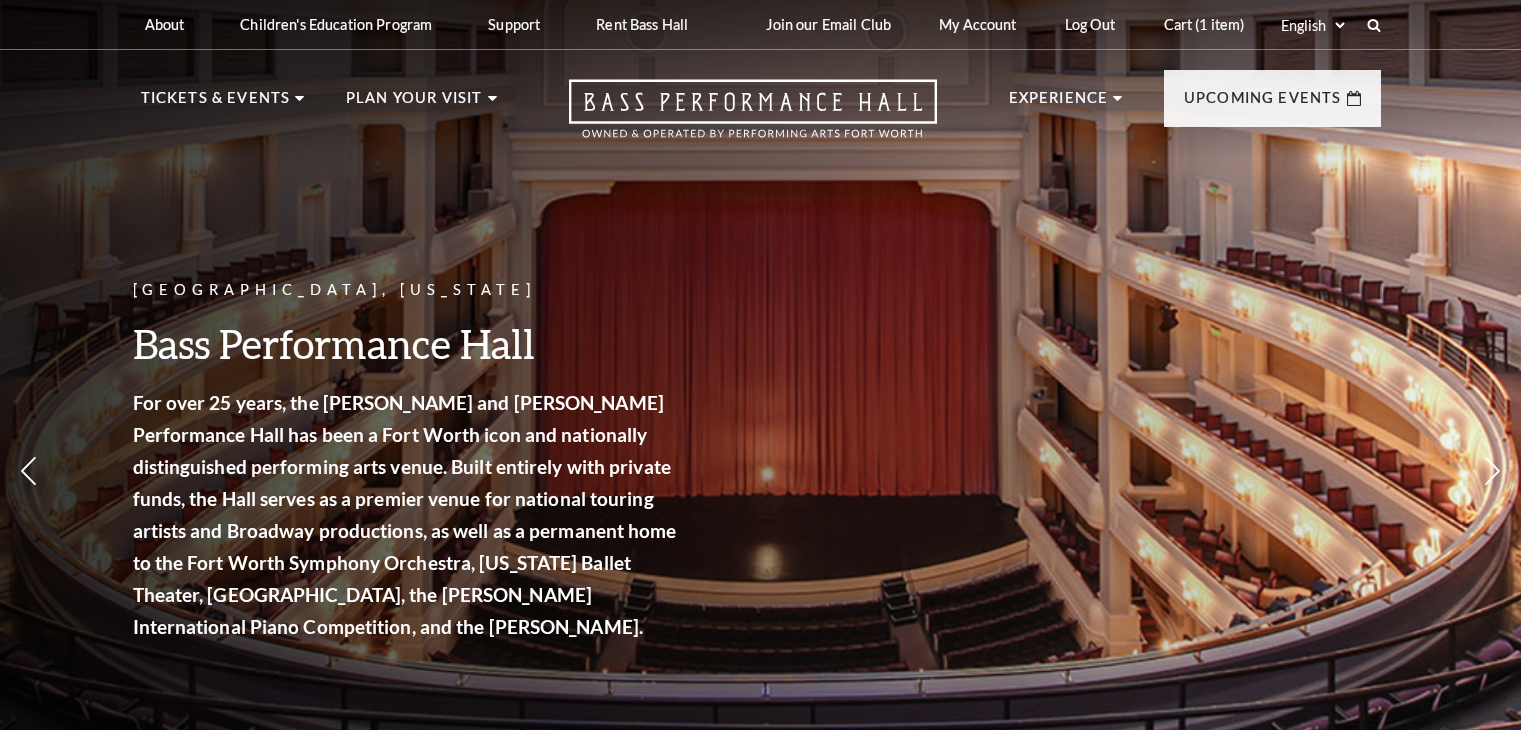 scroll, scrollTop: 0, scrollLeft: 0, axis: both 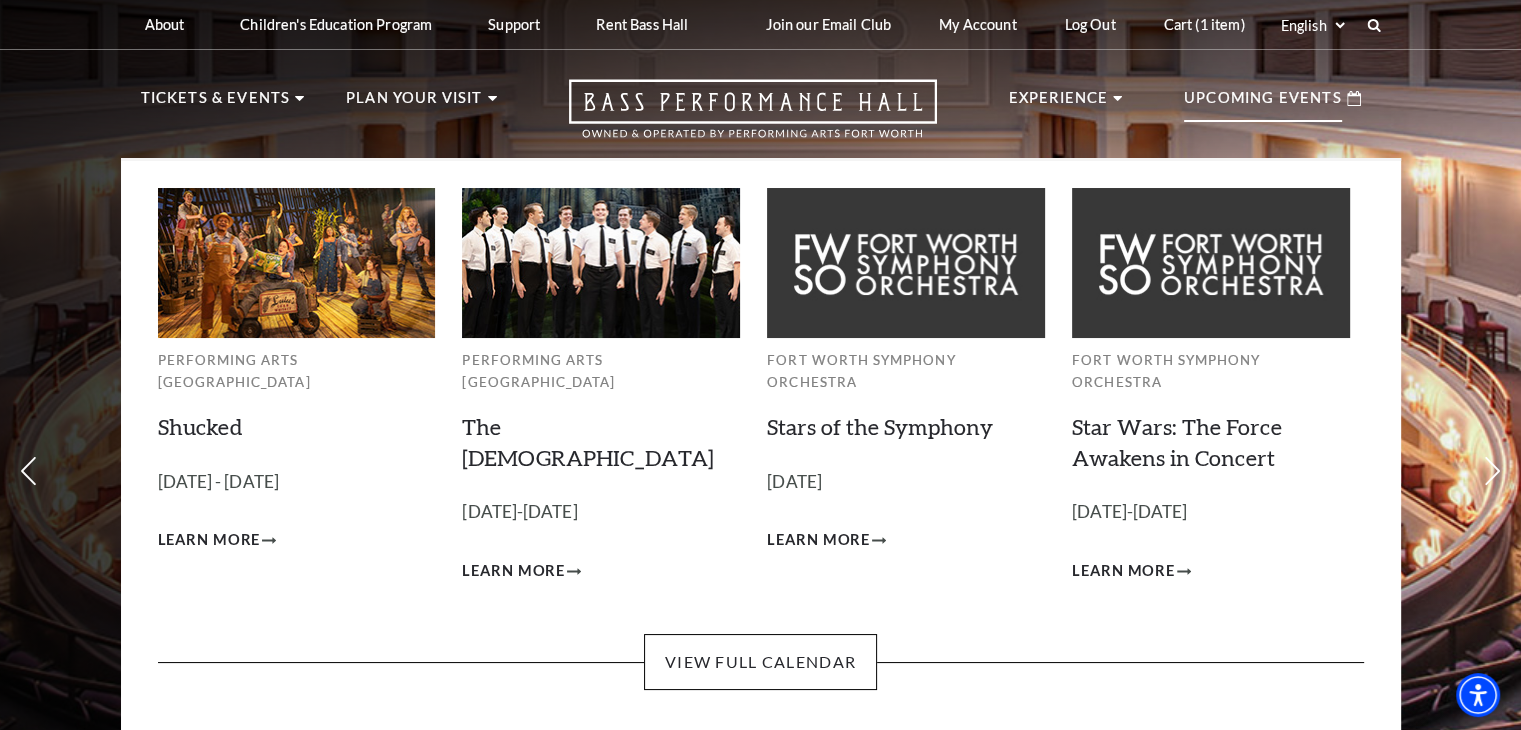 click on "Upcoming Events" at bounding box center (1263, 104) 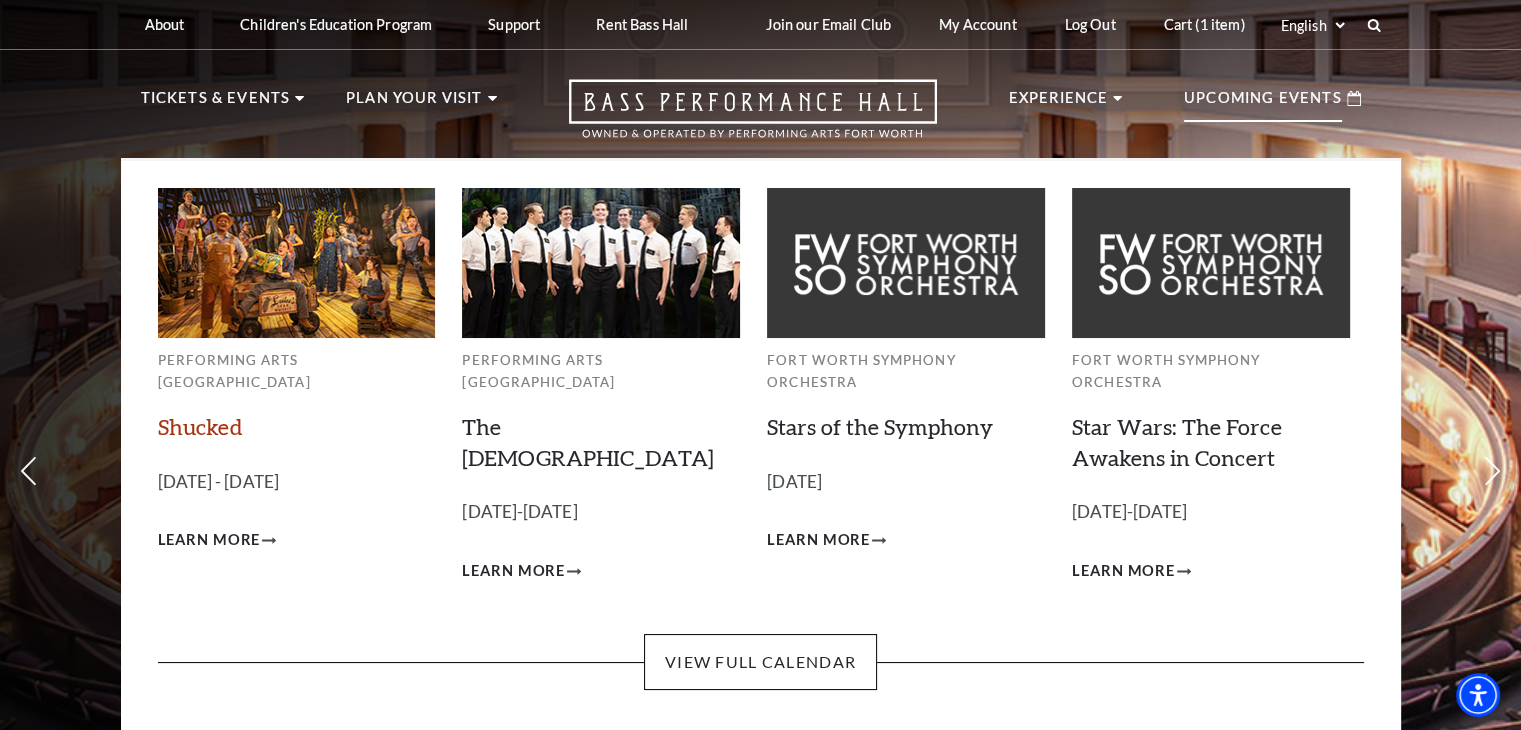 click on "Shucked" at bounding box center [200, 426] 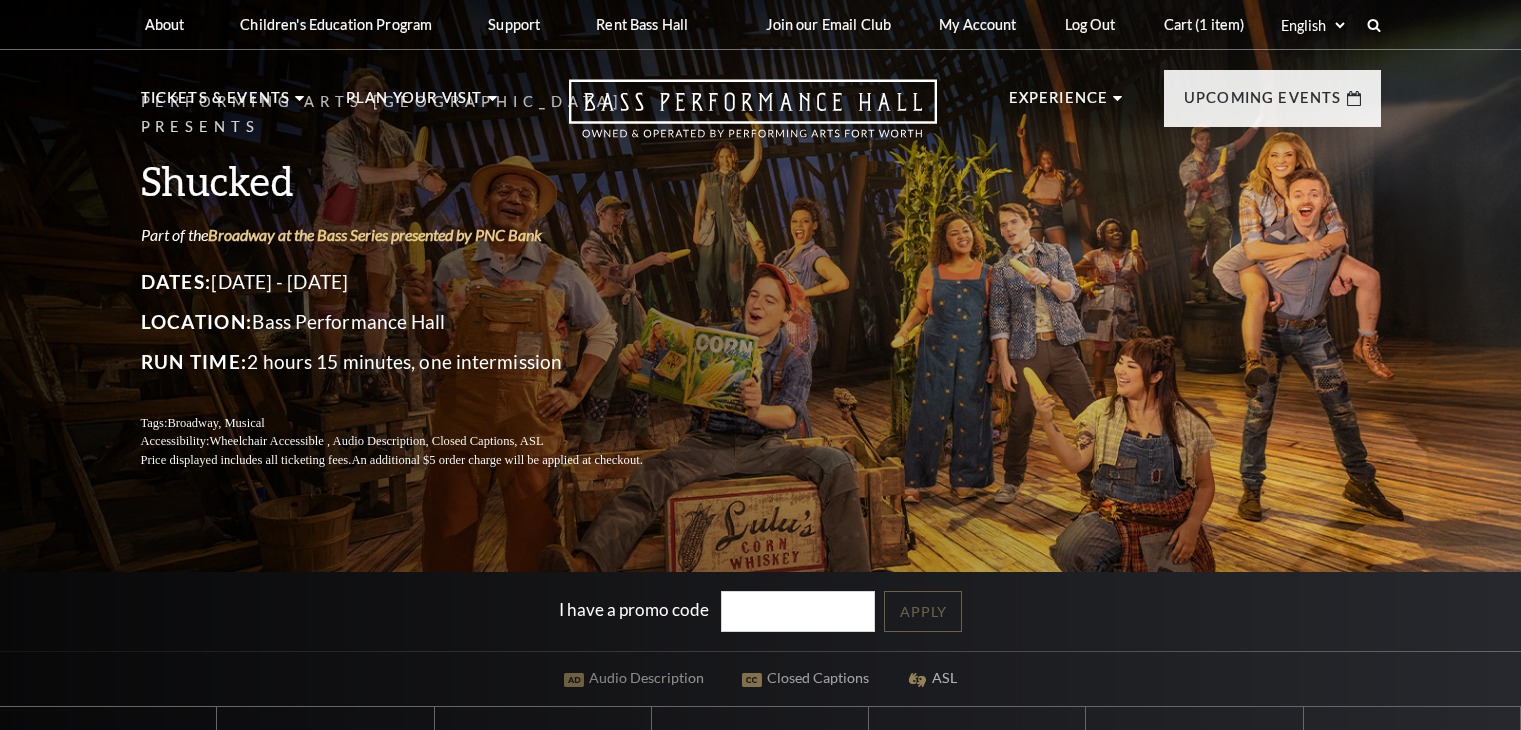 scroll, scrollTop: 0, scrollLeft: 0, axis: both 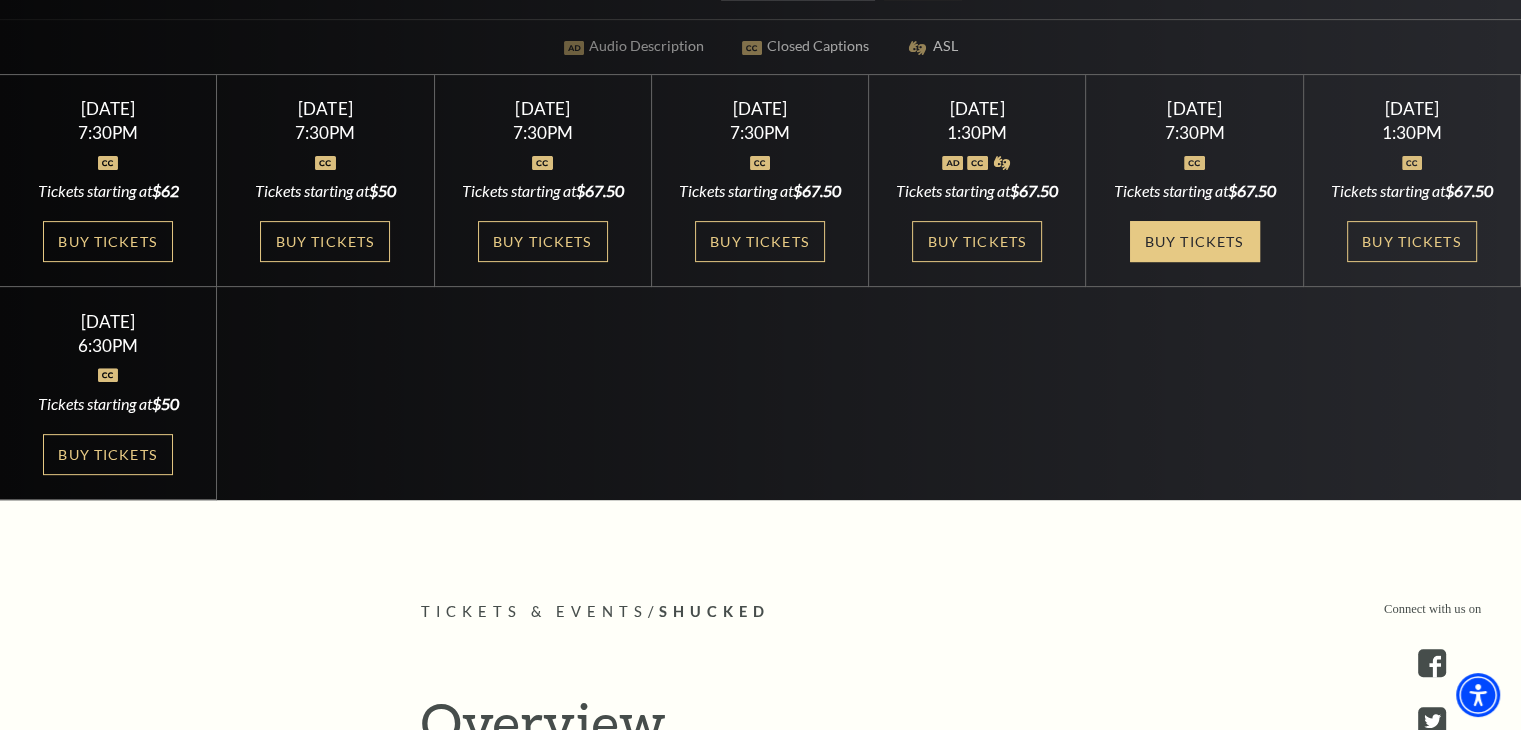 click on "Buy Tickets" at bounding box center (1195, 241) 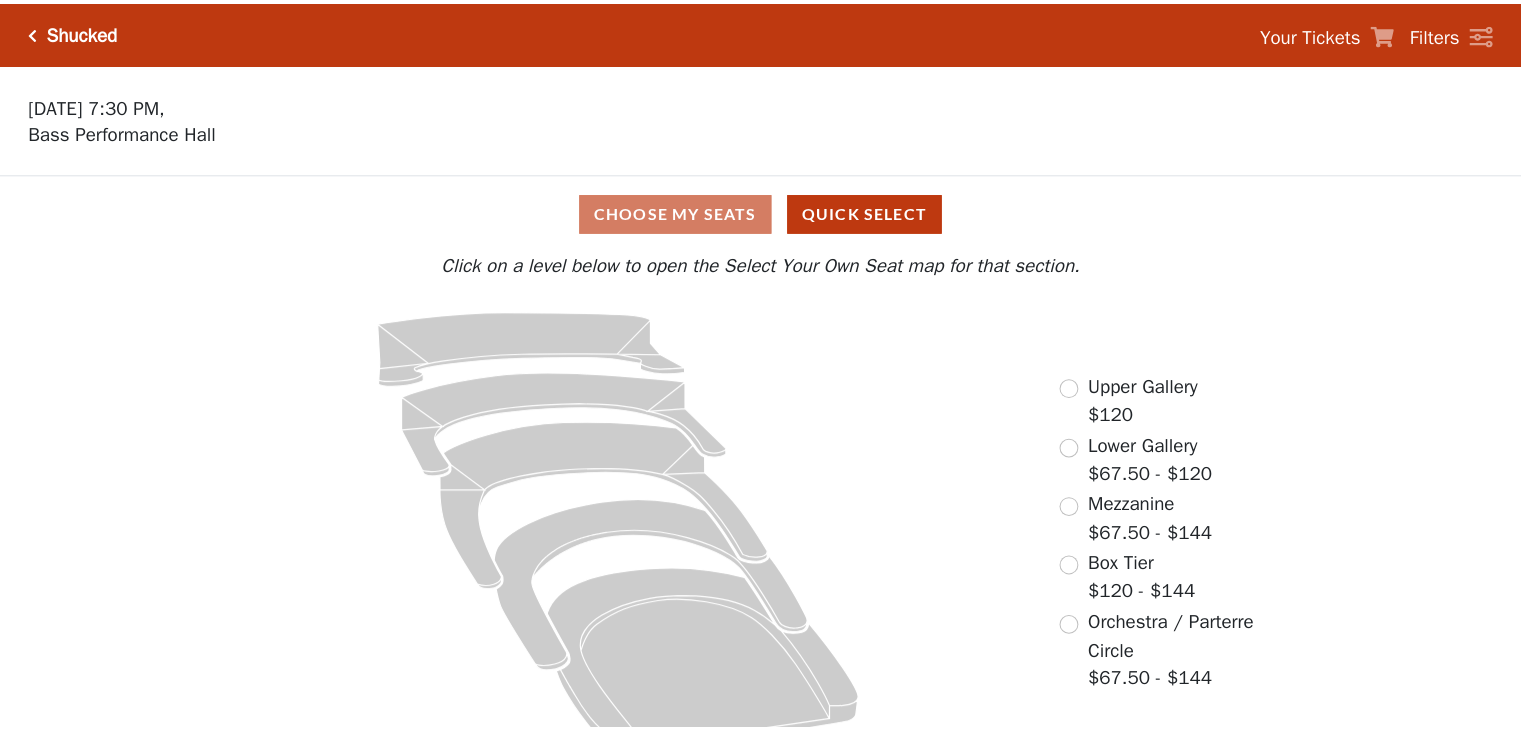 scroll, scrollTop: 0, scrollLeft: 0, axis: both 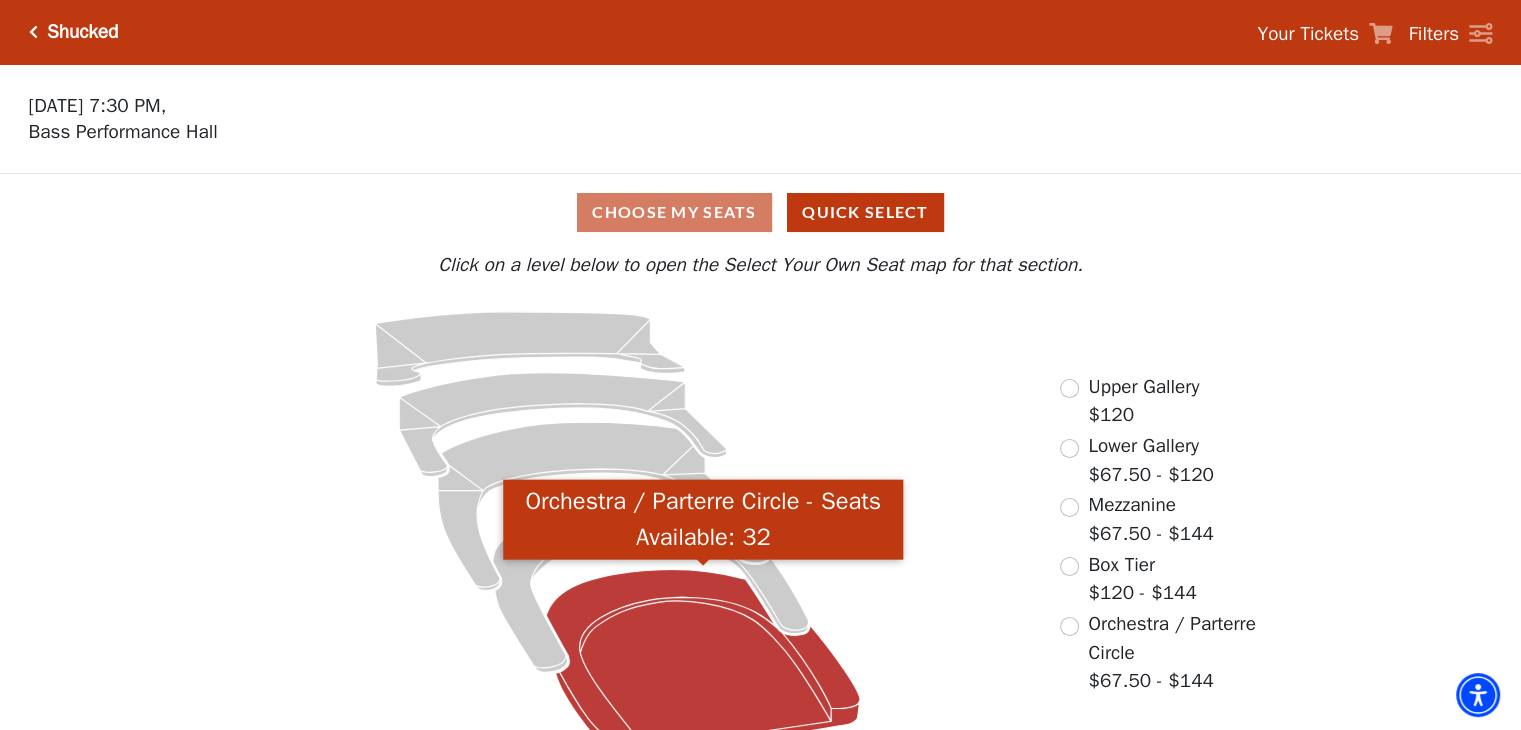 click 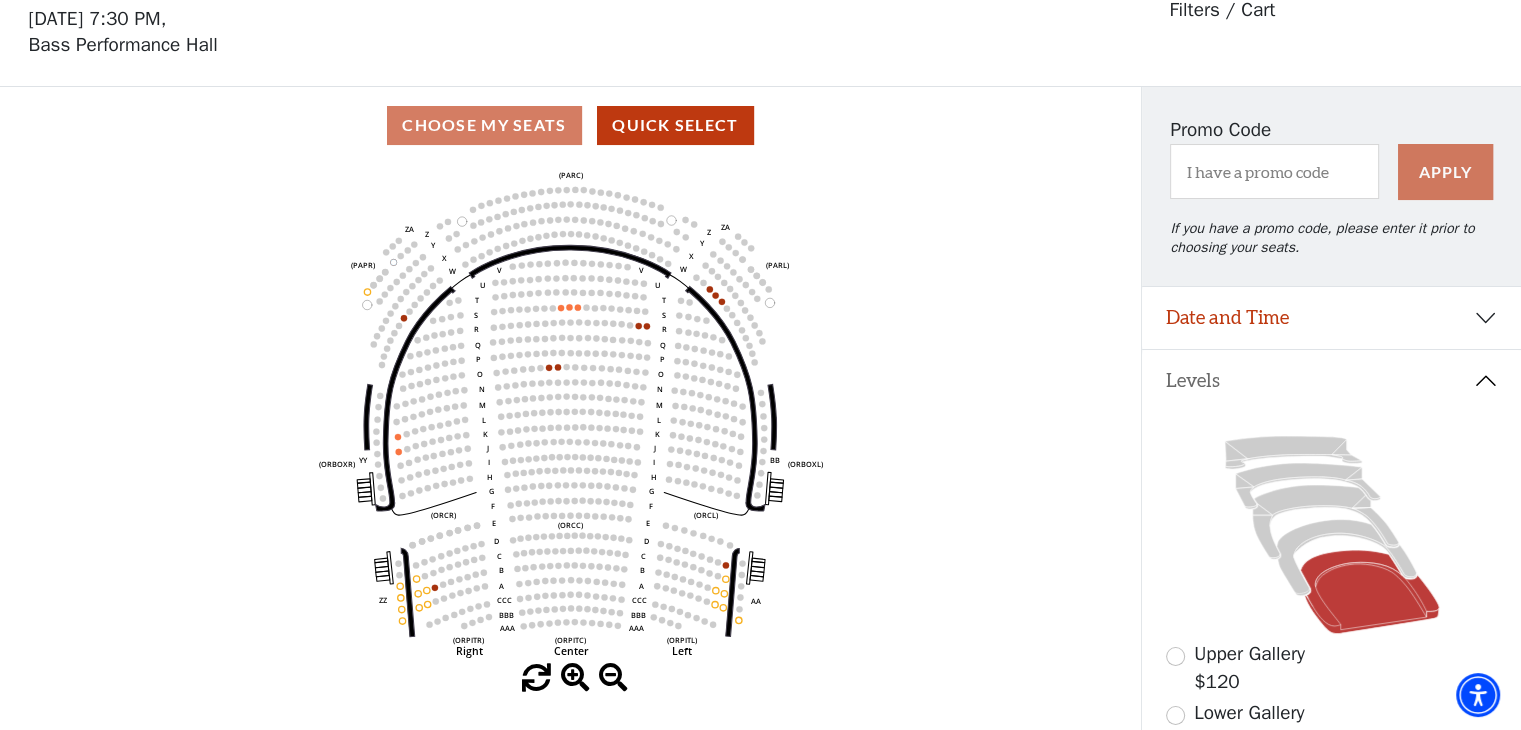 scroll, scrollTop: 92, scrollLeft: 0, axis: vertical 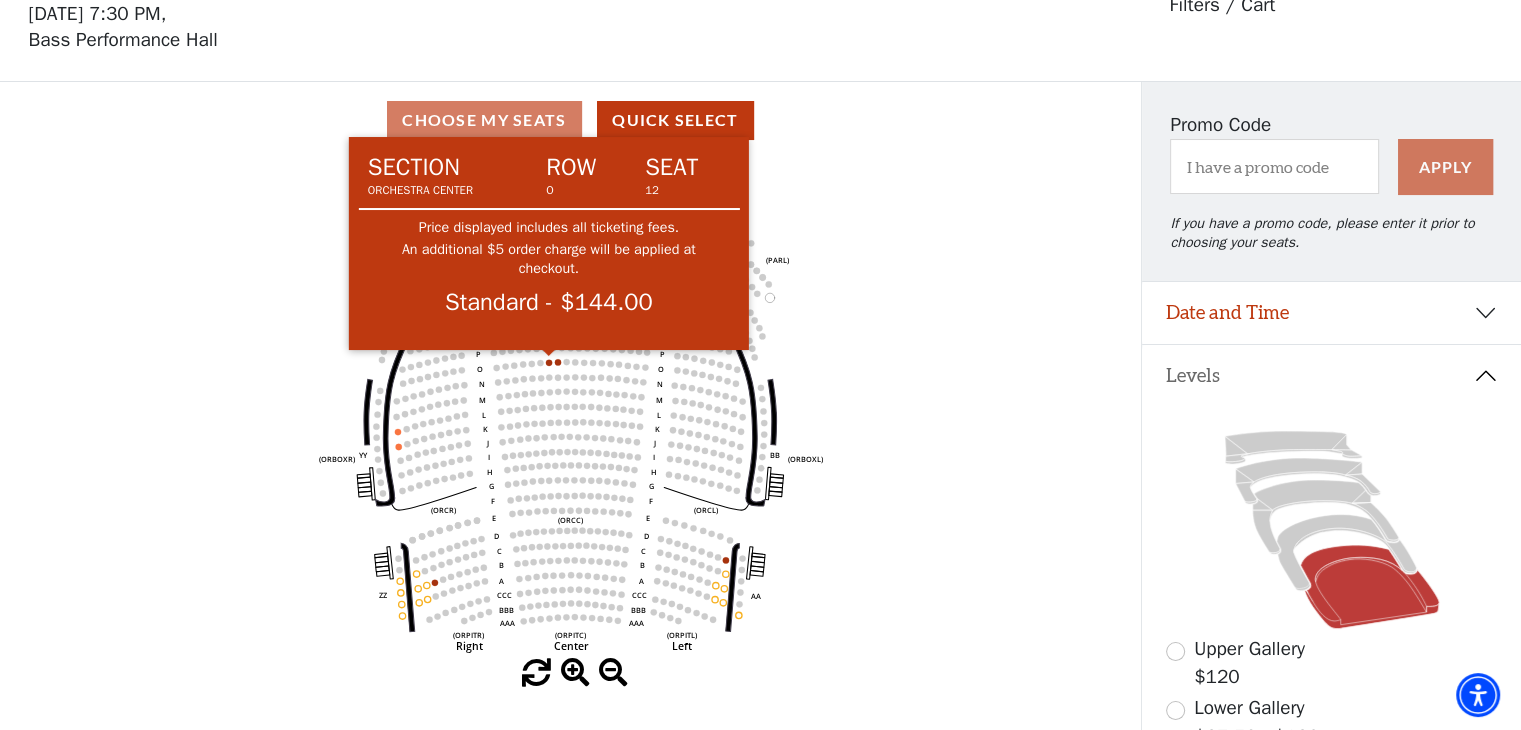 click 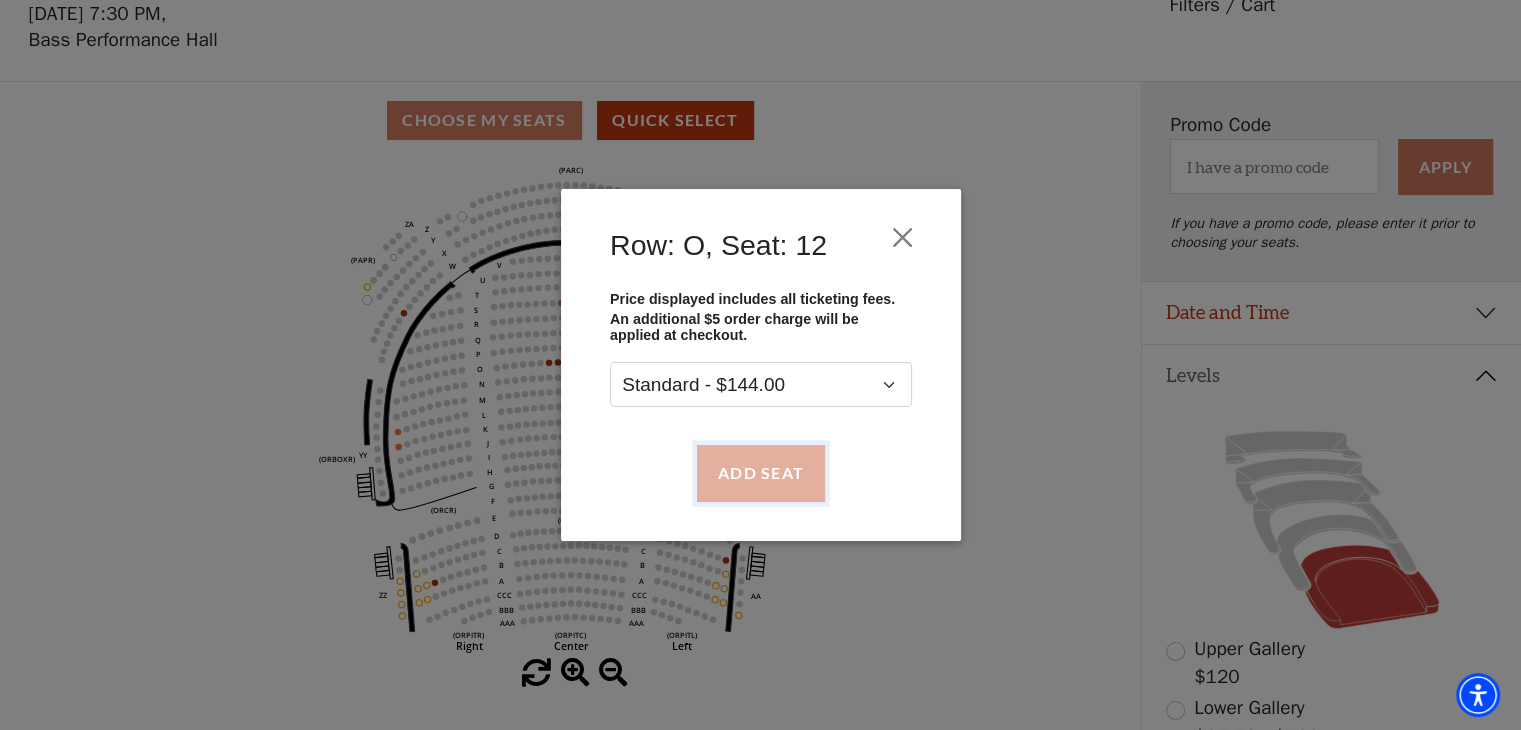 click on "Add Seat" at bounding box center [760, 473] 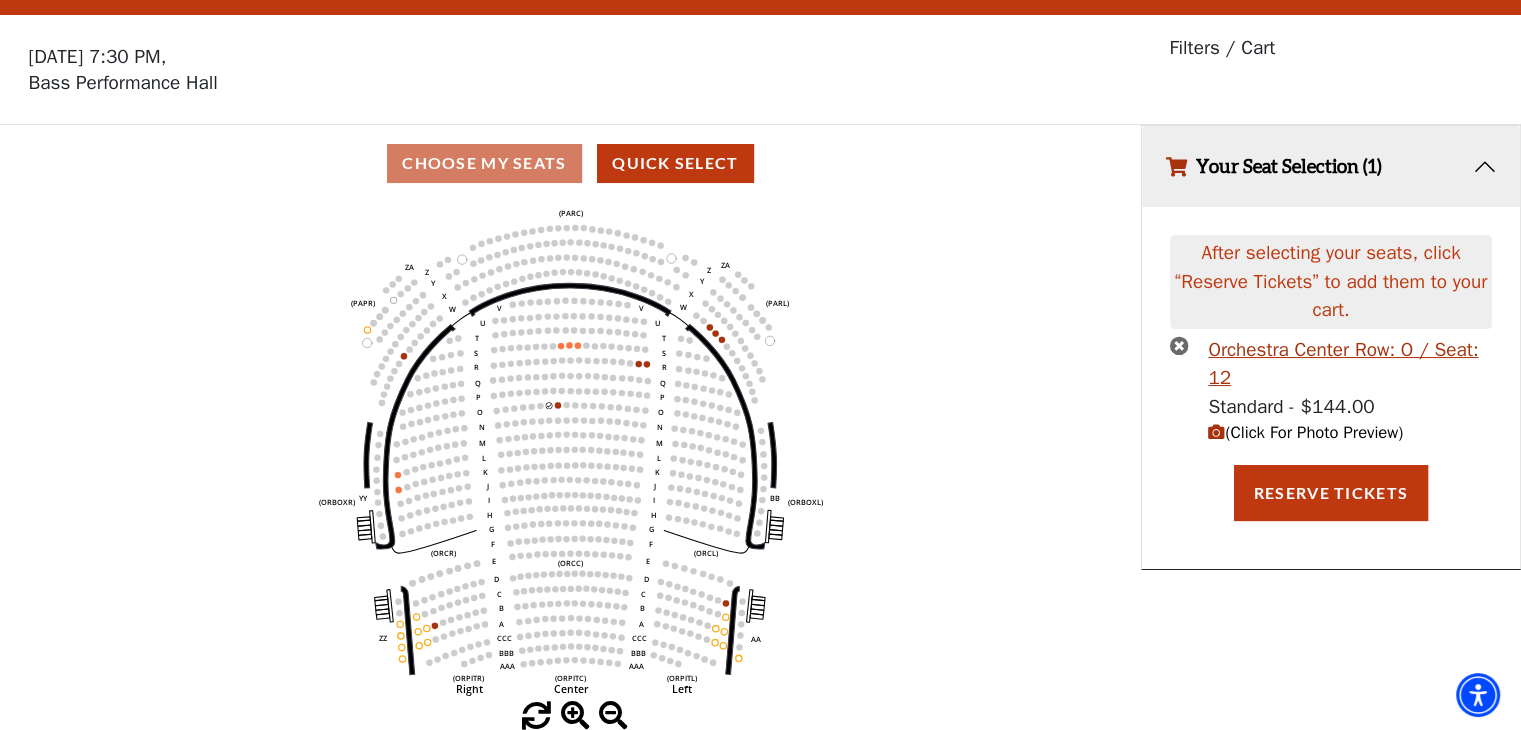scroll, scrollTop: 0, scrollLeft: 0, axis: both 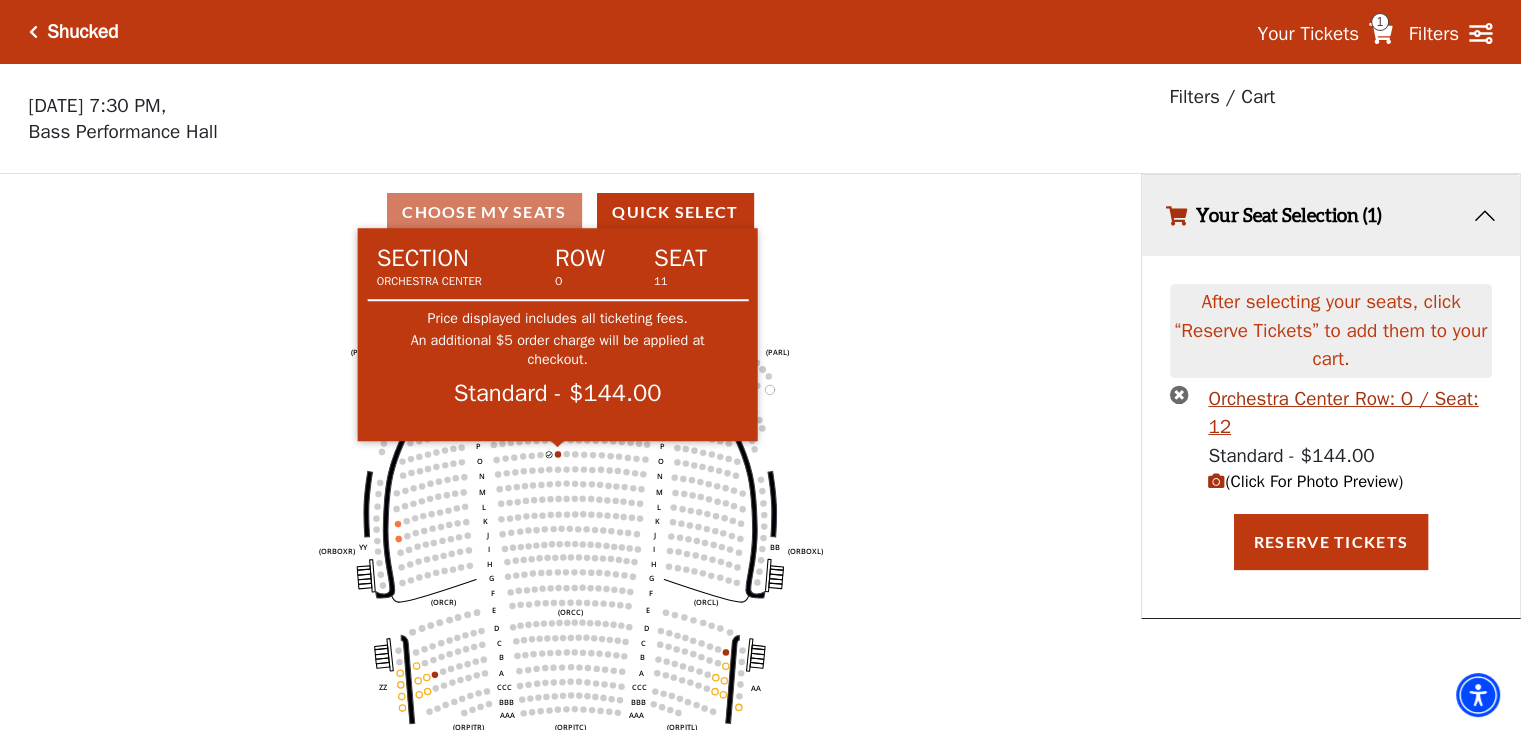 click 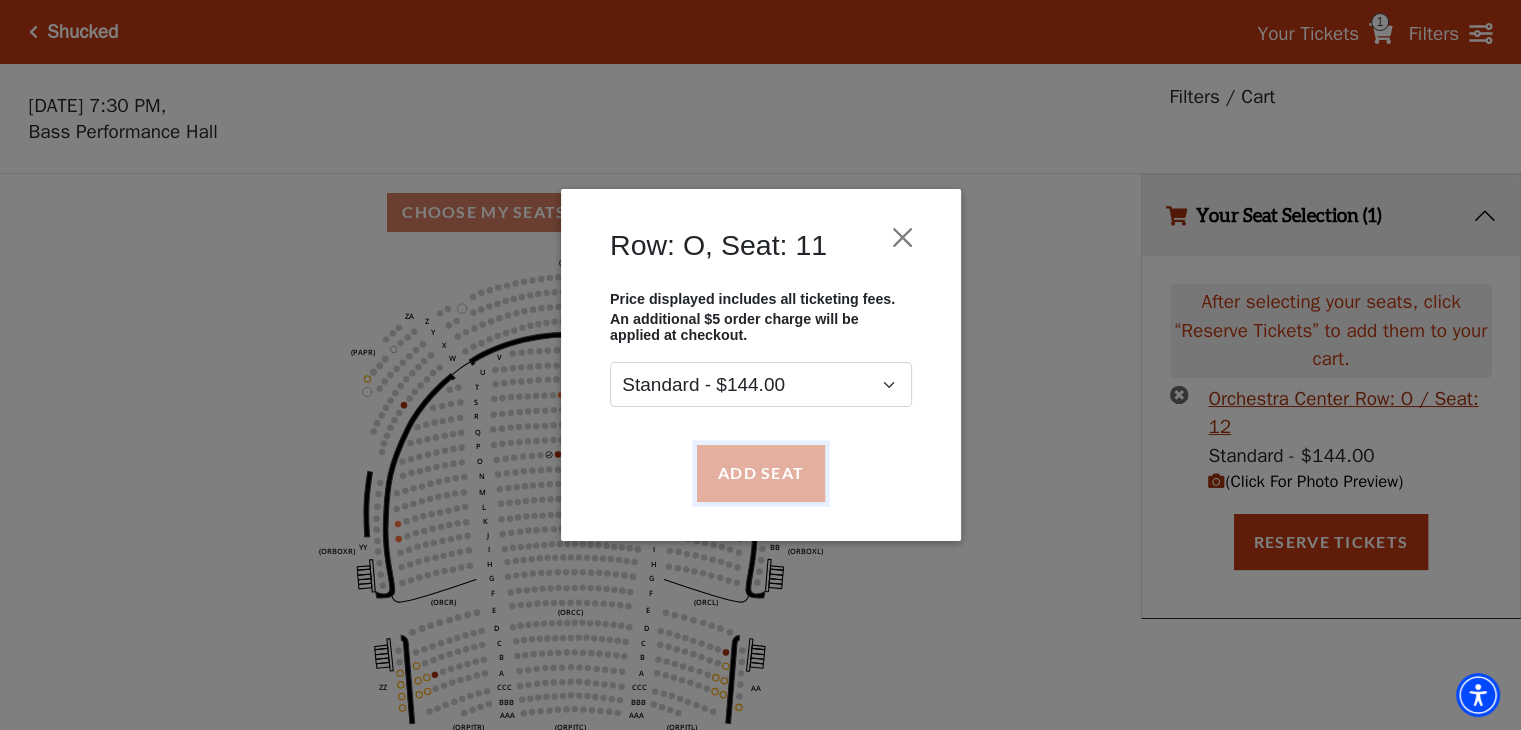 click on "Add Seat" at bounding box center [760, 473] 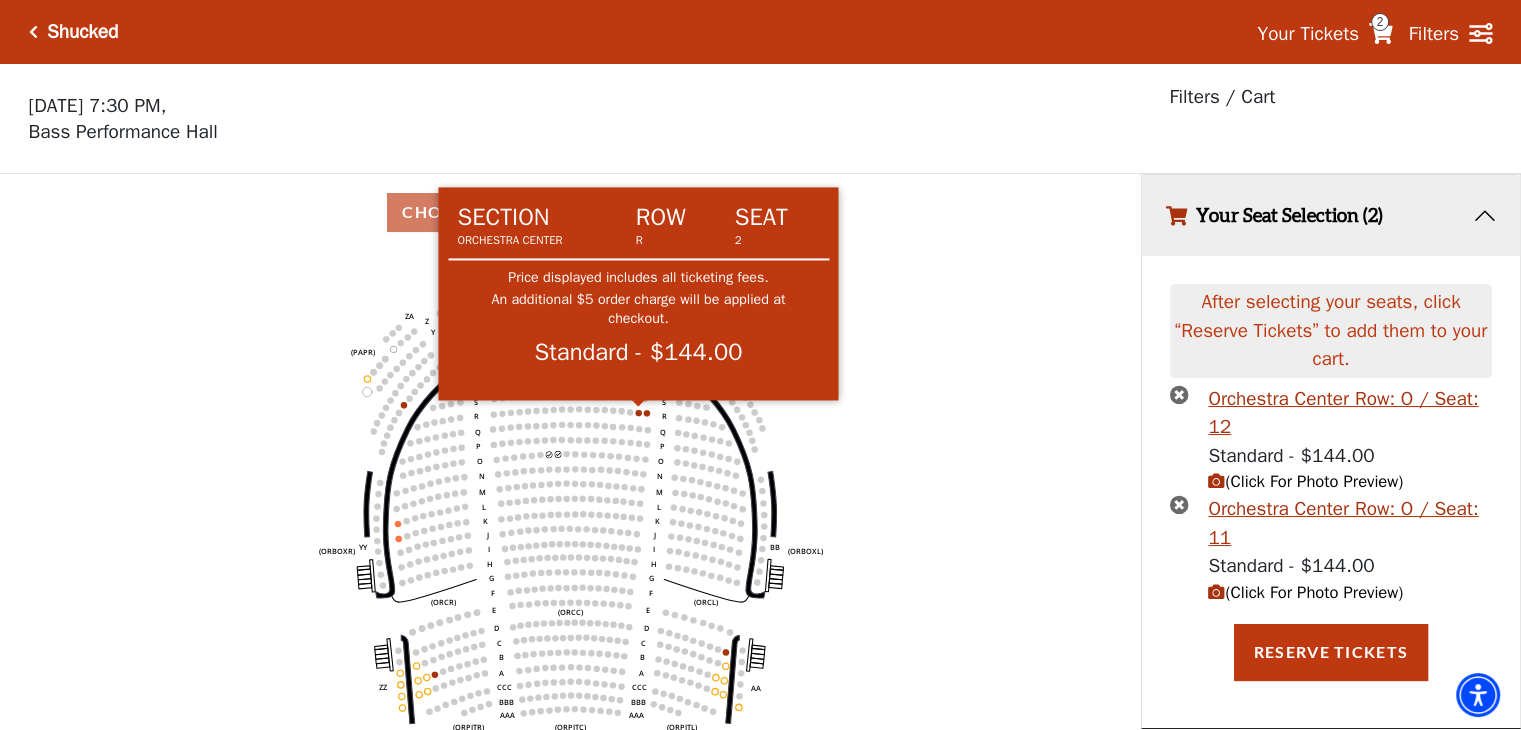 click 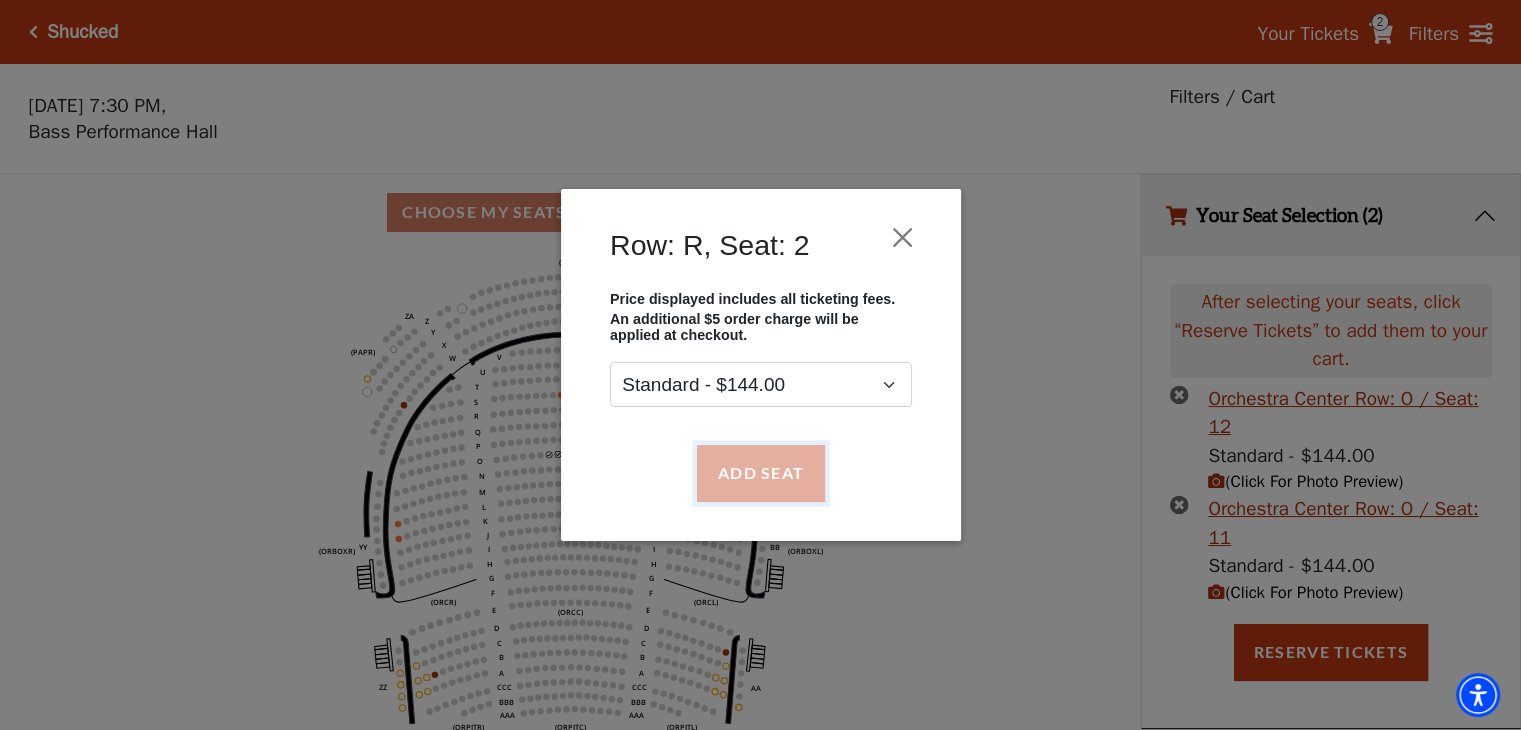 click on "Add Seat" at bounding box center [760, 473] 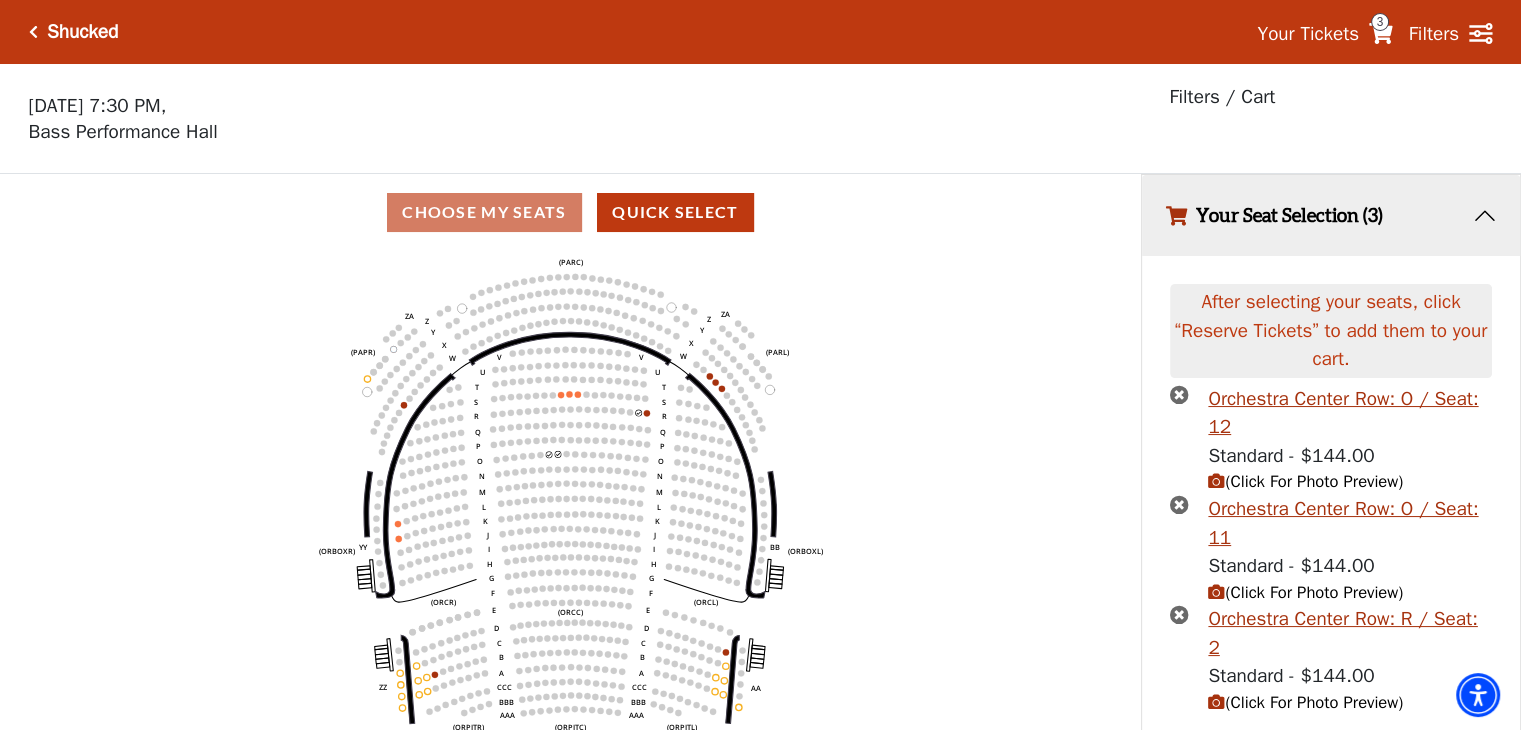 scroll, scrollTop: 31, scrollLeft: 0, axis: vertical 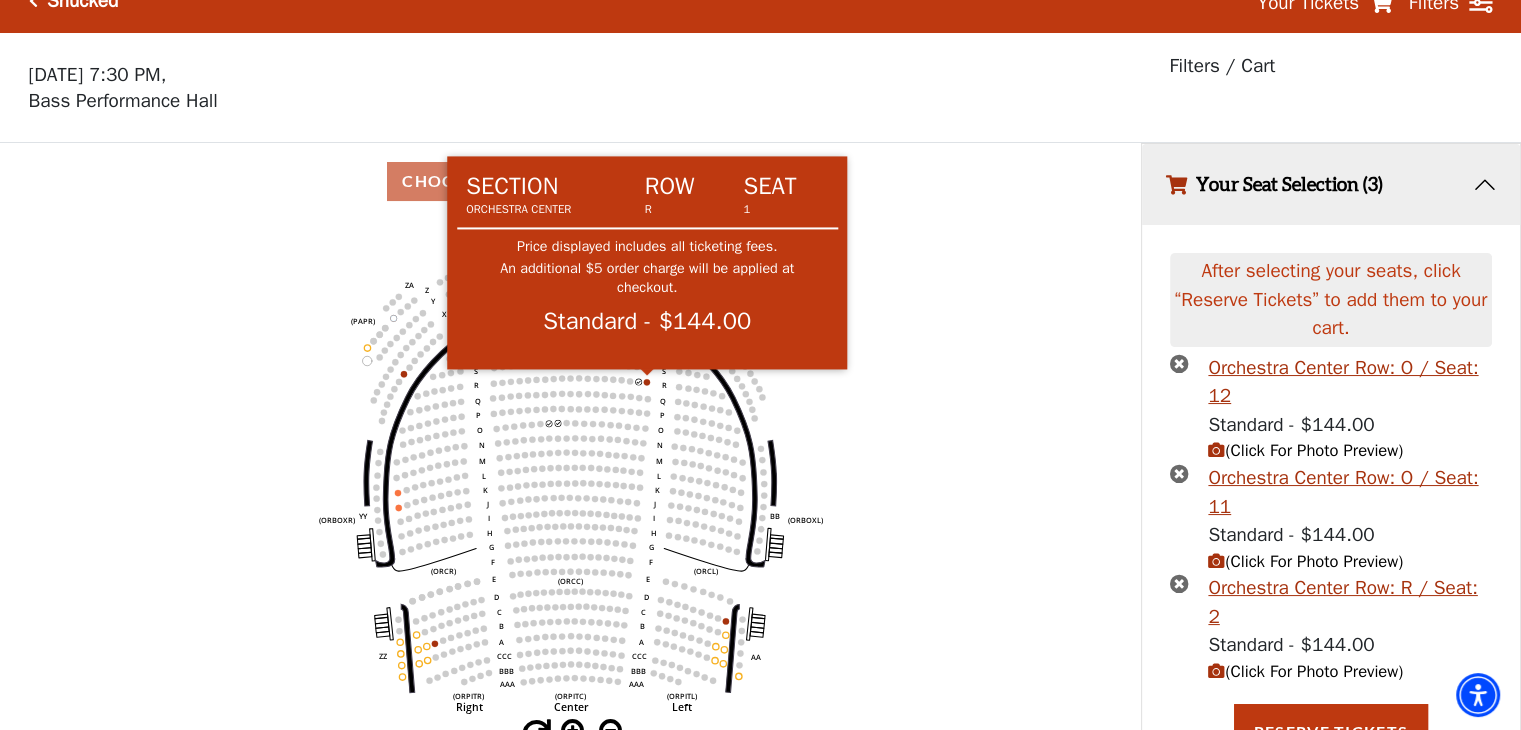 click 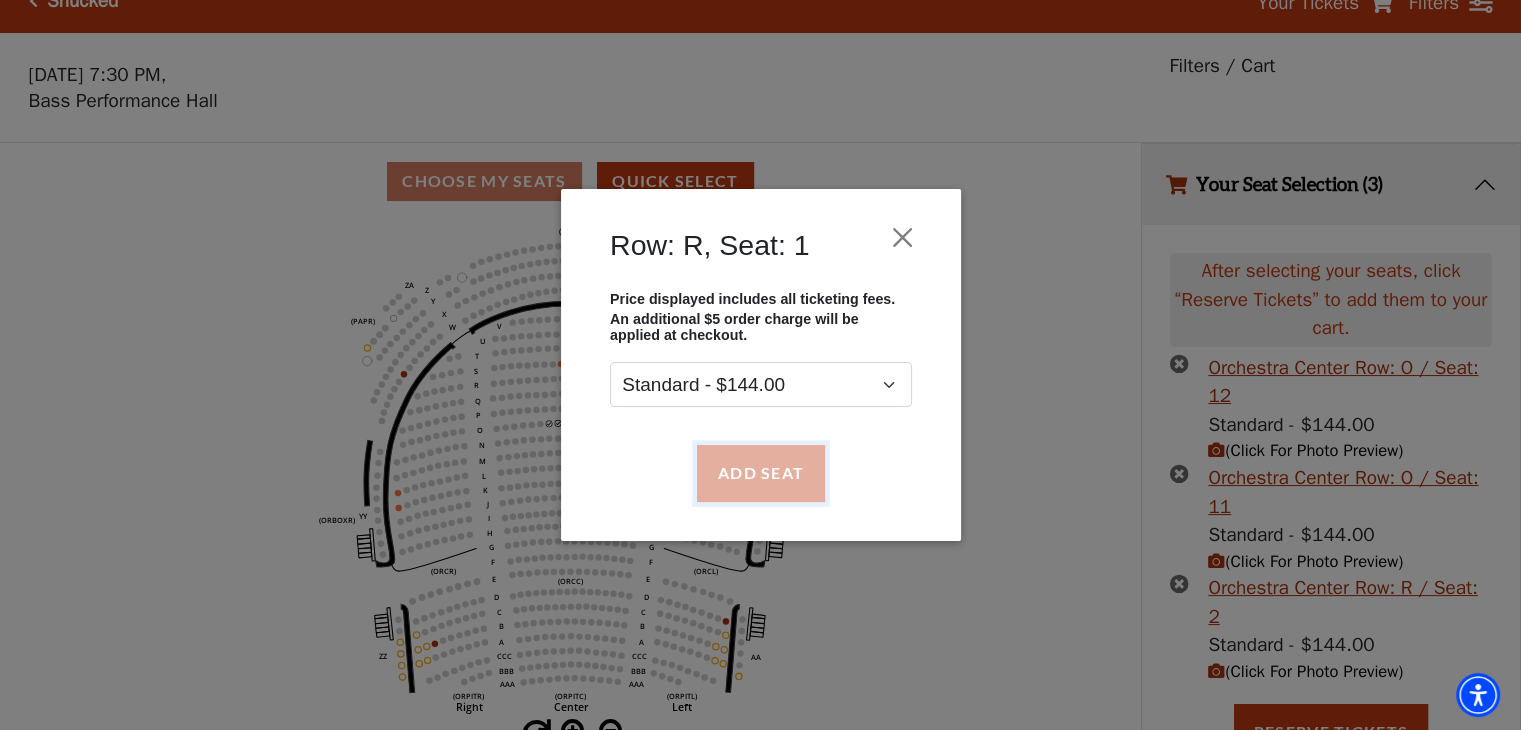 click on "Add Seat" at bounding box center [760, 473] 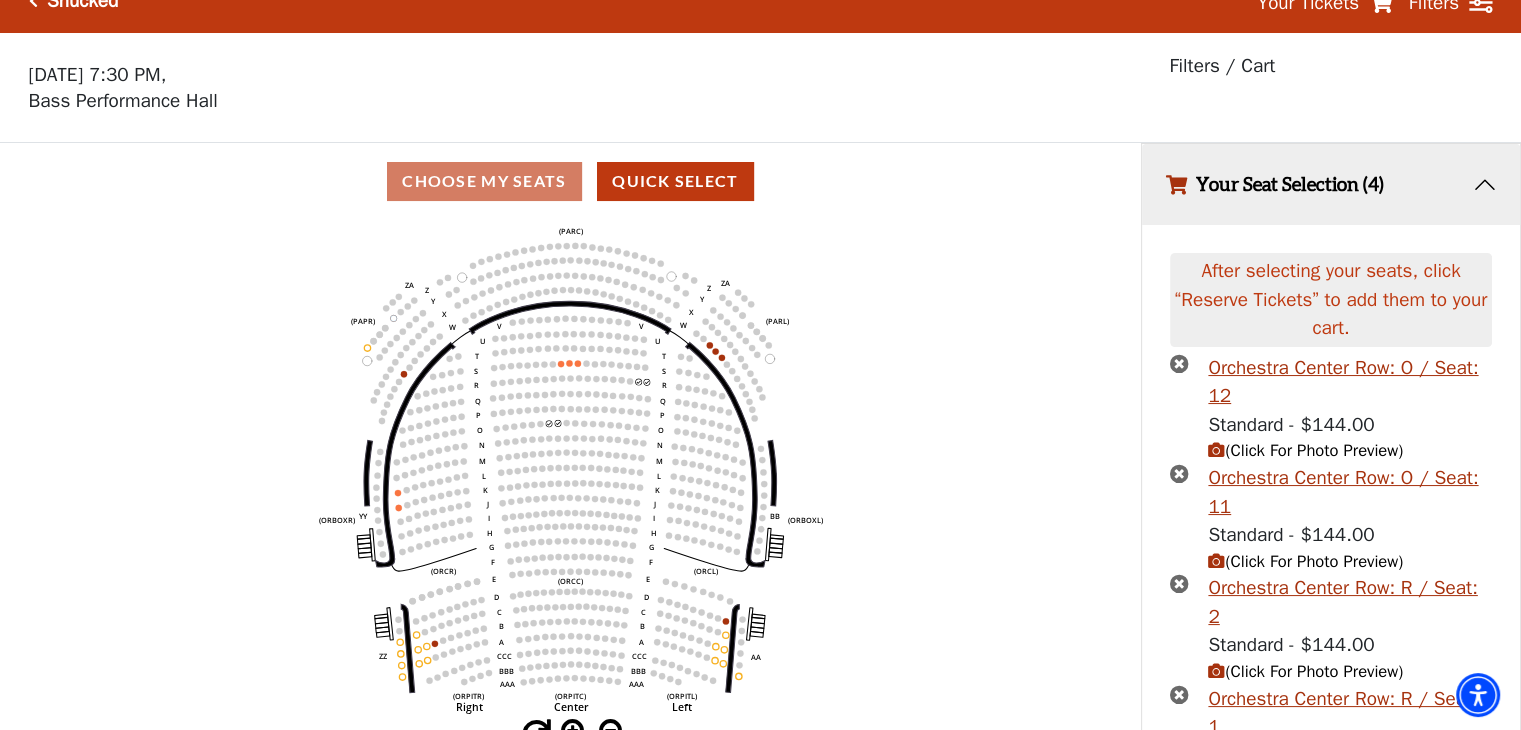 scroll, scrollTop: 112, scrollLeft: 0, axis: vertical 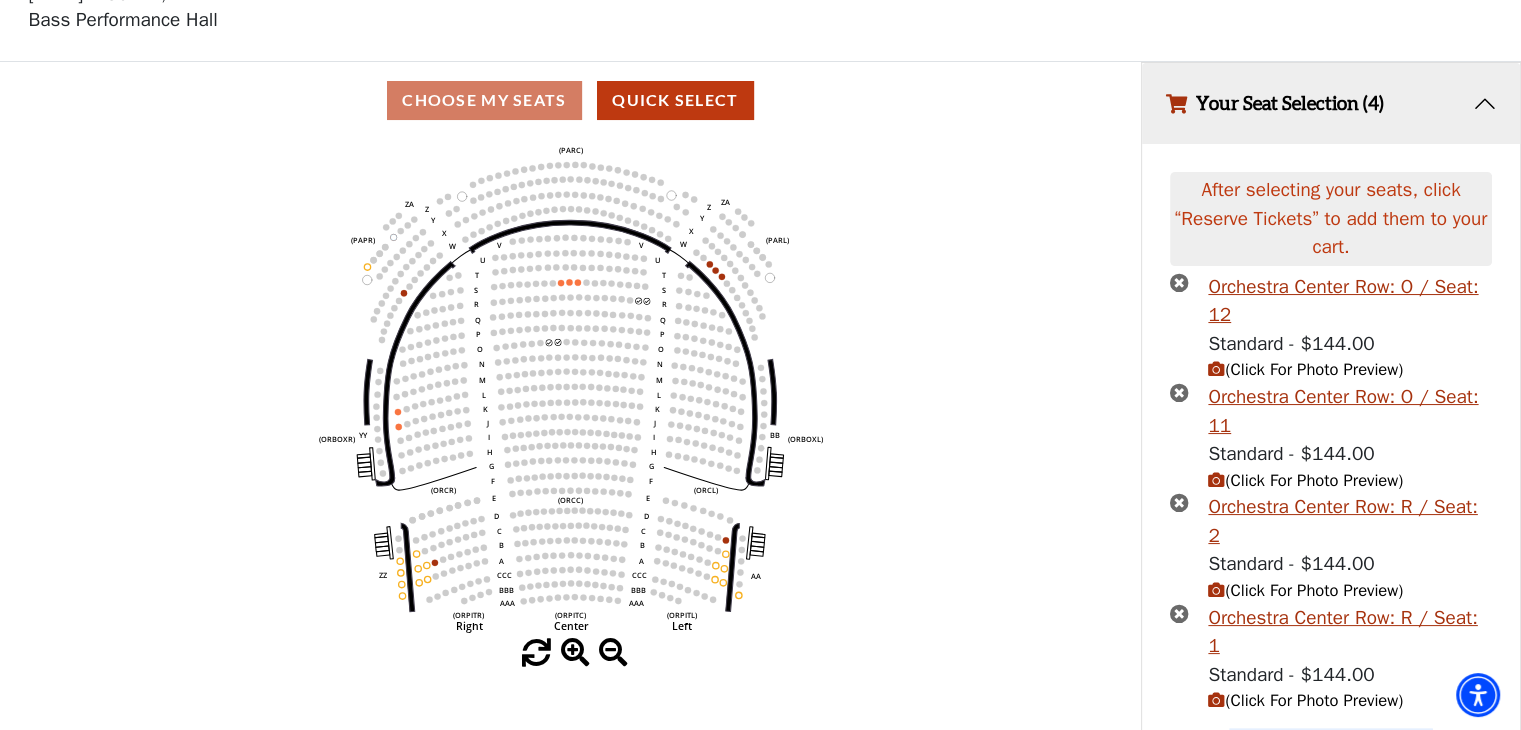 click on "Reserve Tickets" at bounding box center [1331, 761] 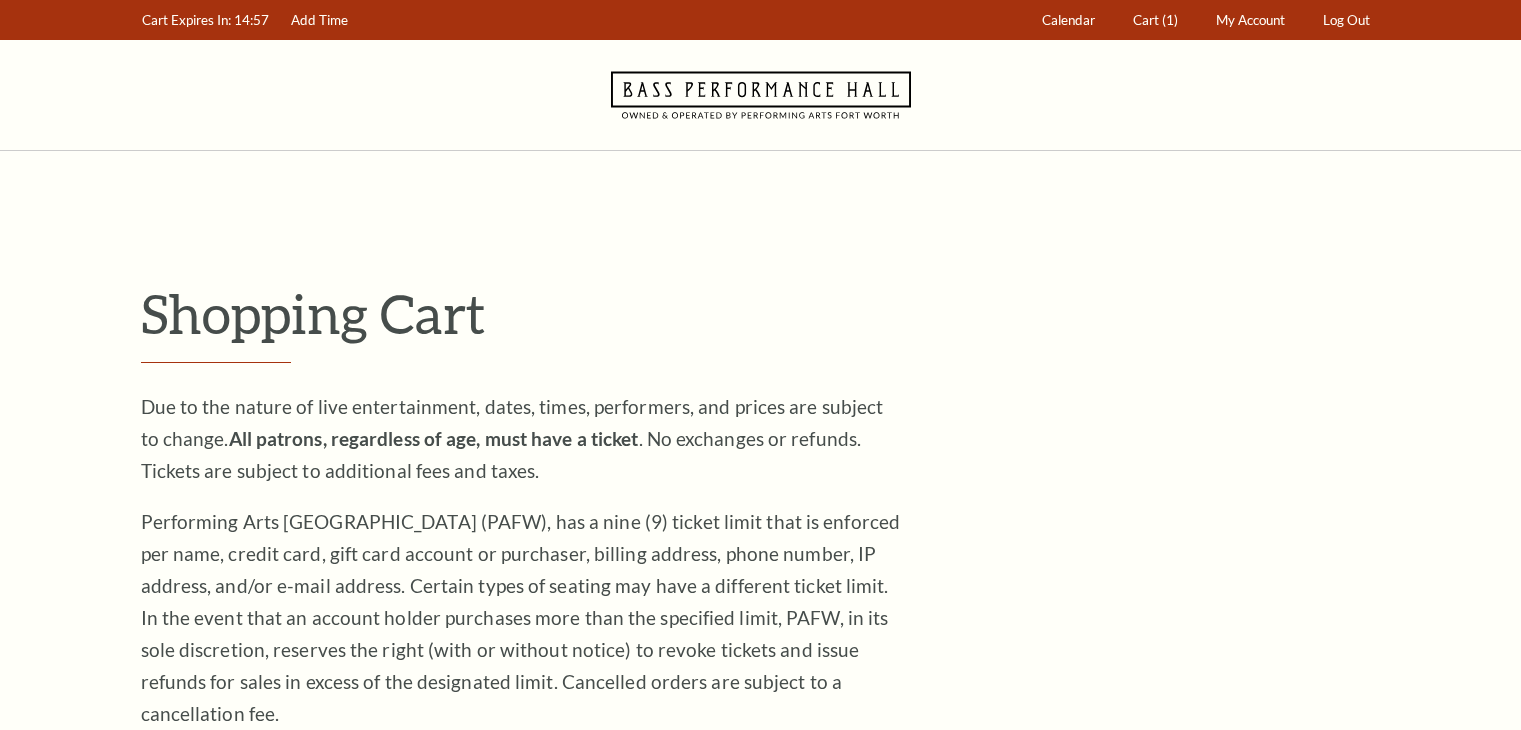 scroll, scrollTop: 0, scrollLeft: 0, axis: both 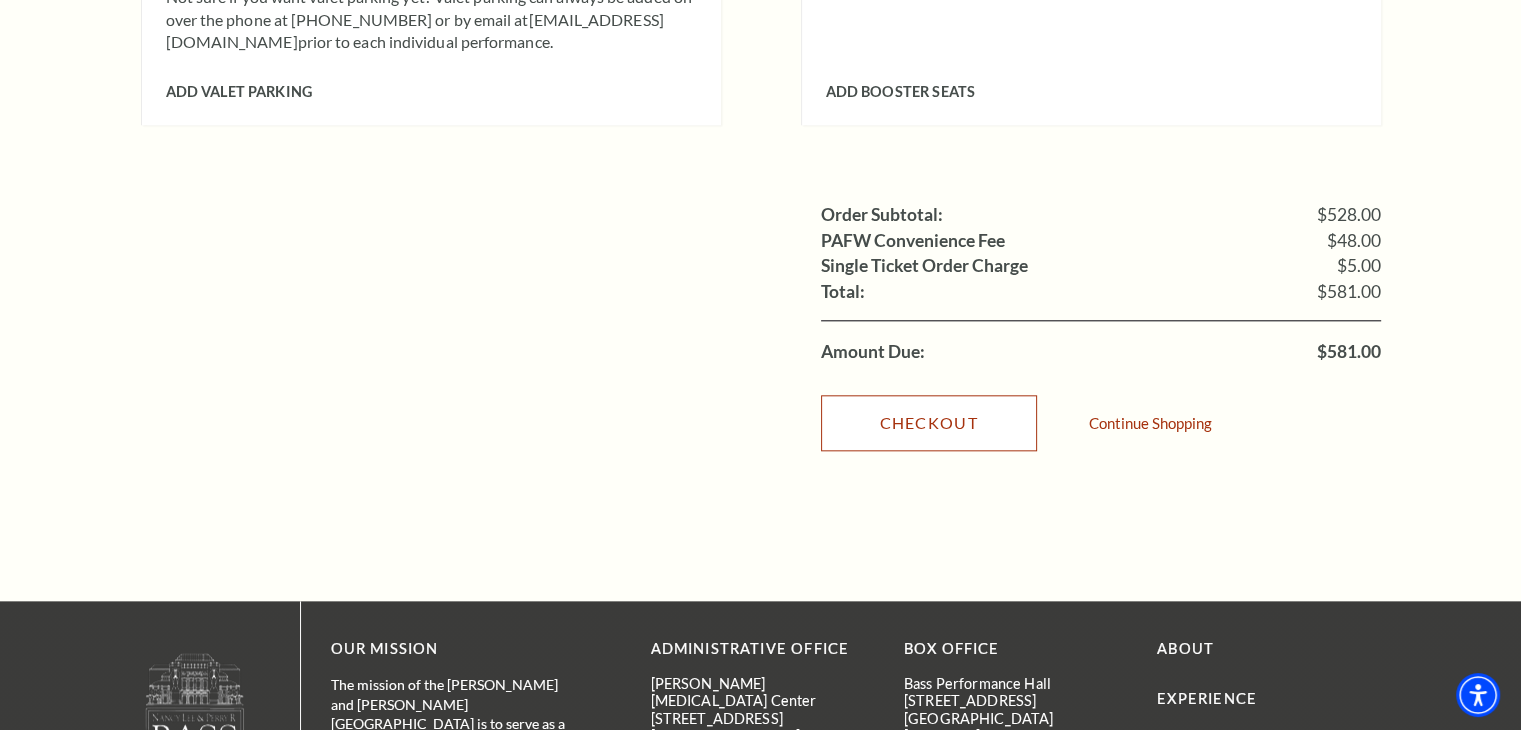 click on "Checkout" at bounding box center (929, 423) 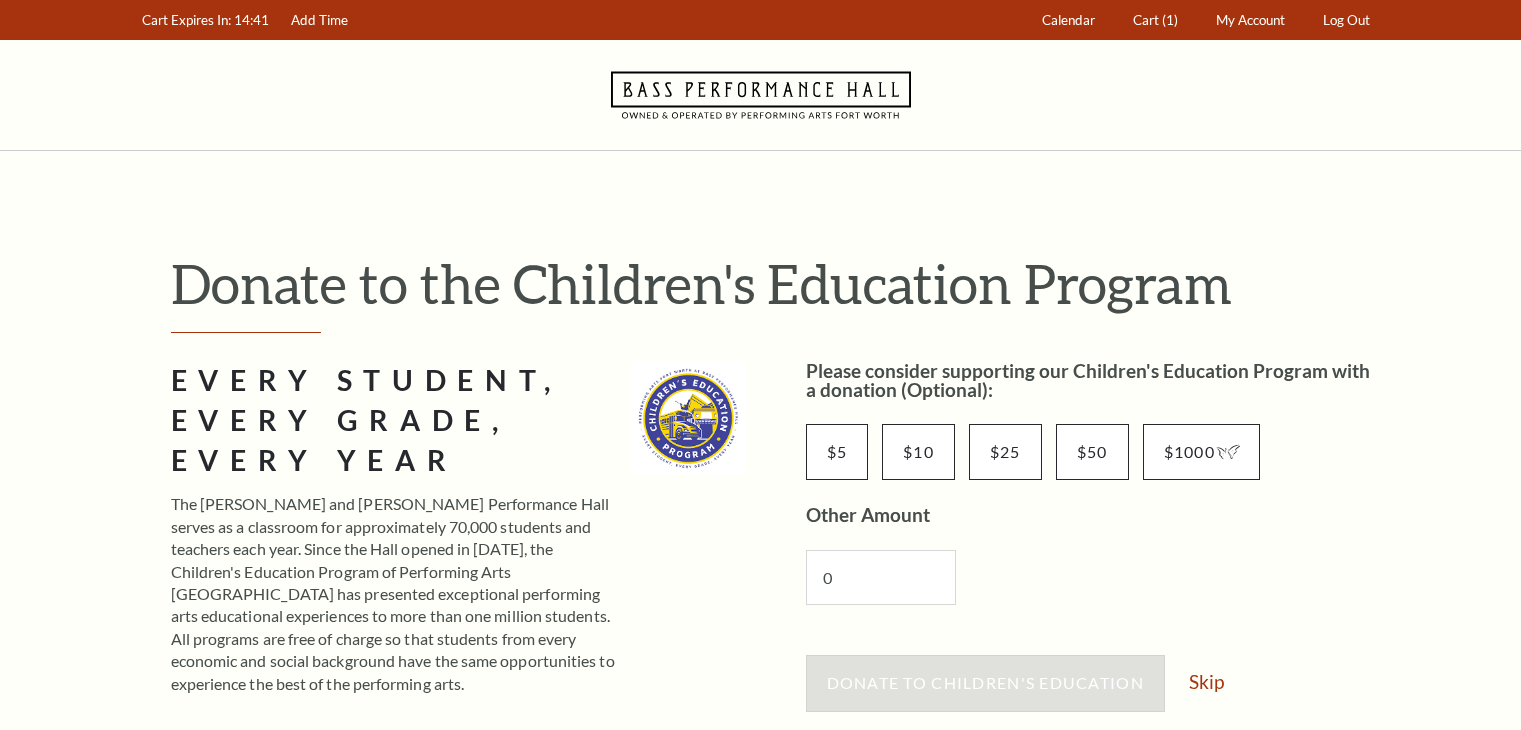 scroll, scrollTop: 0, scrollLeft: 0, axis: both 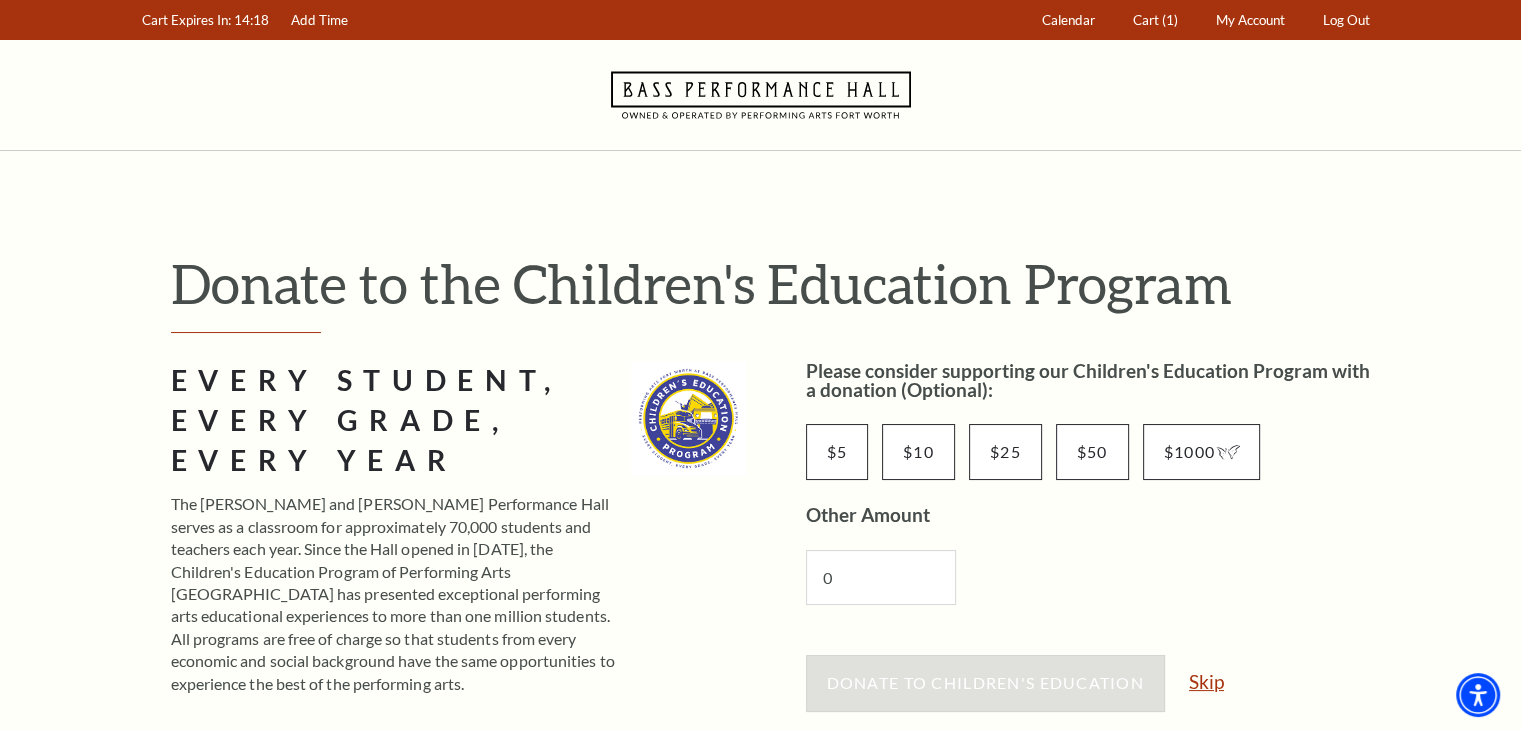 click on "Skip" at bounding box center [1206, 681] 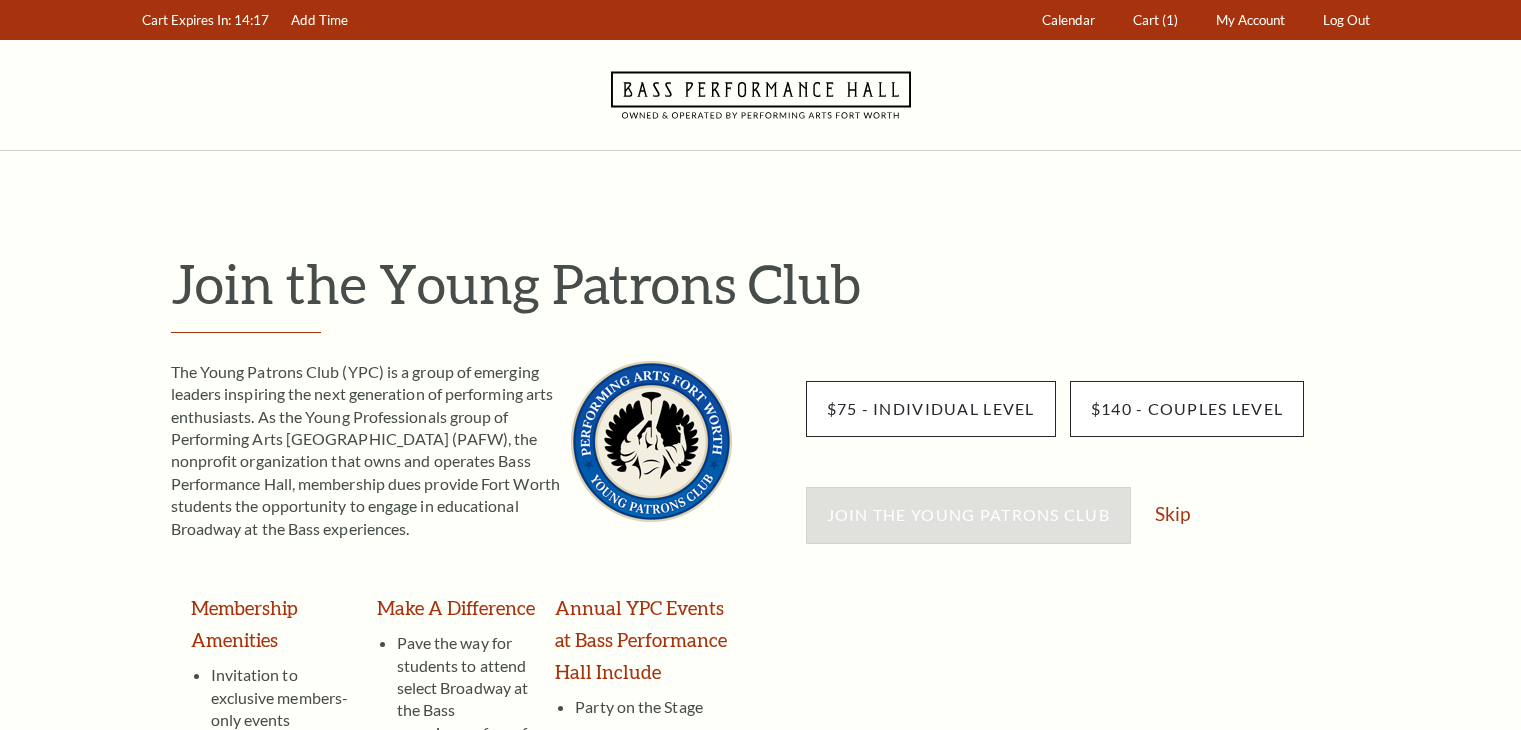 scroll, scrollTop: 0, scrollLeft: 0, axis: both 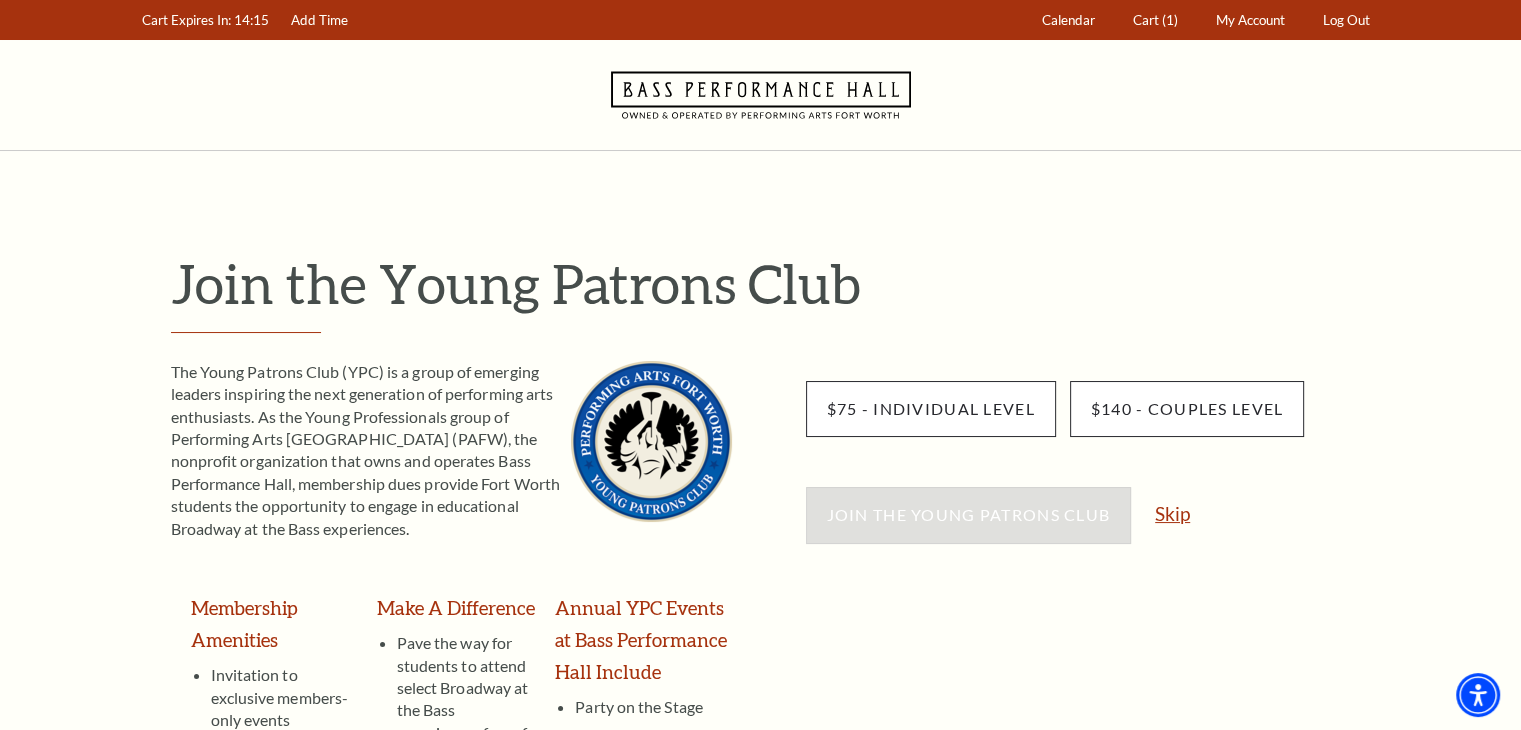 click on "Skip" at bounding box center (1172, 513) 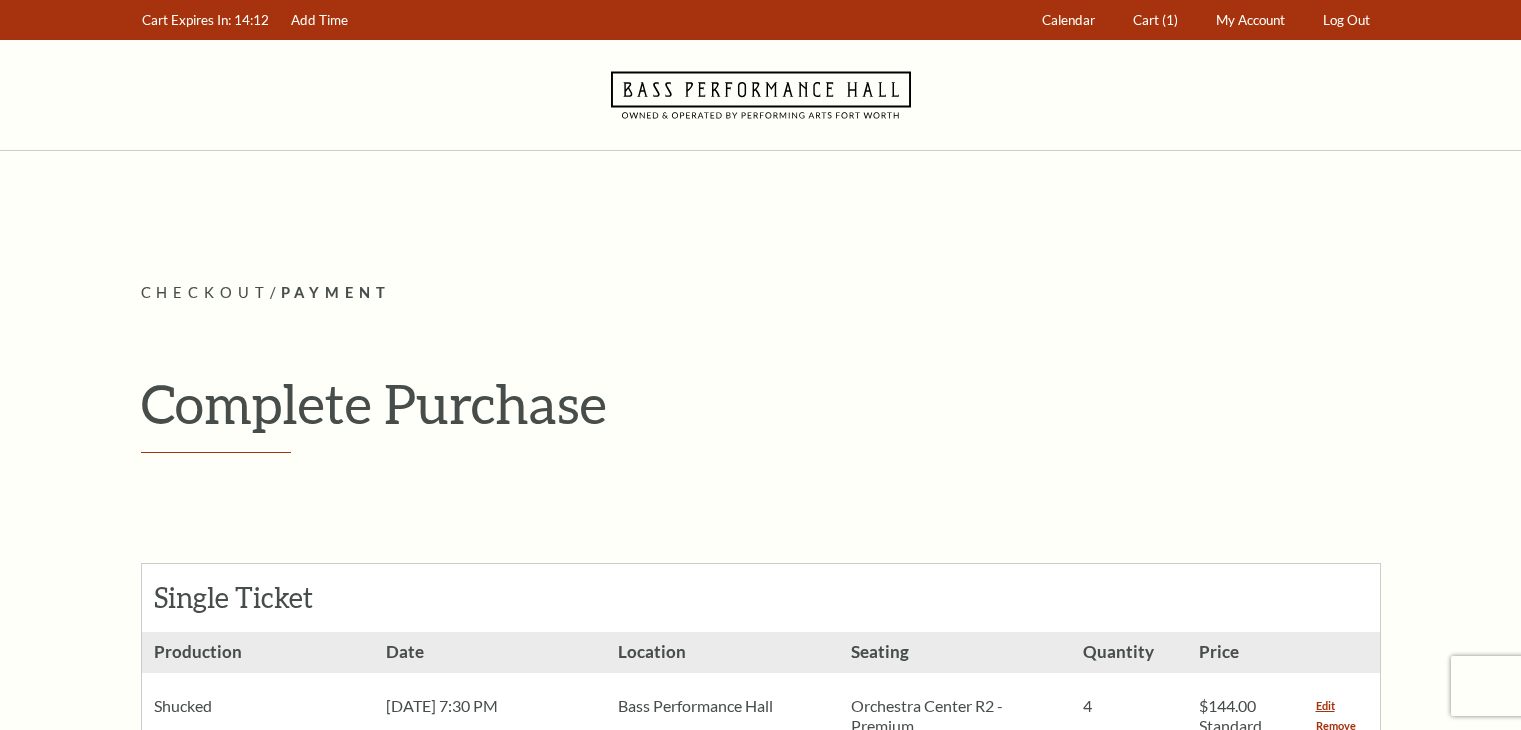 scroll, scrollTop: 0, scrollLeft: 0, axis: both 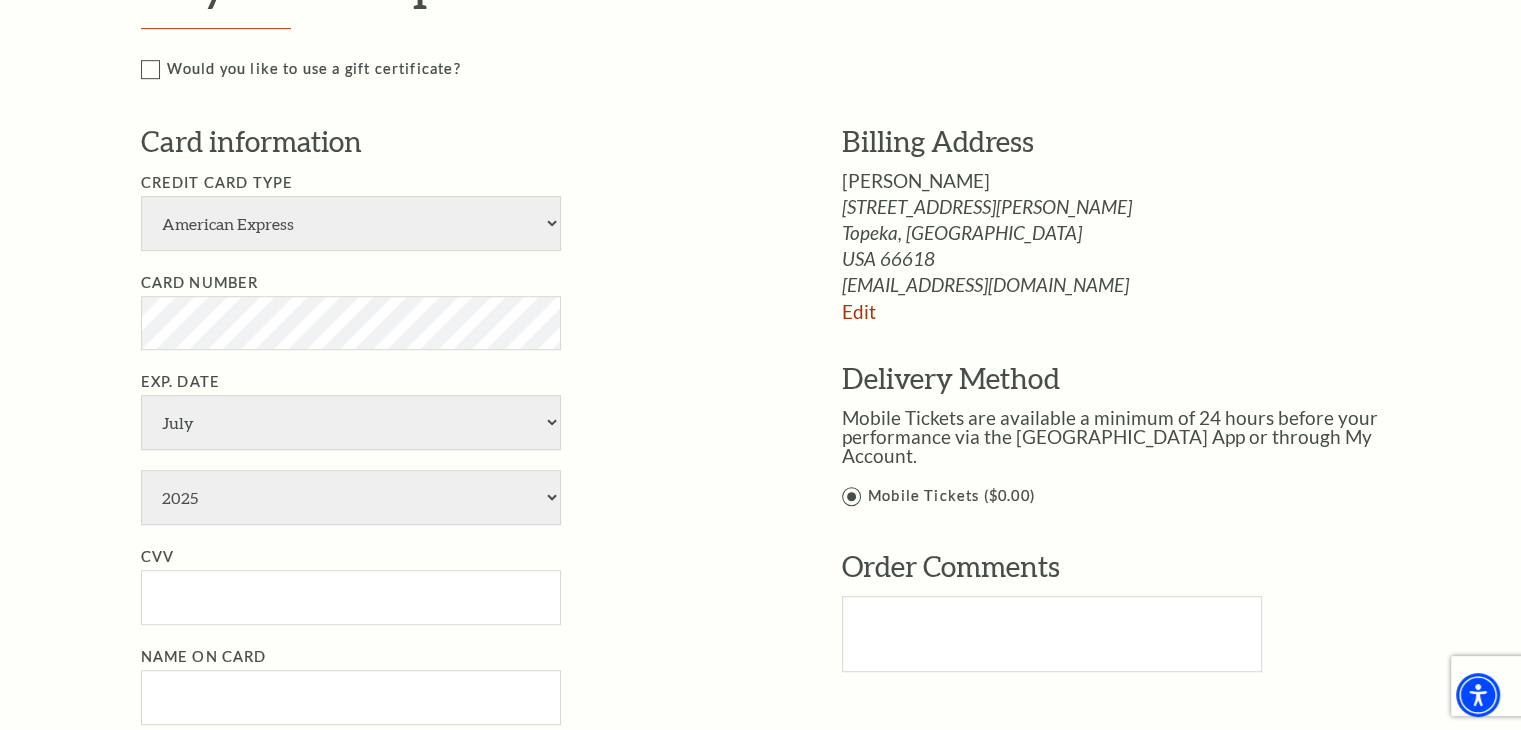 click on "Credit Card Type
American Express
Visa
Master Card
Discover" at bounding box center [461, 211] 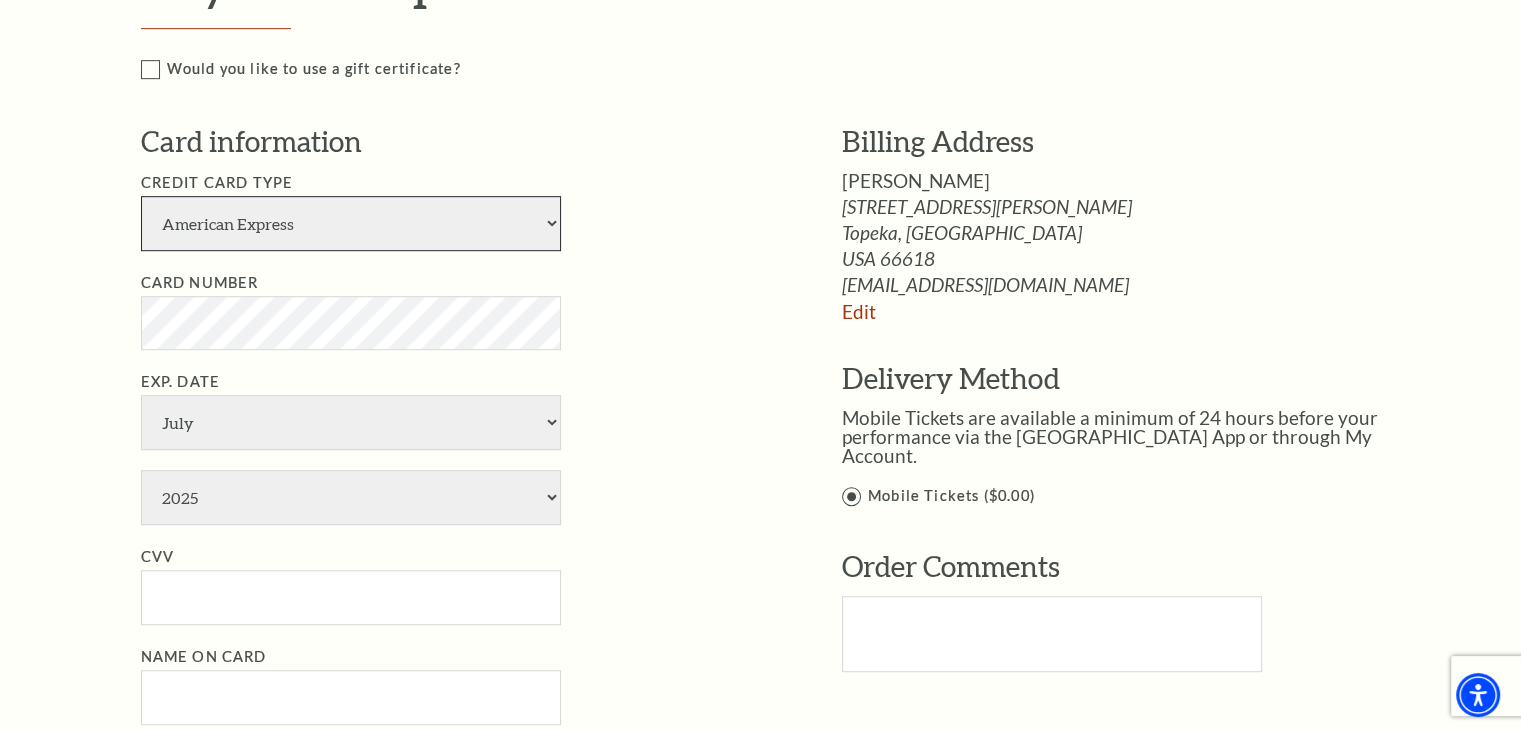 click on "American Express
Visa
Master Card
Discover" at bounding box center (351, 223) 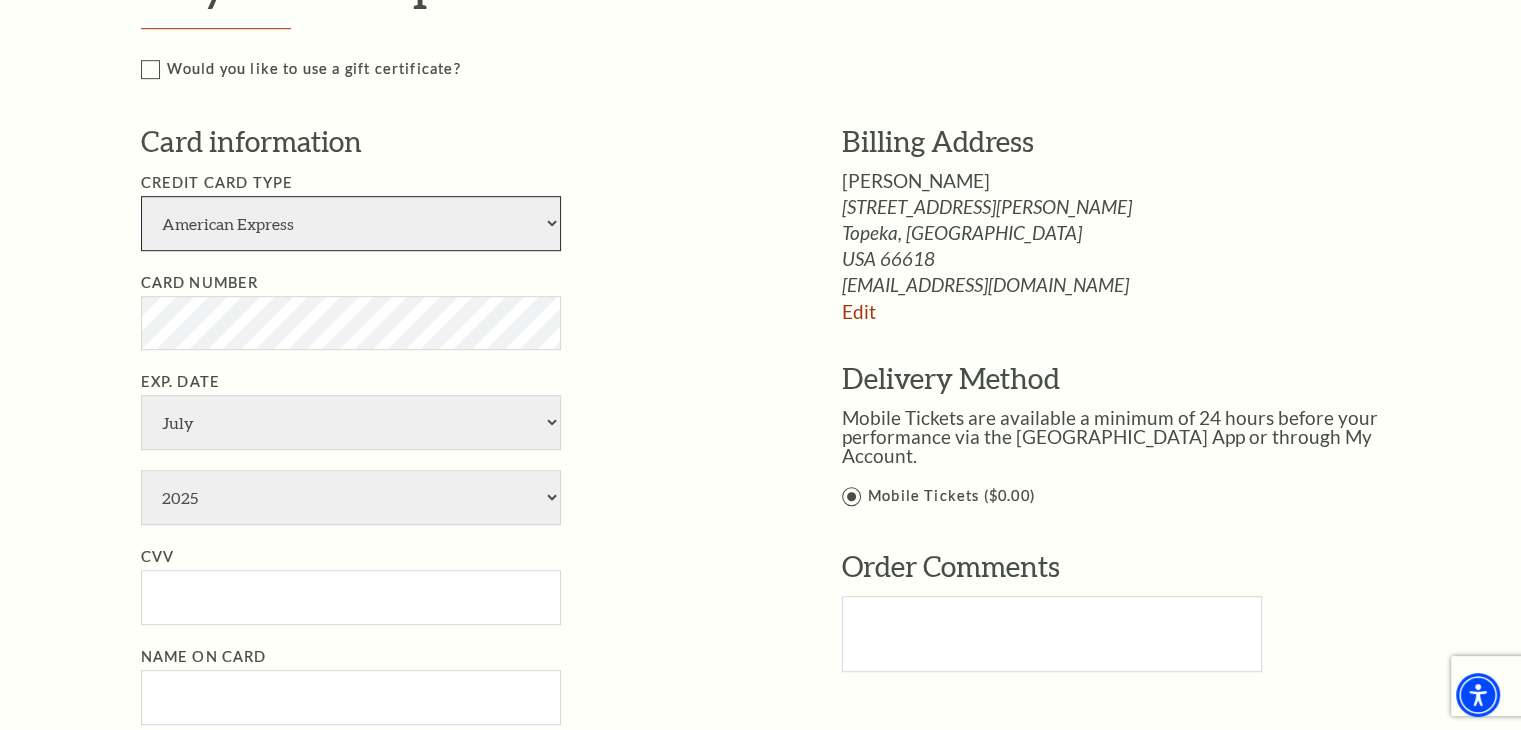 select on "24" 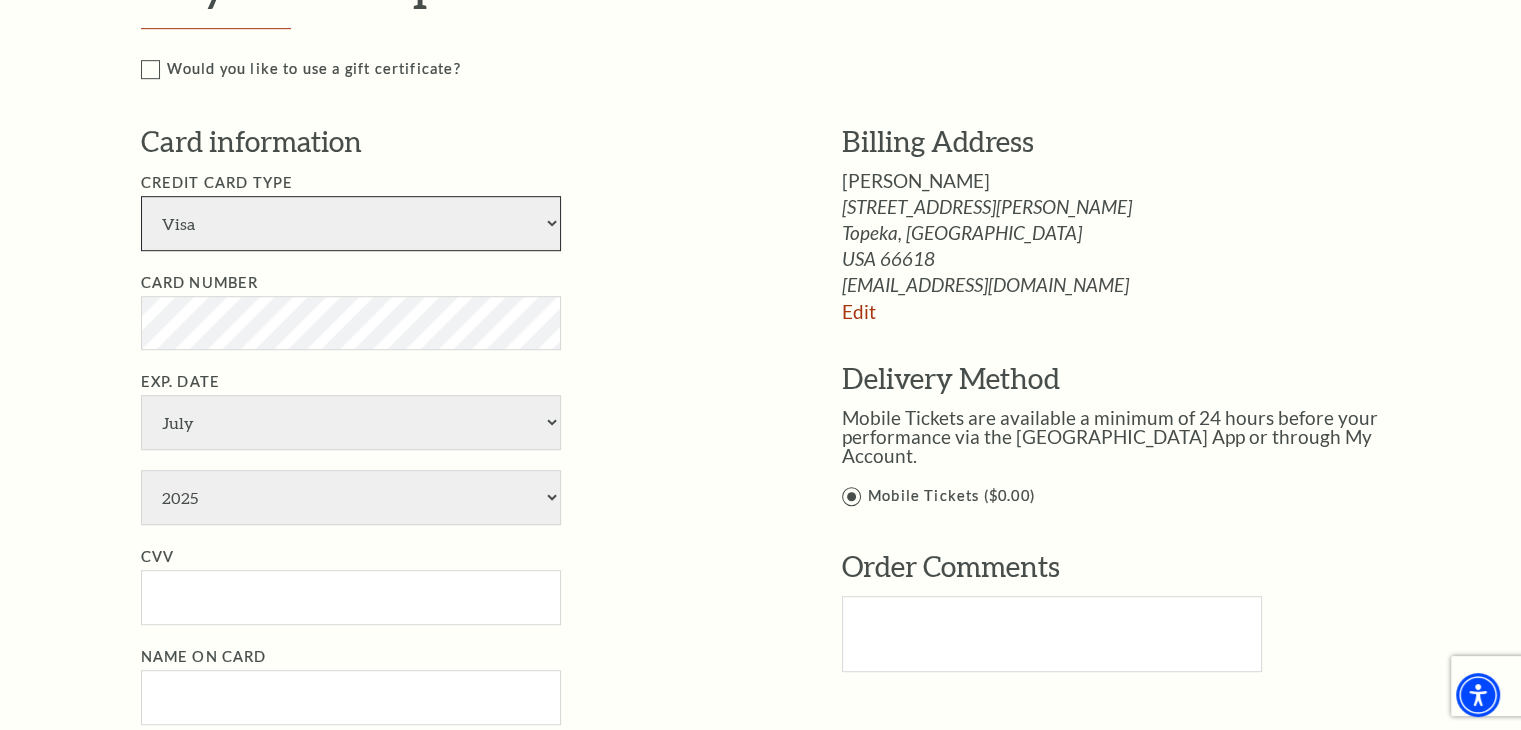 click on "American Express
Visa
Master Card
Discover" at bounding box center [351, 223] 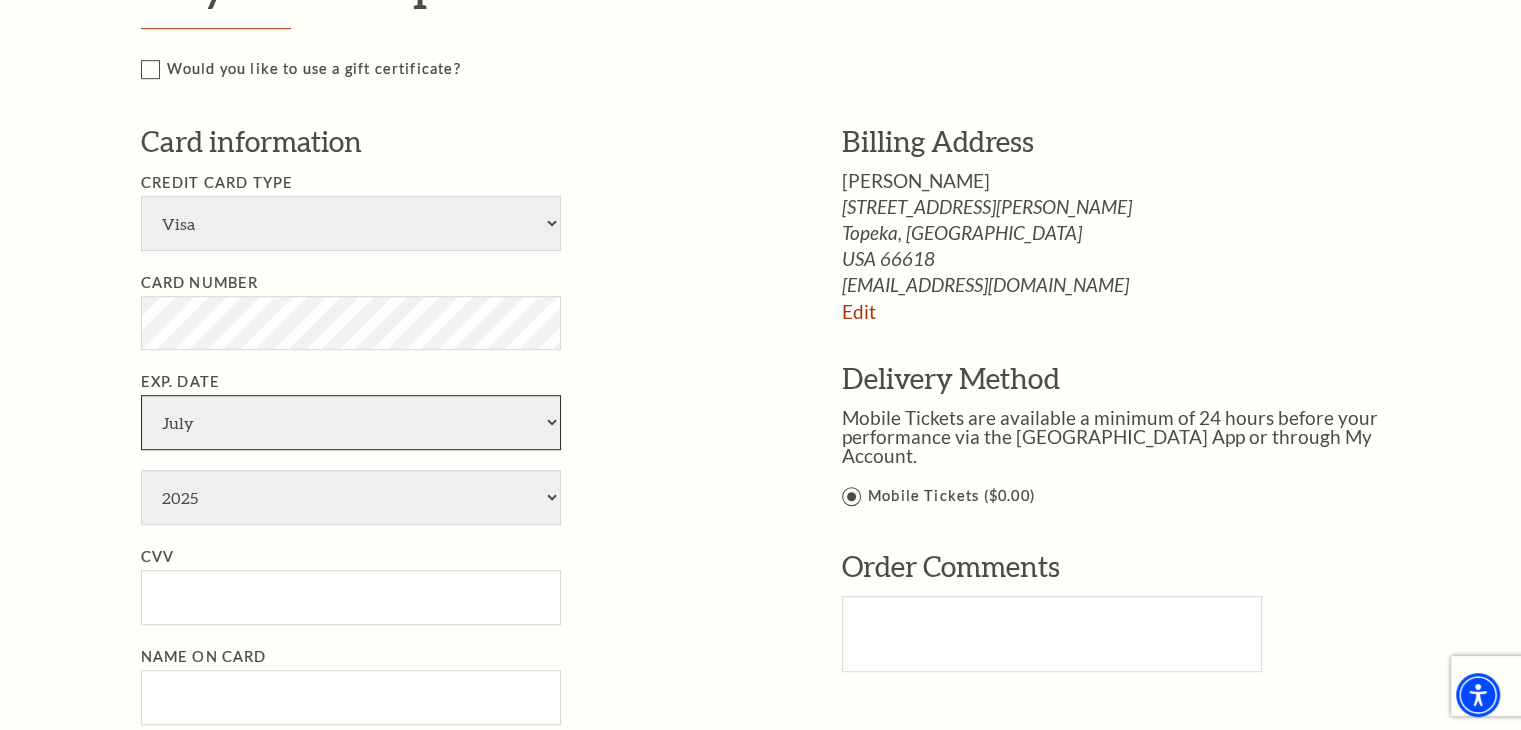 click on "January
February
March
April
May
June
July
August
September
October
November
December" at bounding box center [351, 422] 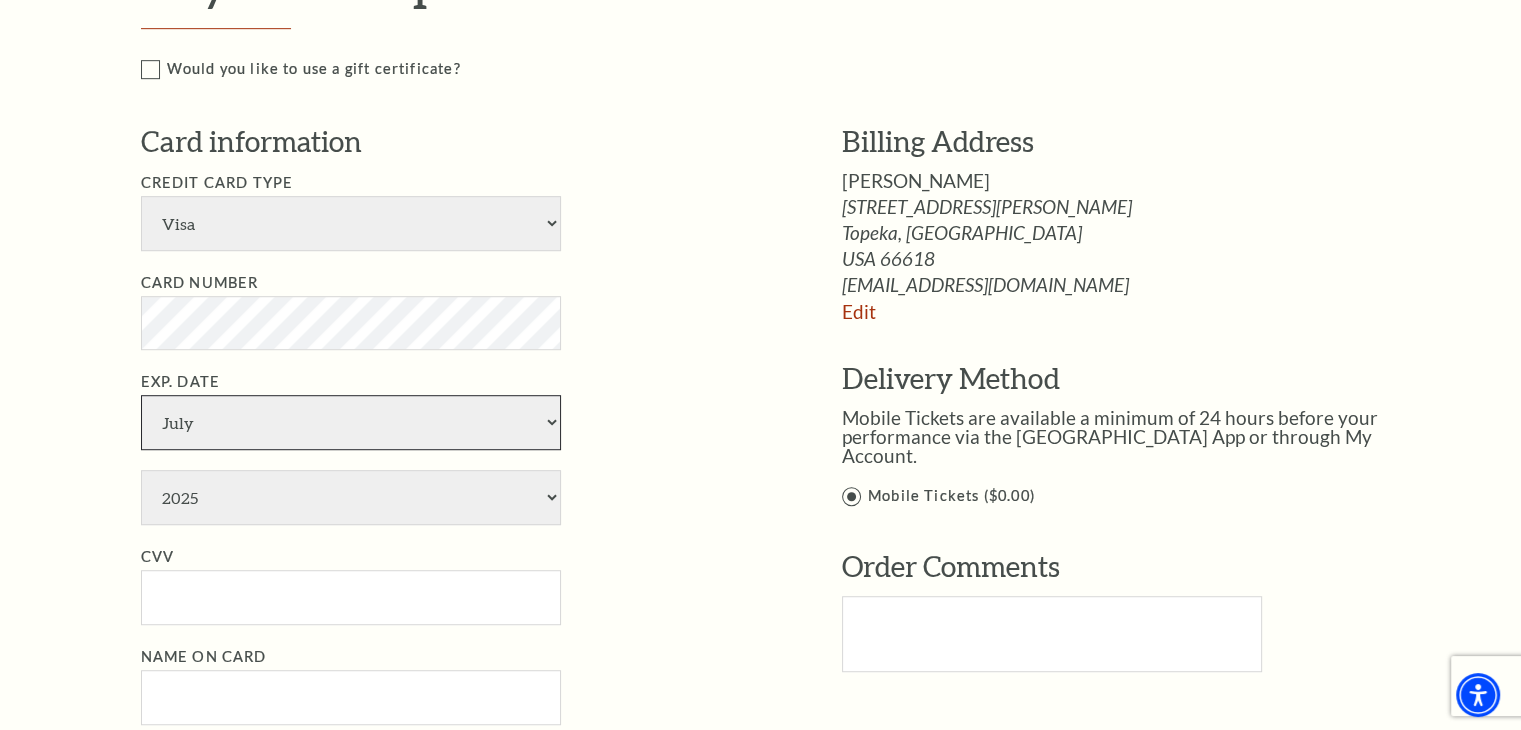 select on "12" 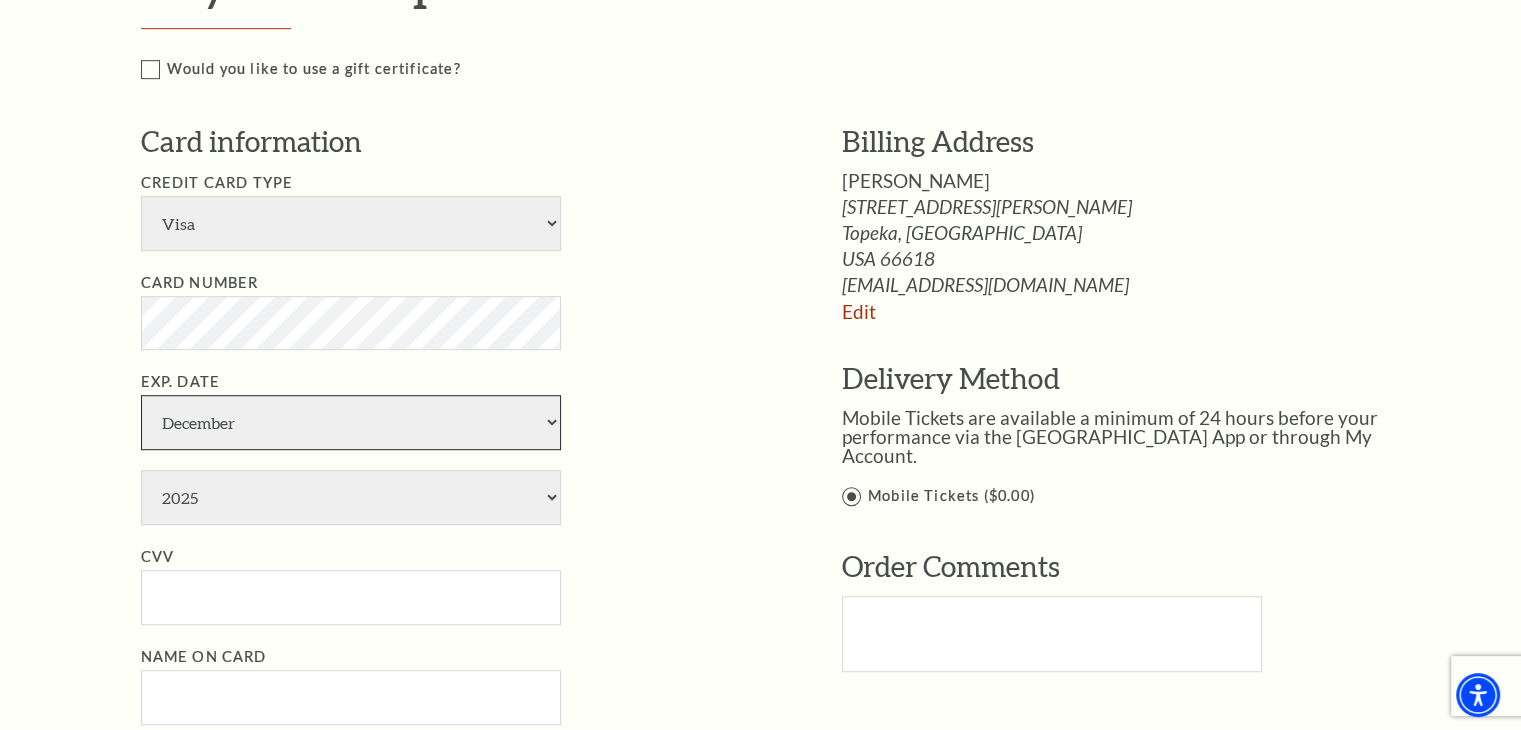 click on "January
February
March
April
May
June
July
August
September
October
November
December" at bounding box center (351, 422) 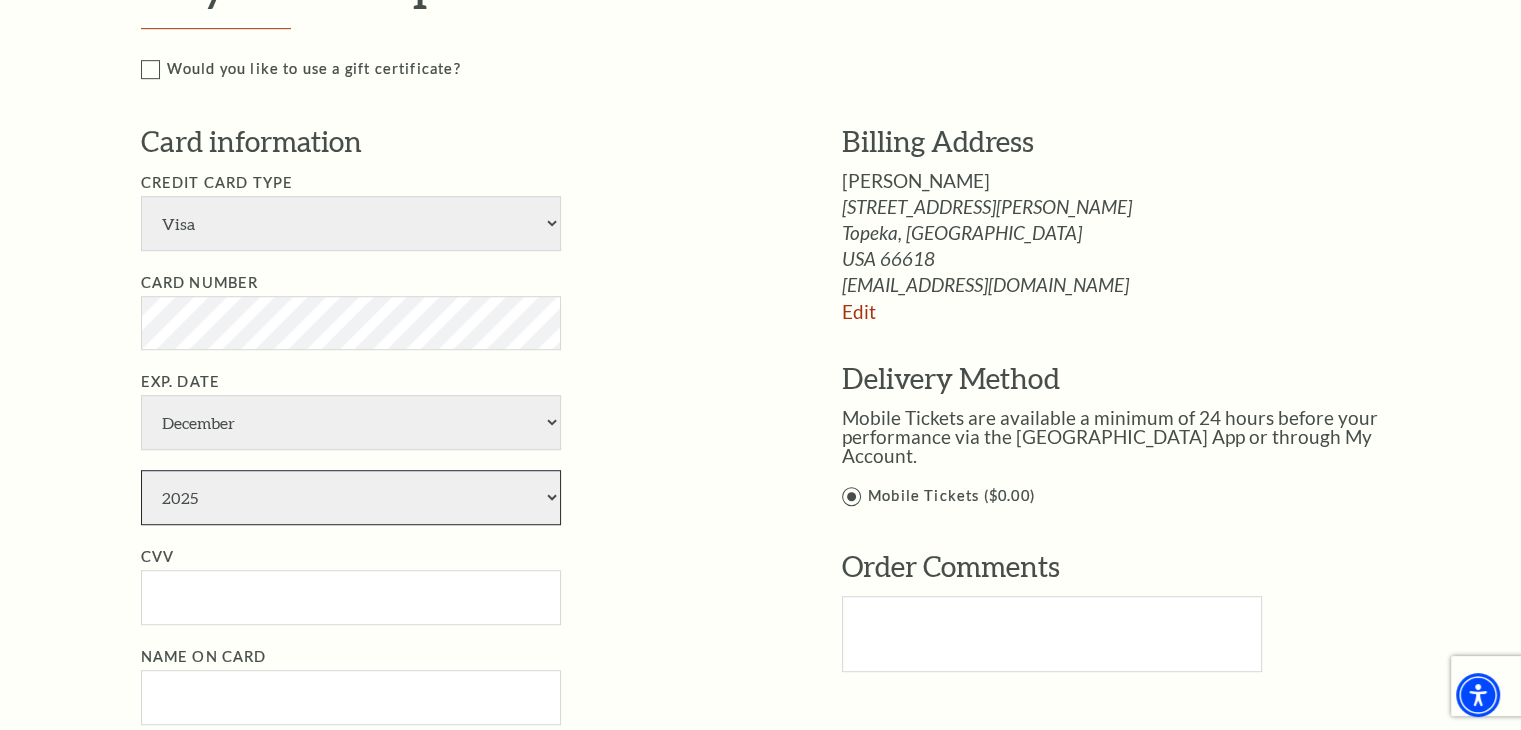 click on "2025
2026
2027
2028
2029
2030
2031
2032
2033
2034" at bounding box center (351, 497) 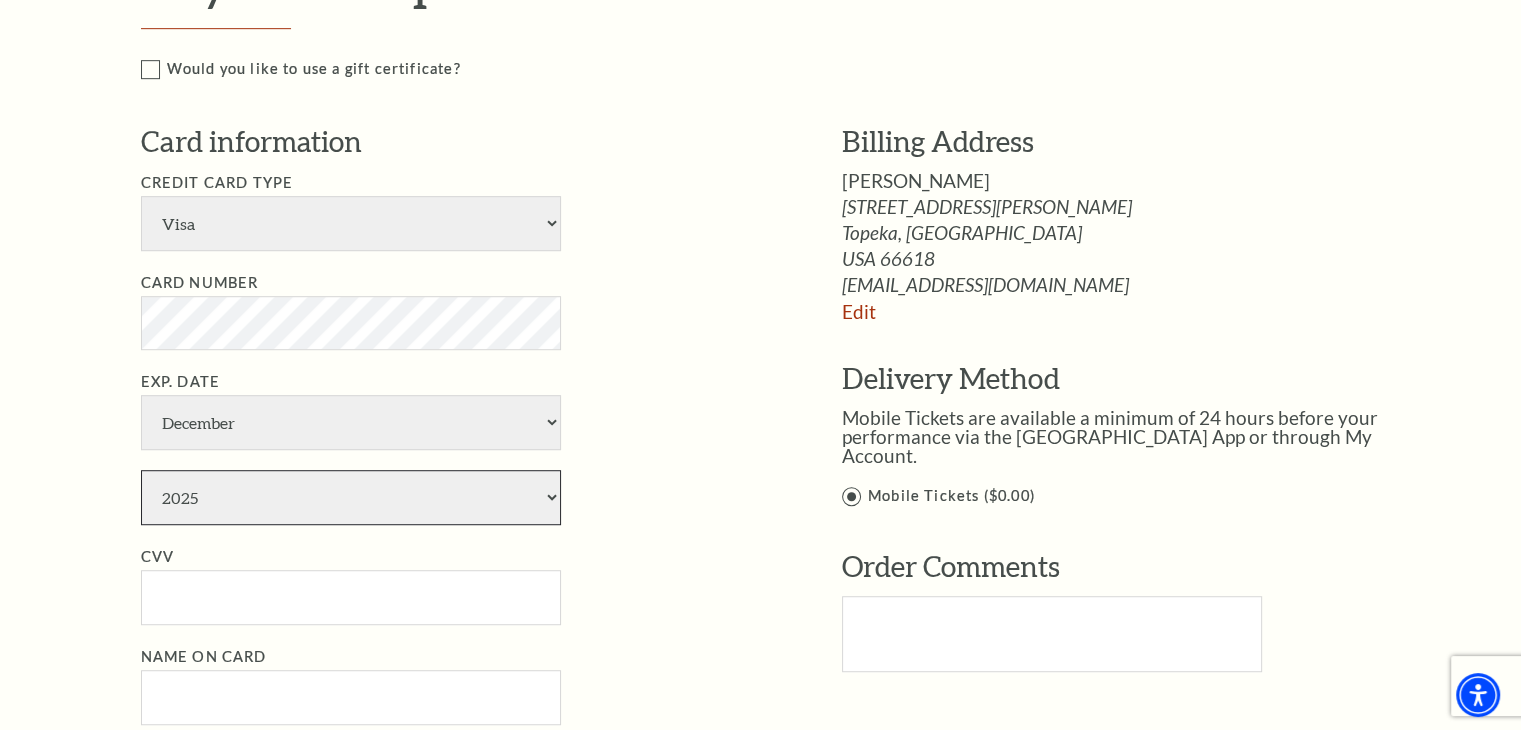 select on "2029" 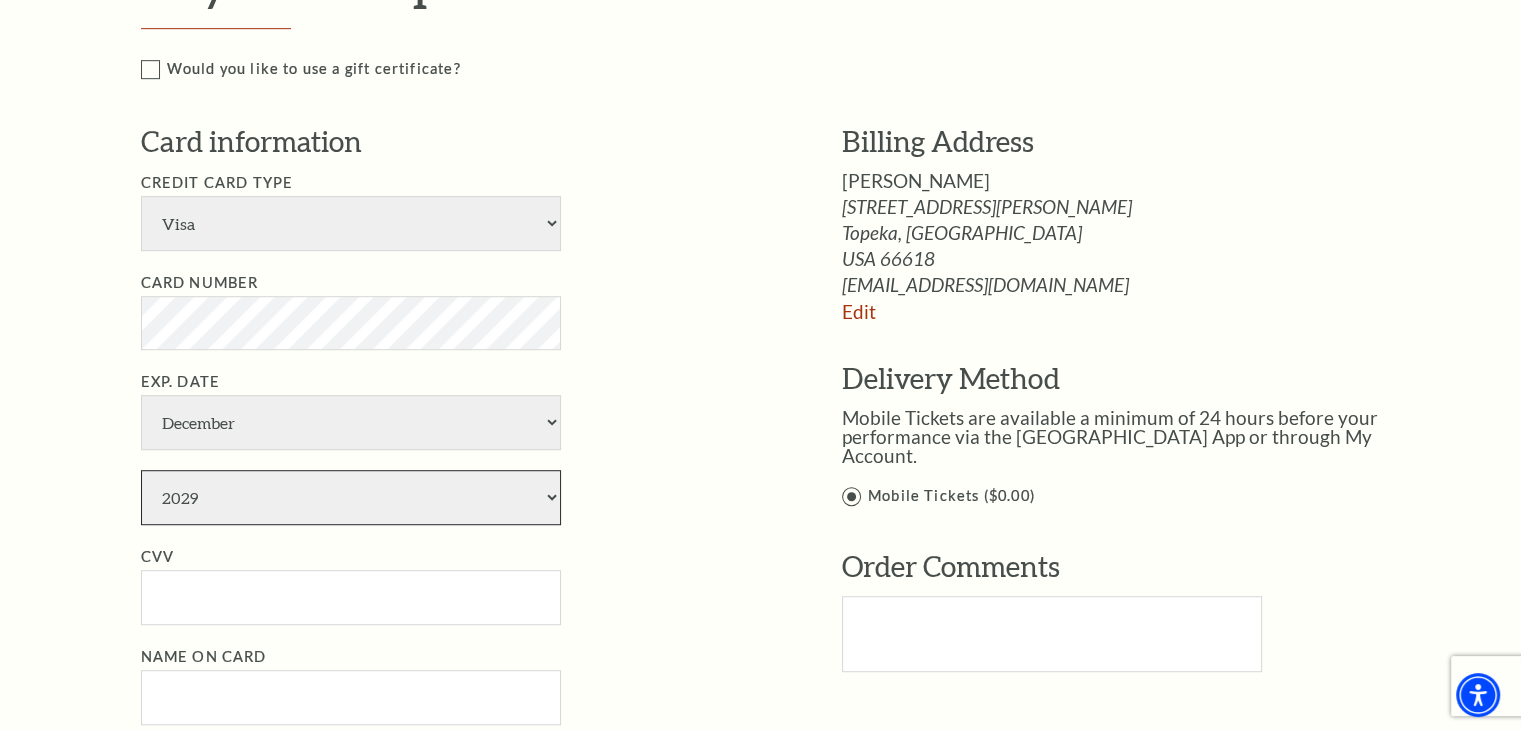 click on "2025
2026
2027
2028
2029
2030
2031
2032
2033
2034" at bounding box center (351, 497) 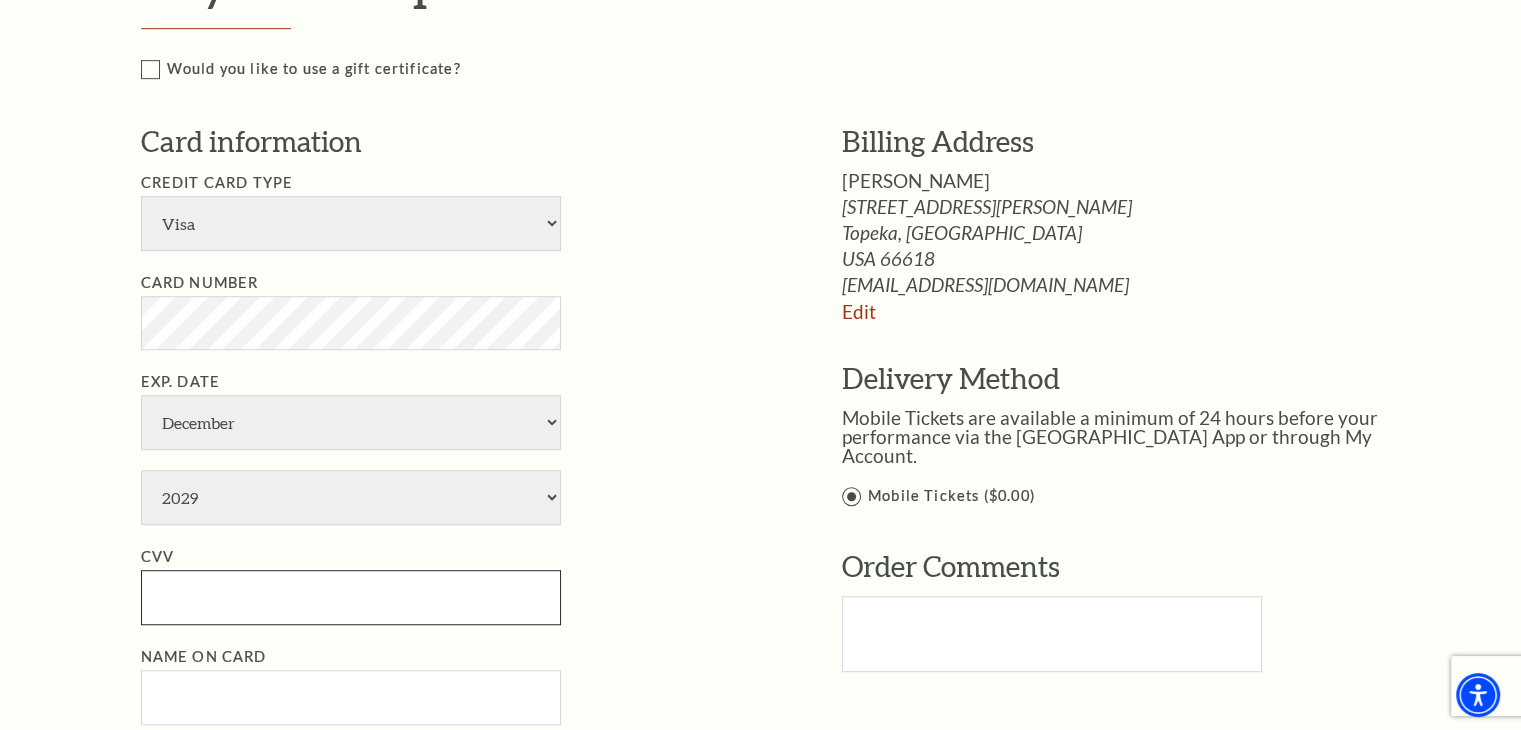 click on "CVV" at bounding box center [351, 597] 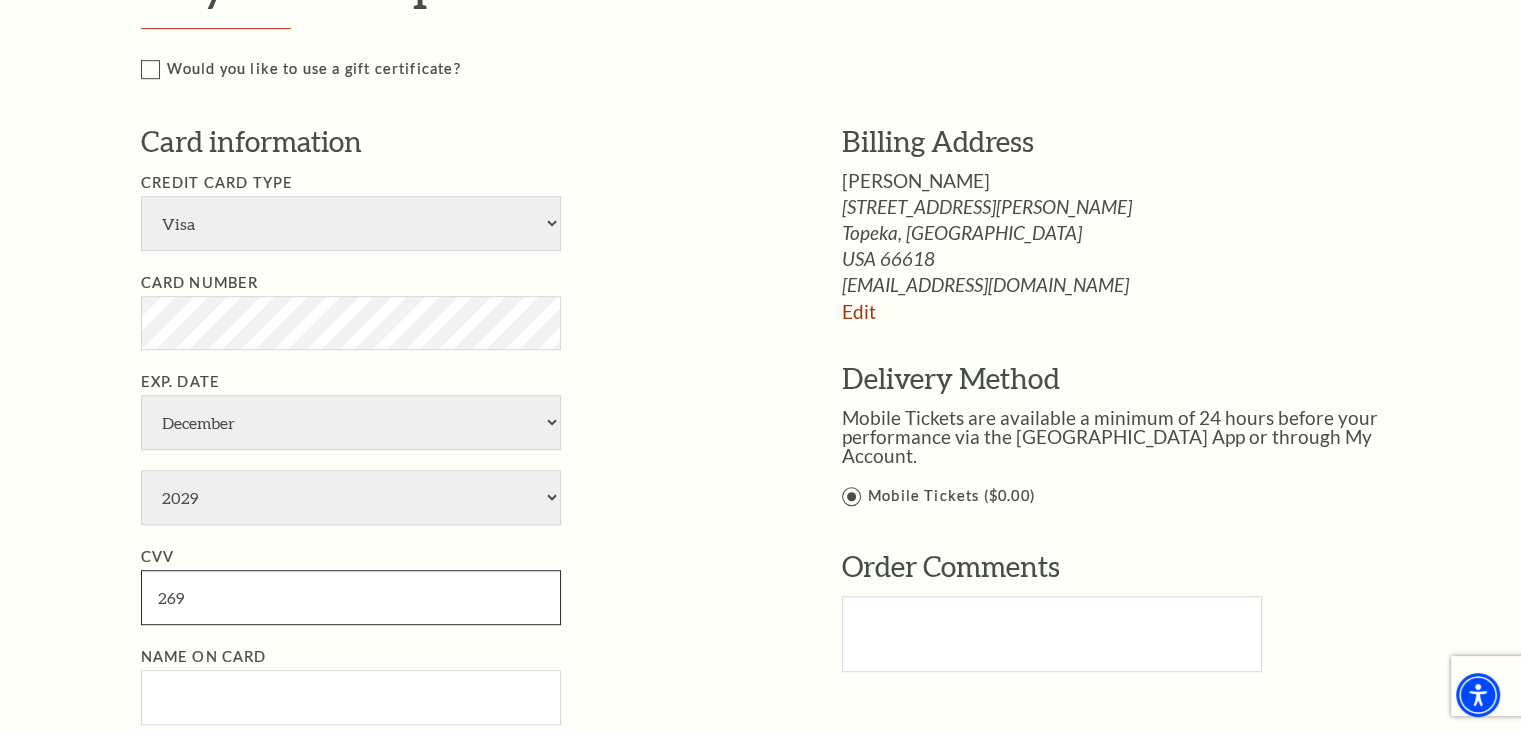 type on "269" 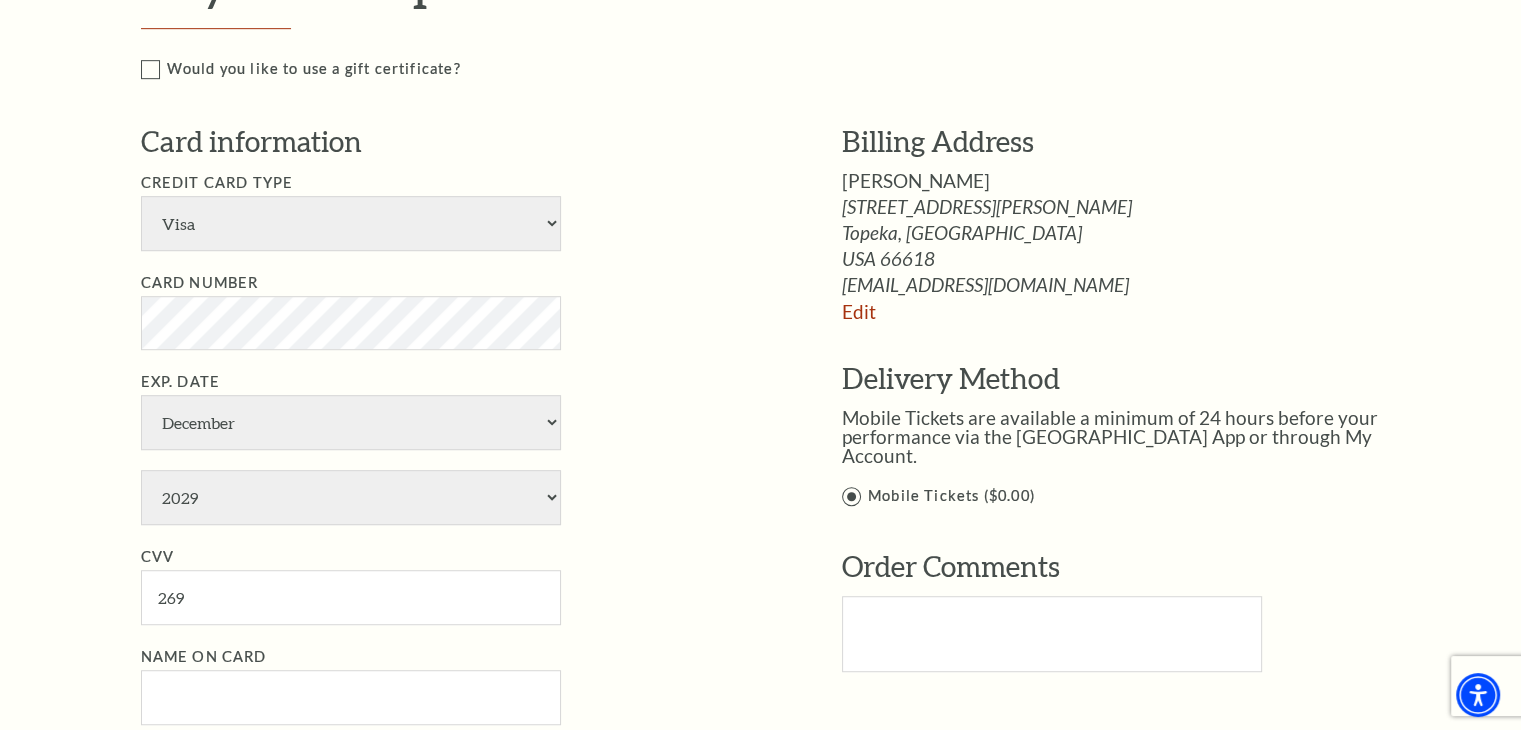 click on "Name on Card" at bounding box center (461, 685) 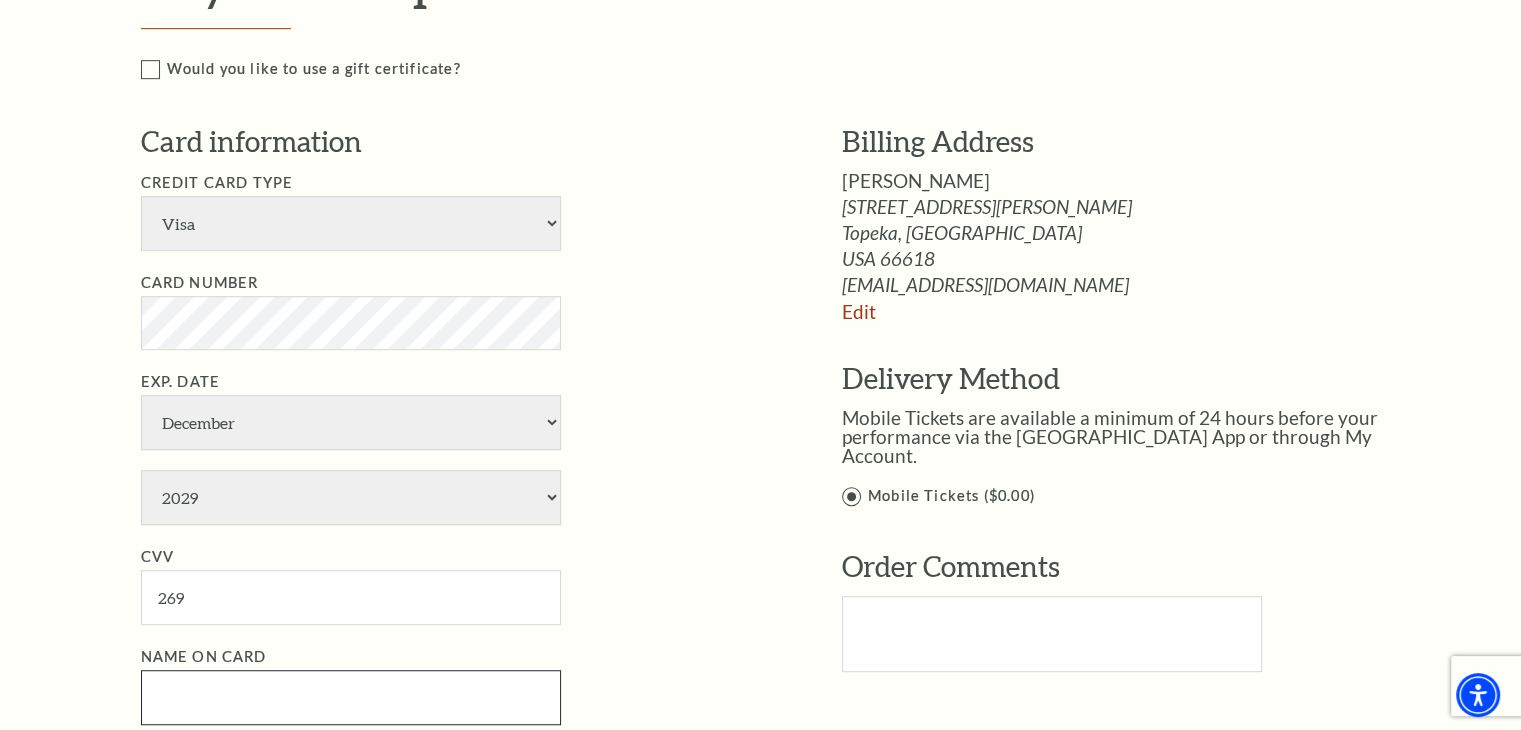 click on "Name on Card" at bounding box center [351, 697] 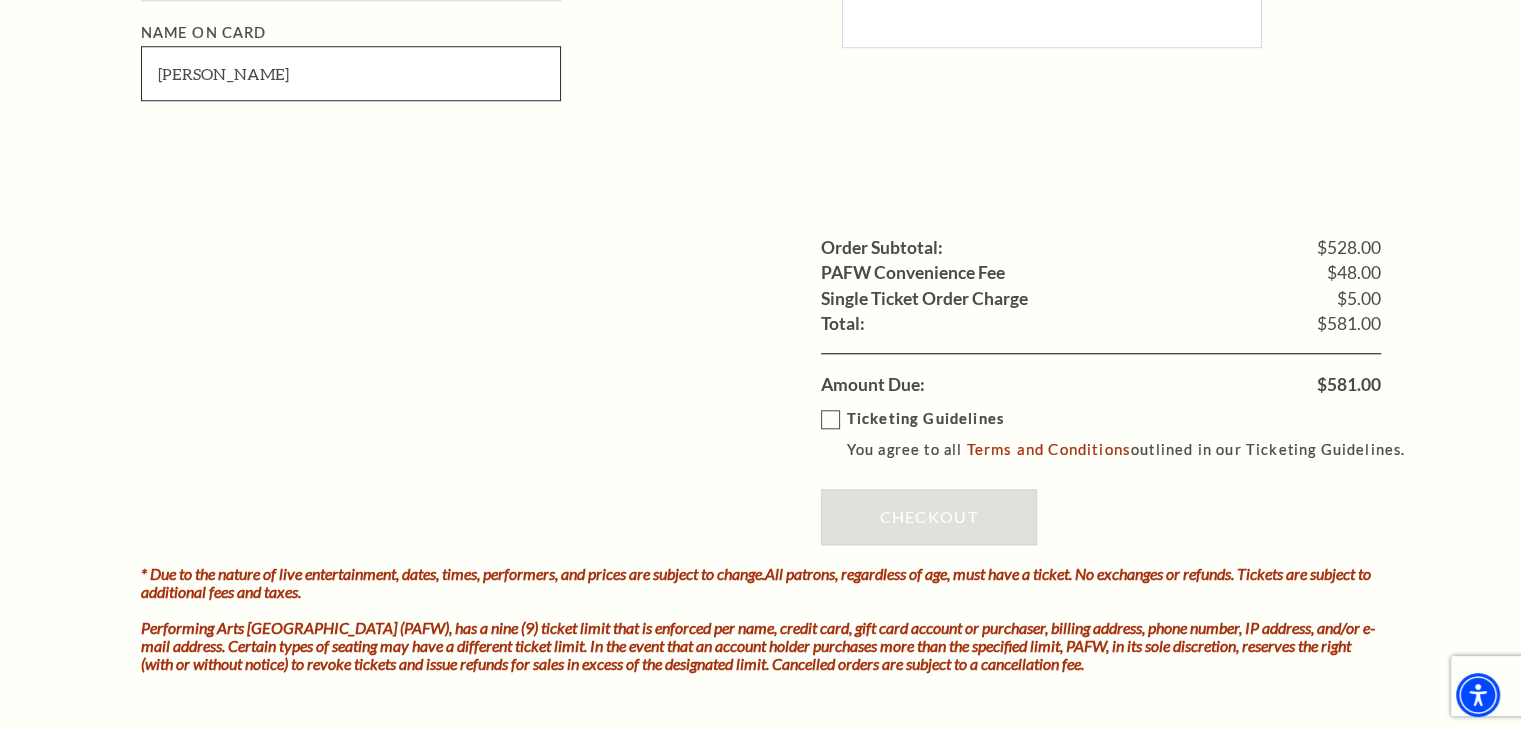 scroll, scrollTop: 1842, scrollLeft: 0, axis: vertical 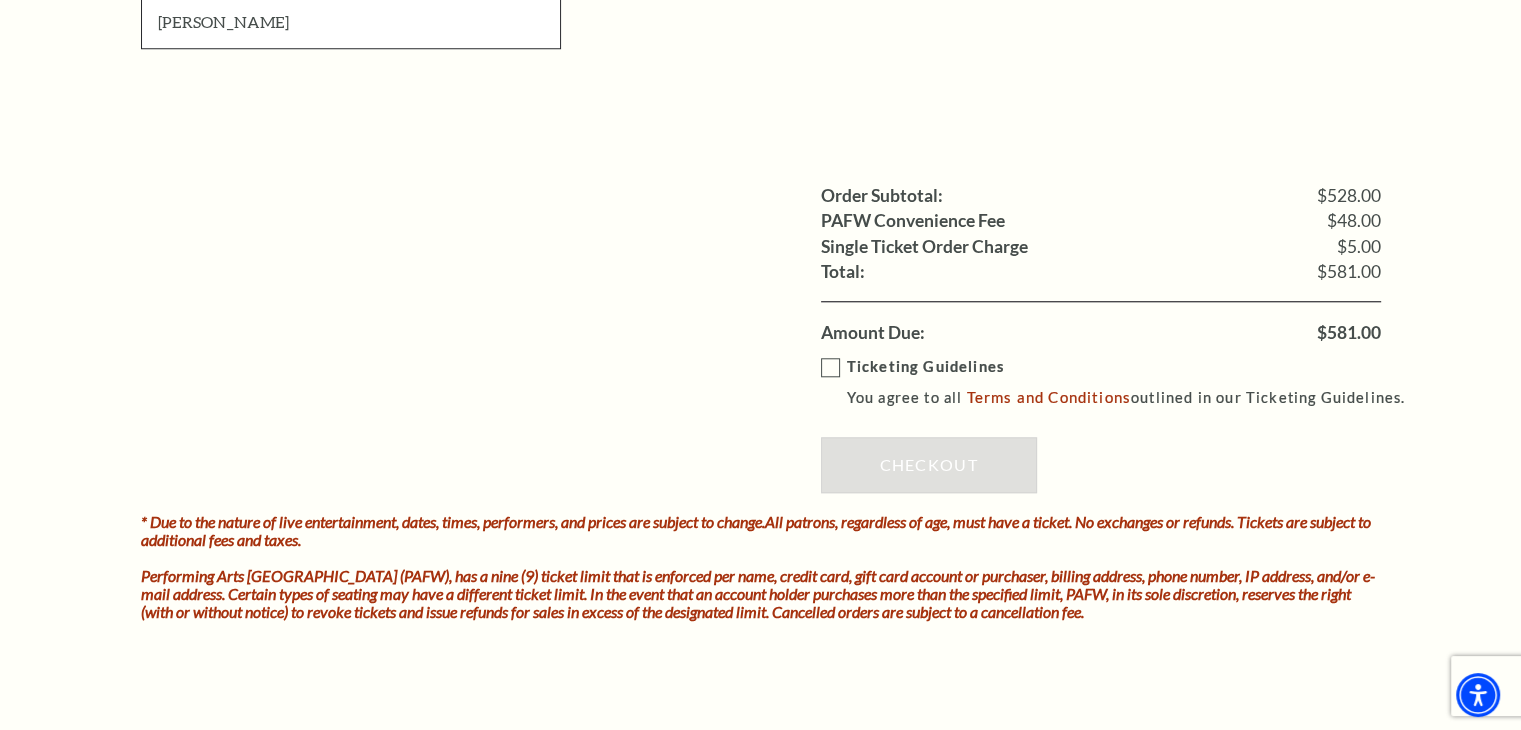 type on "[PERSON_NAME]" 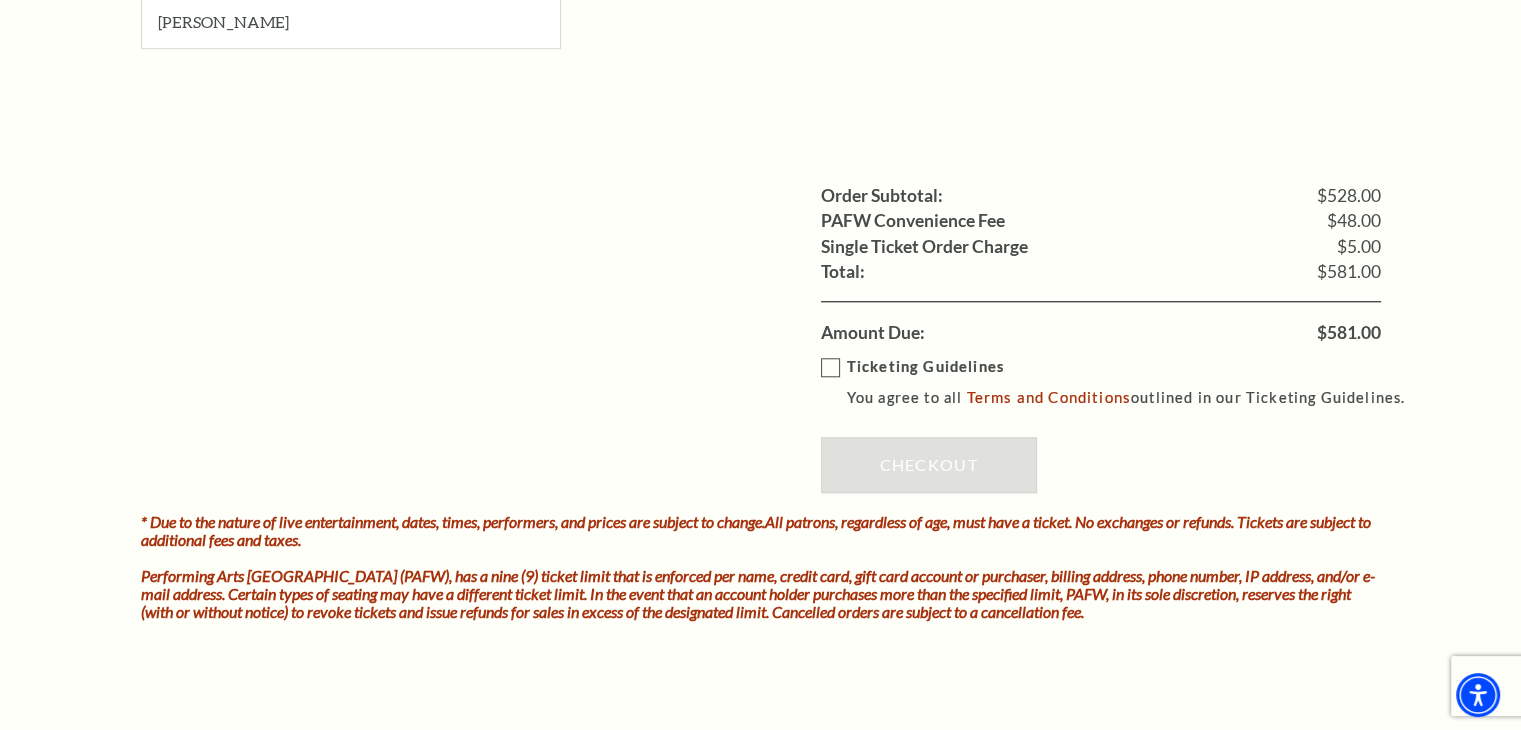 click on "Ticketing Guidelines" at bounding box center (925, 366) 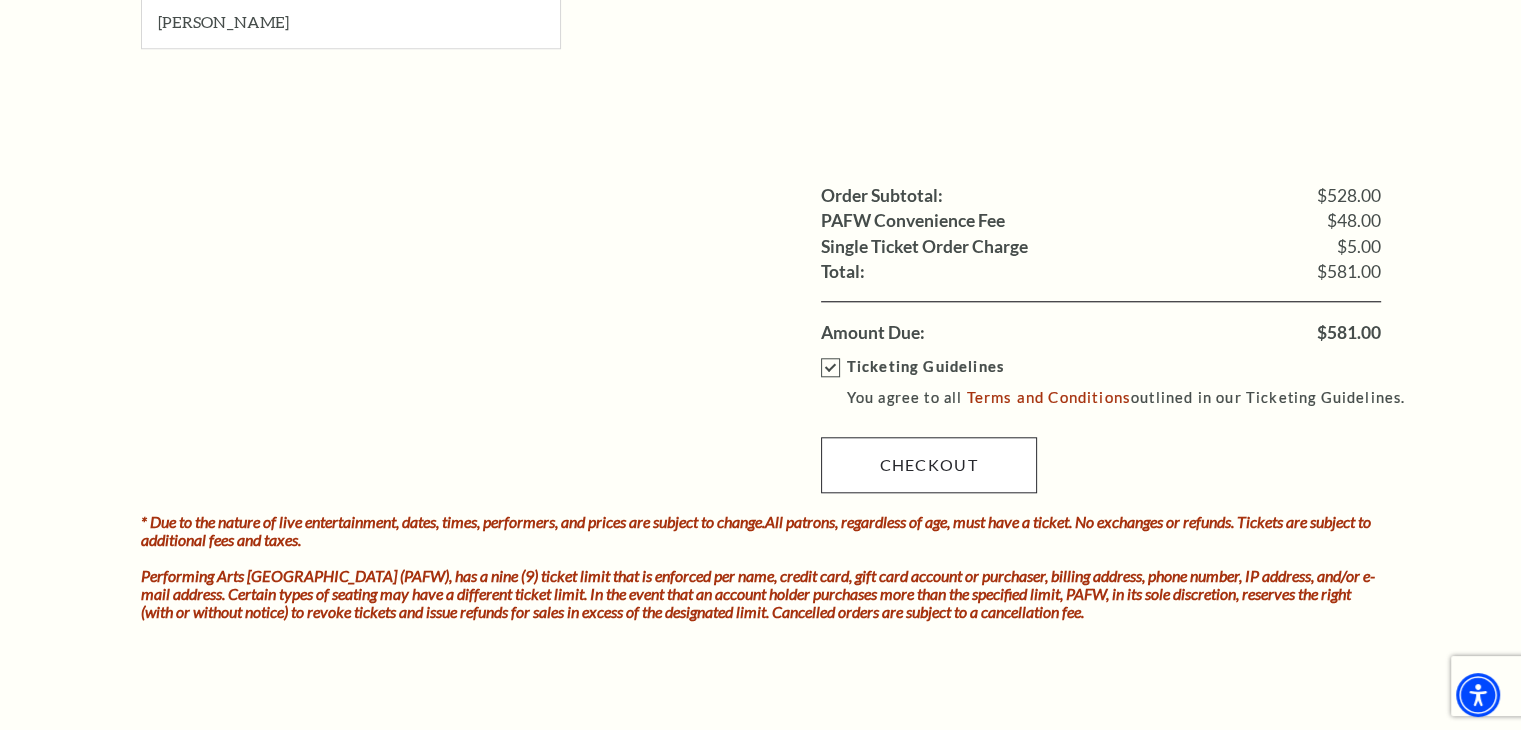 click on "Checkout" at bounding box center (929, 465) 